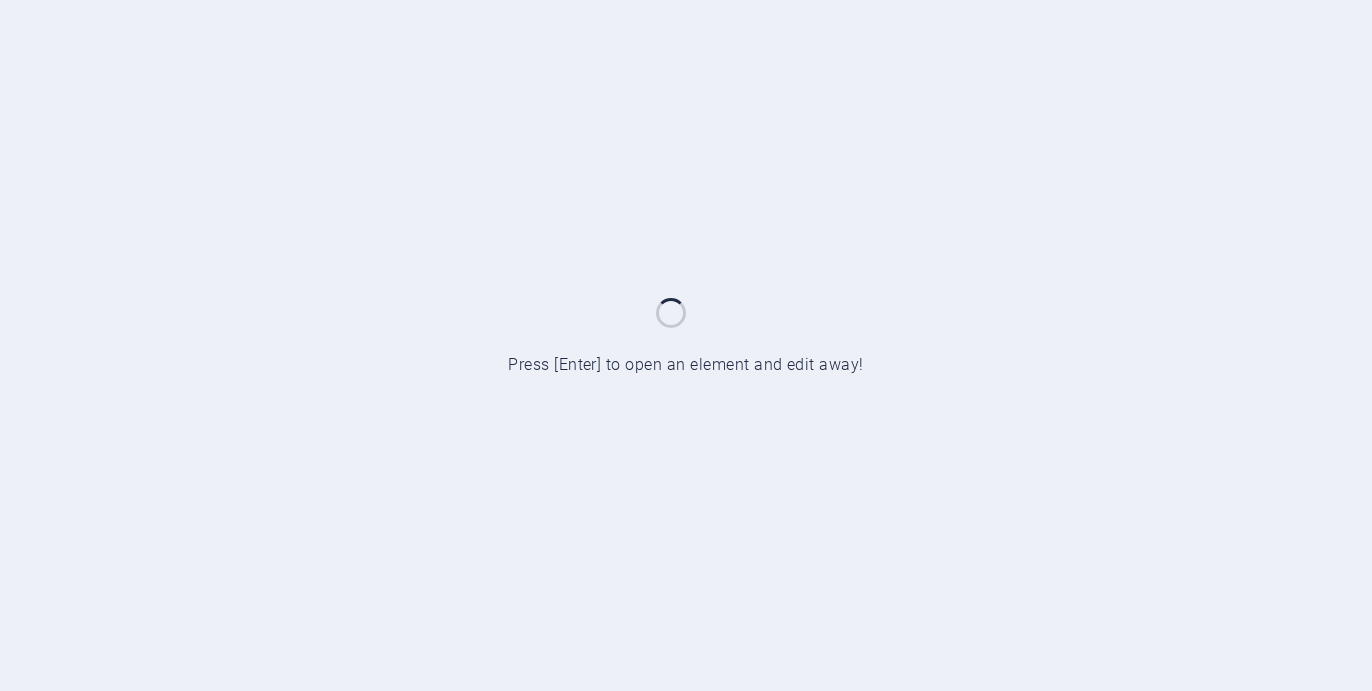 scroll, scrollTop: 0, scrollLeft: 0, axis: both 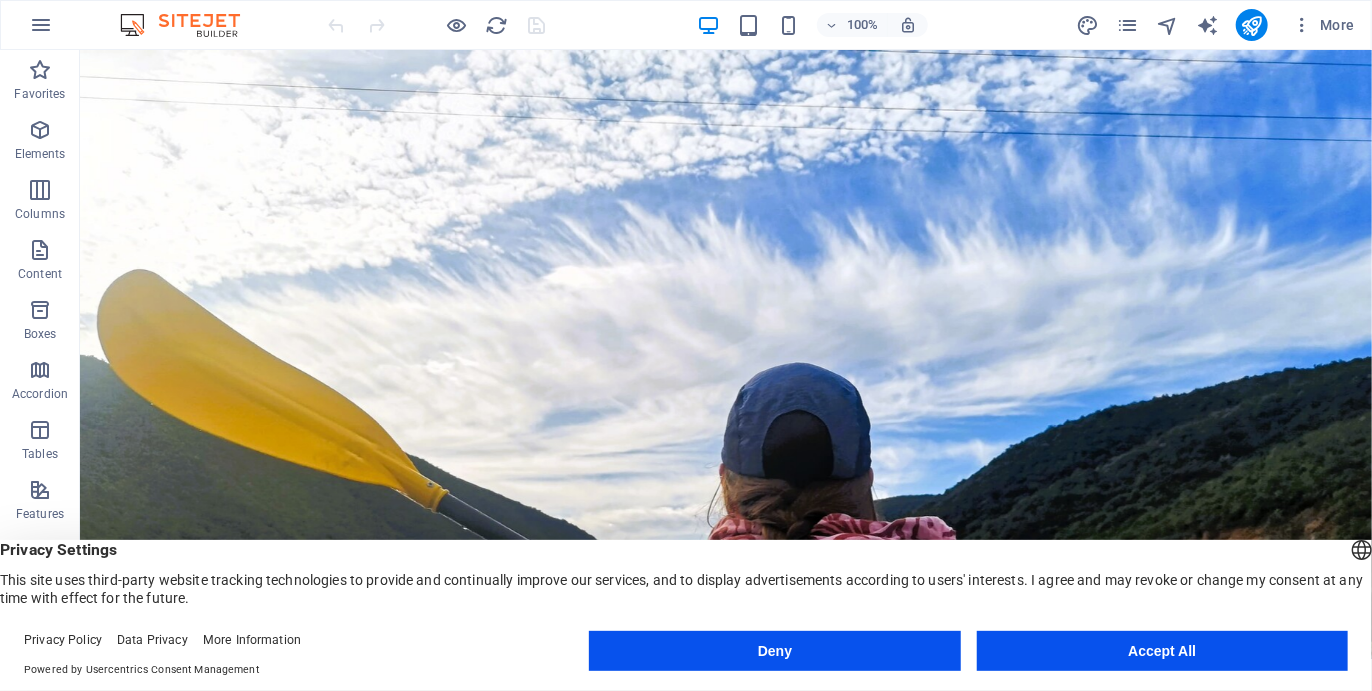 click on "Privacy Policy
Data Privacy
More Information
Powered by Usercentrics Consent Management
Deny
Accept All" at bounding box center (686, 655) 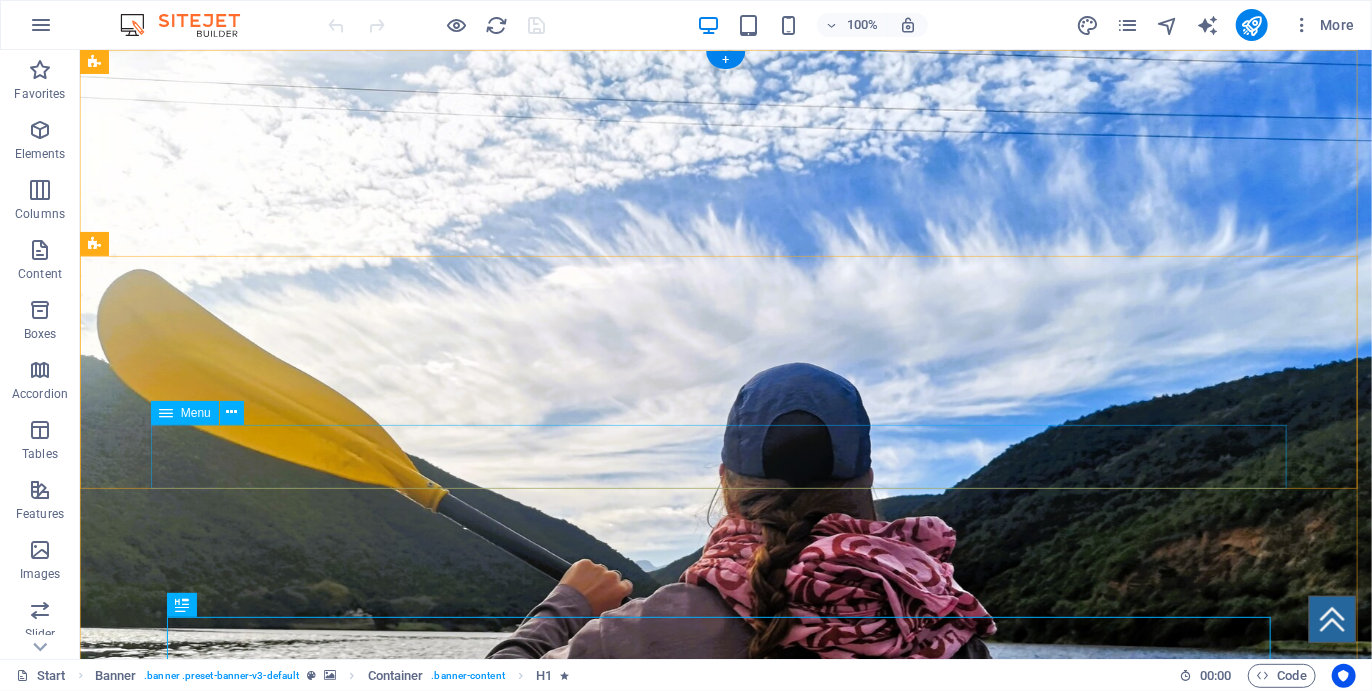 scroll, scrollTop: 52, scrollLeft: 0, axis: vertical 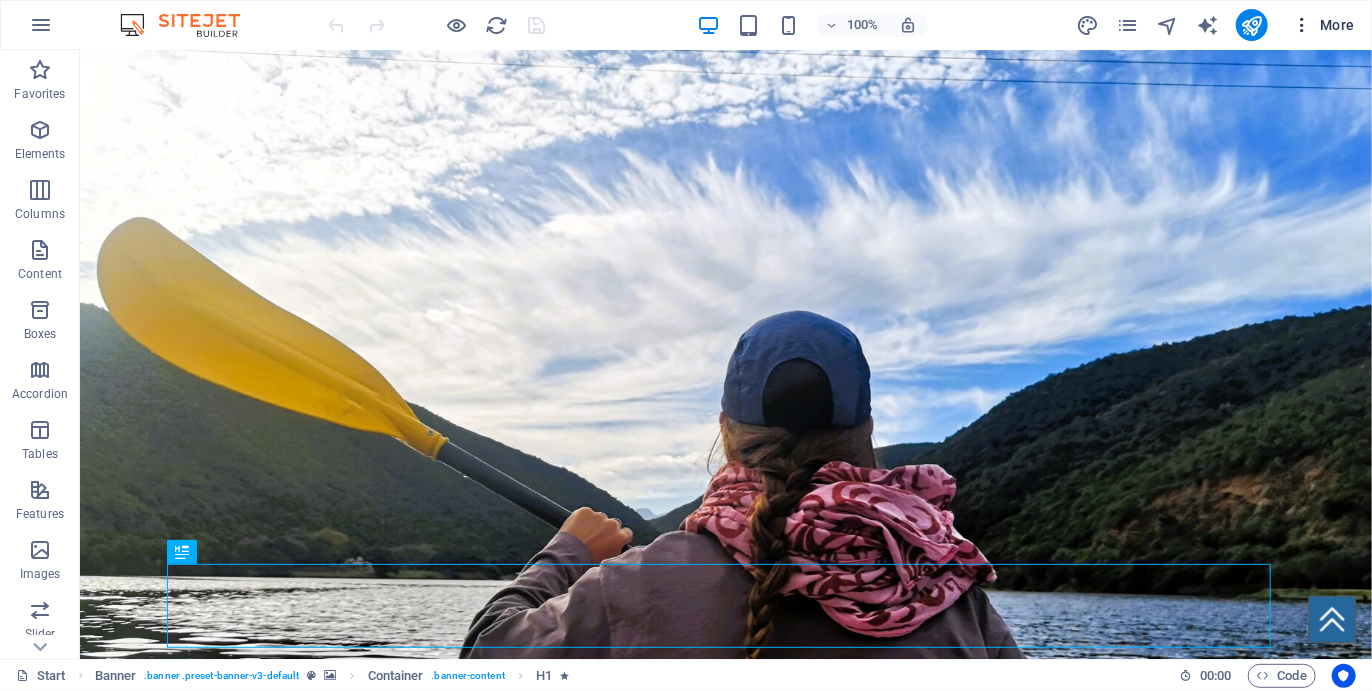 click at bounding box center (1302, 25) 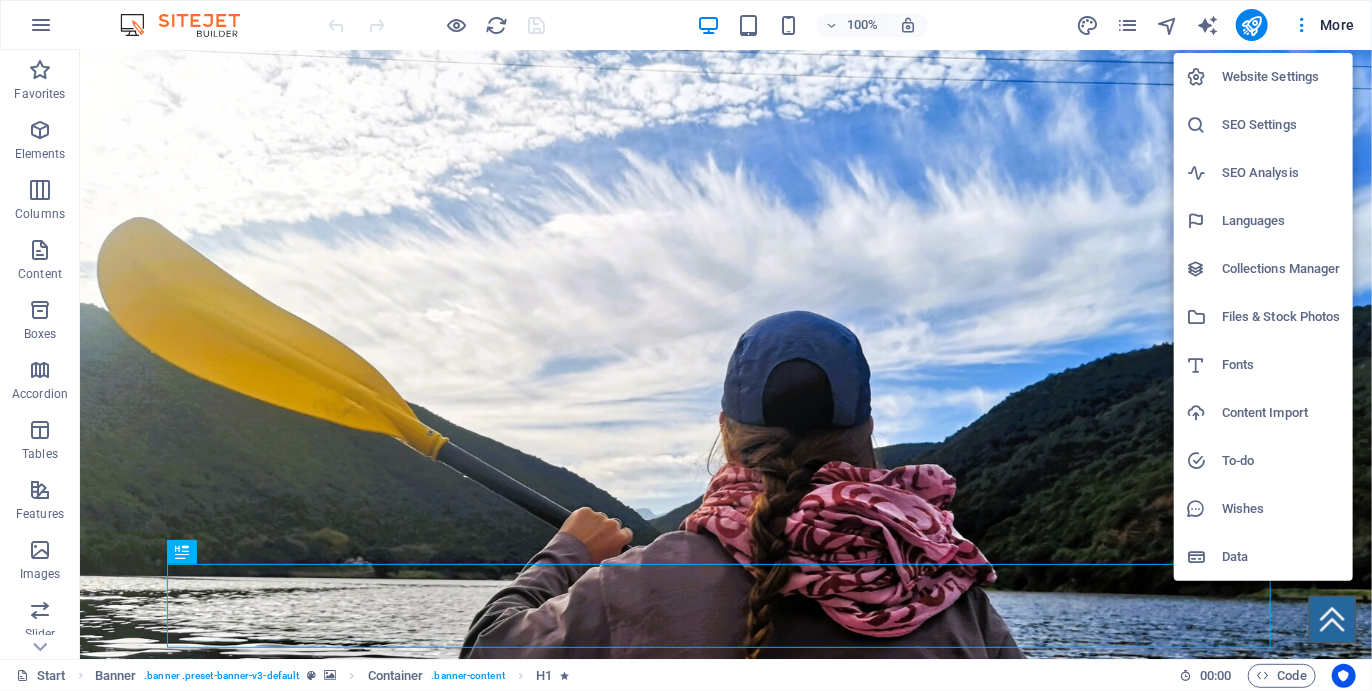 click on "SEO Settings" at bounding box center (1281, 125) 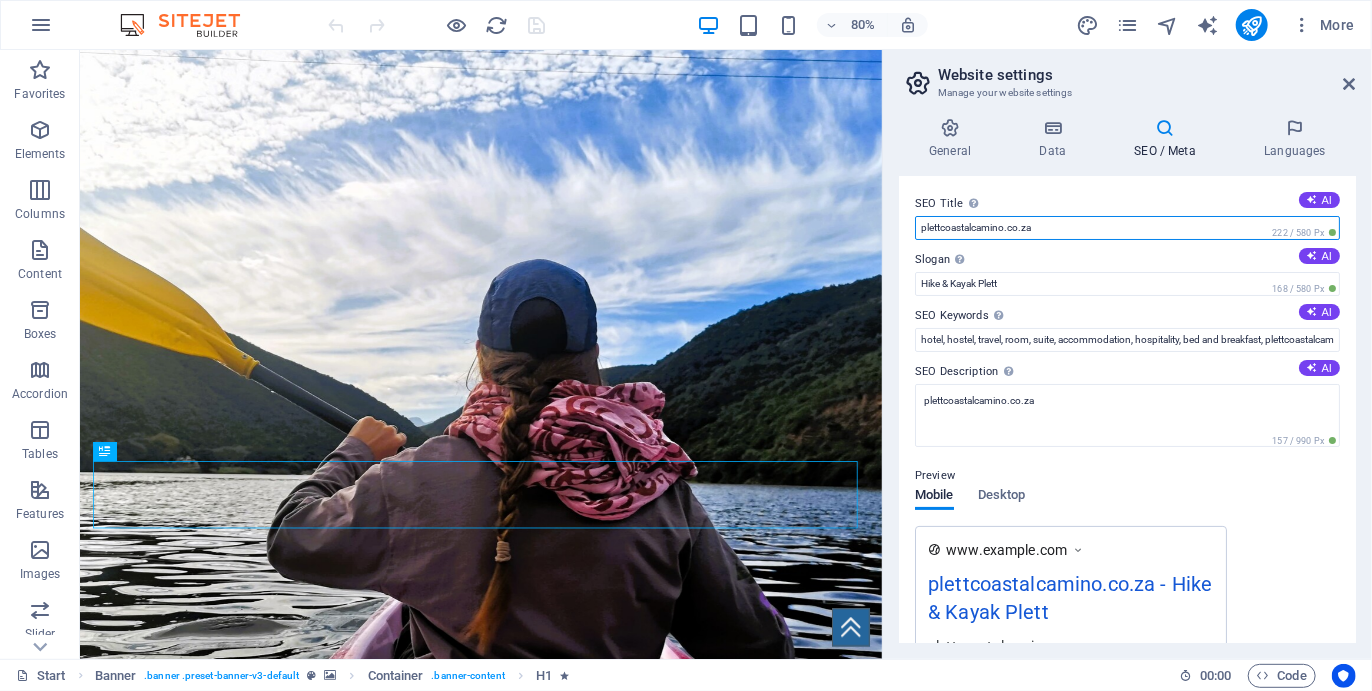 click on "plettcoastalcamino.co.za" at bounding box center [1127, 228] 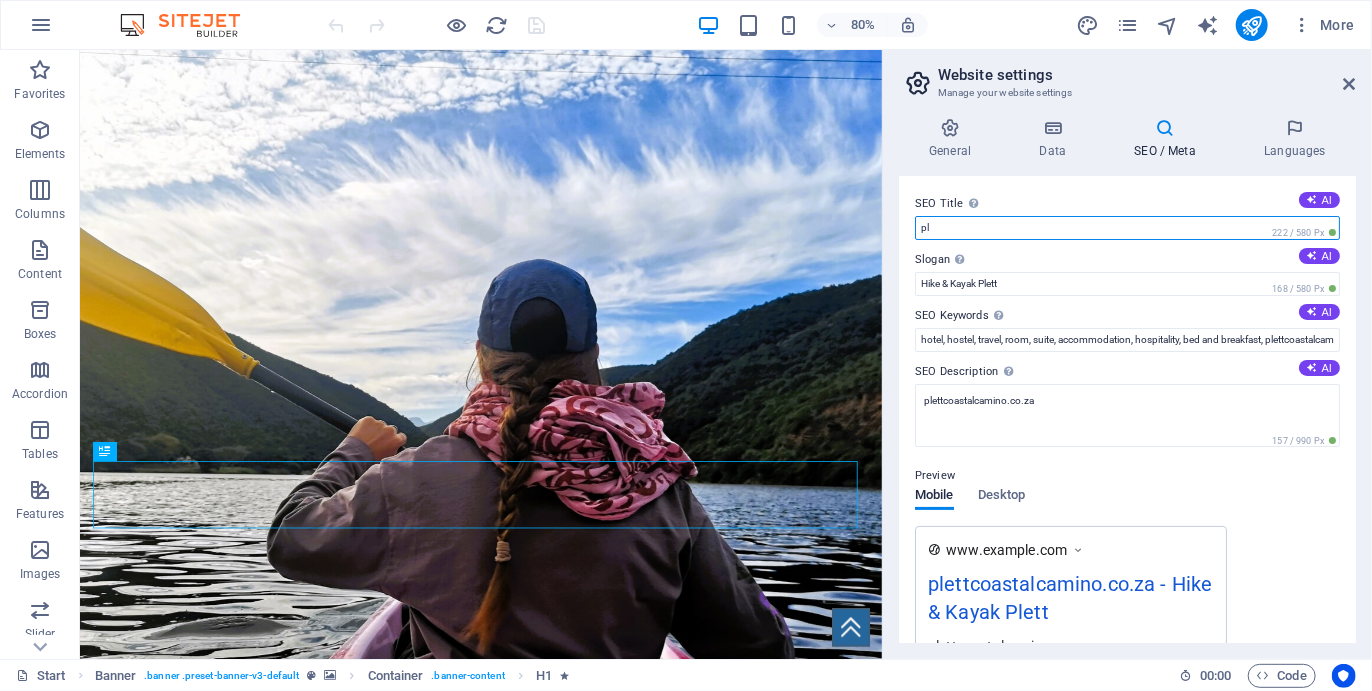 type on "p" 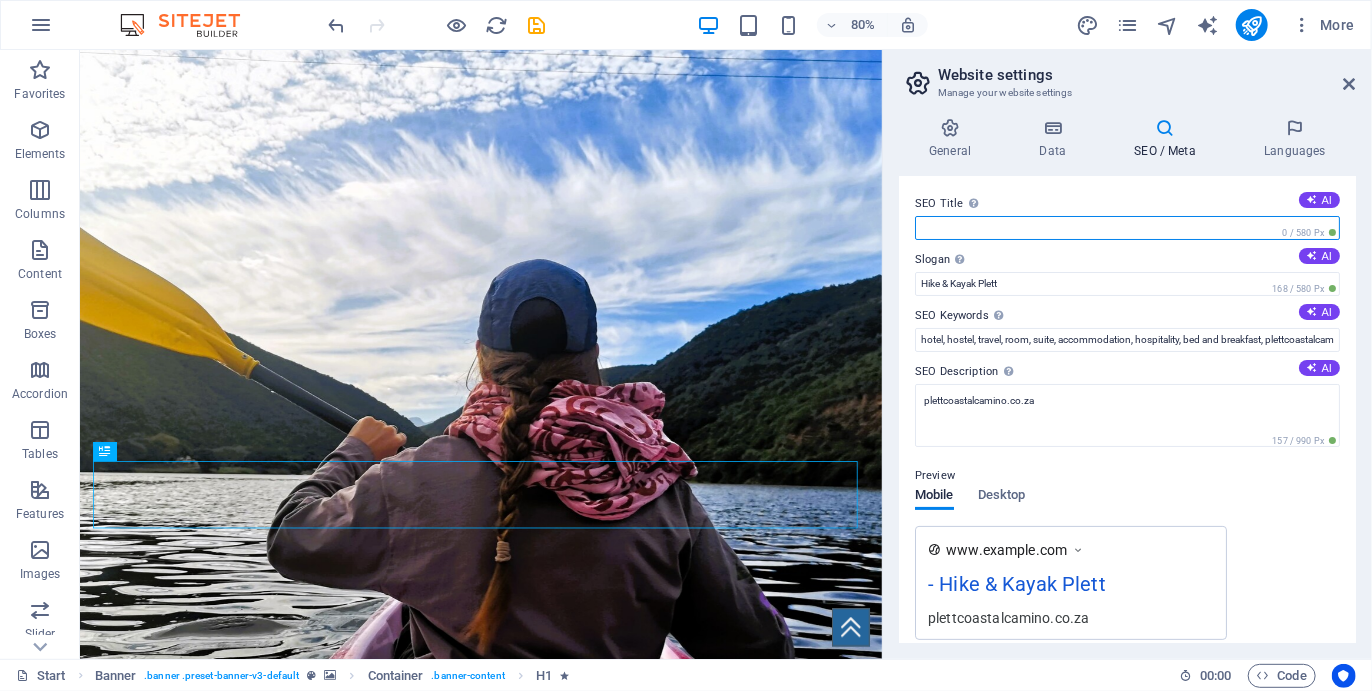 click on "SEO Title The title of your website - make it something that stands out in search engine results. AI" at bounding box center (1127, 228) 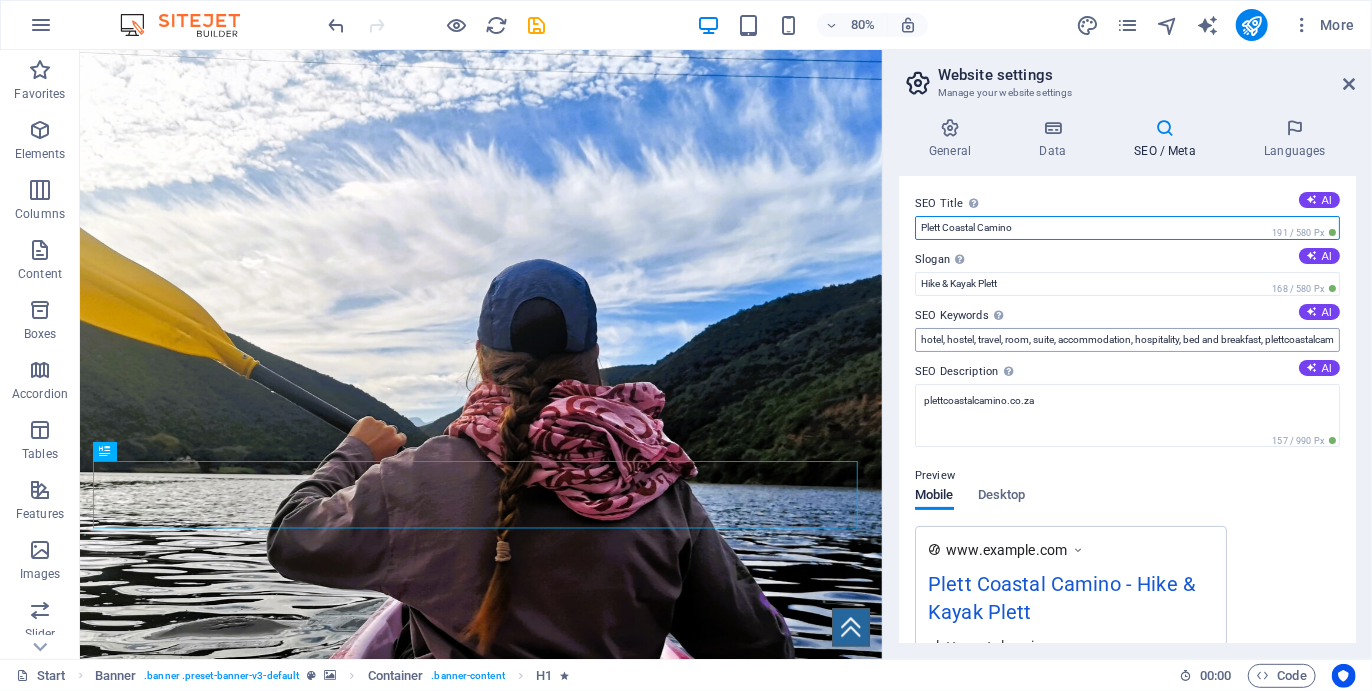 type on "Plett Coastal Camino" 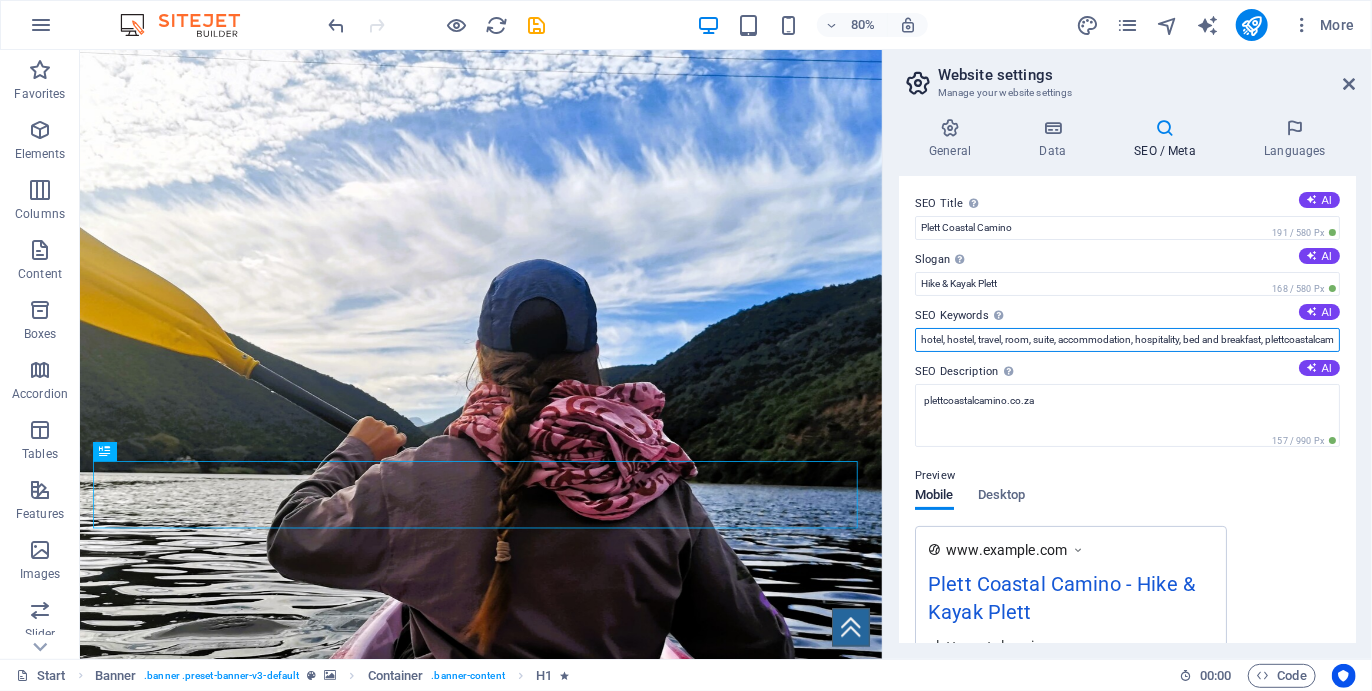 click on "hotel, hostel, travel, room, suite, accommodation, hospitality, bed and breakfast, plettcoastalcamino.co.za" at bounding box center [1127, 340] 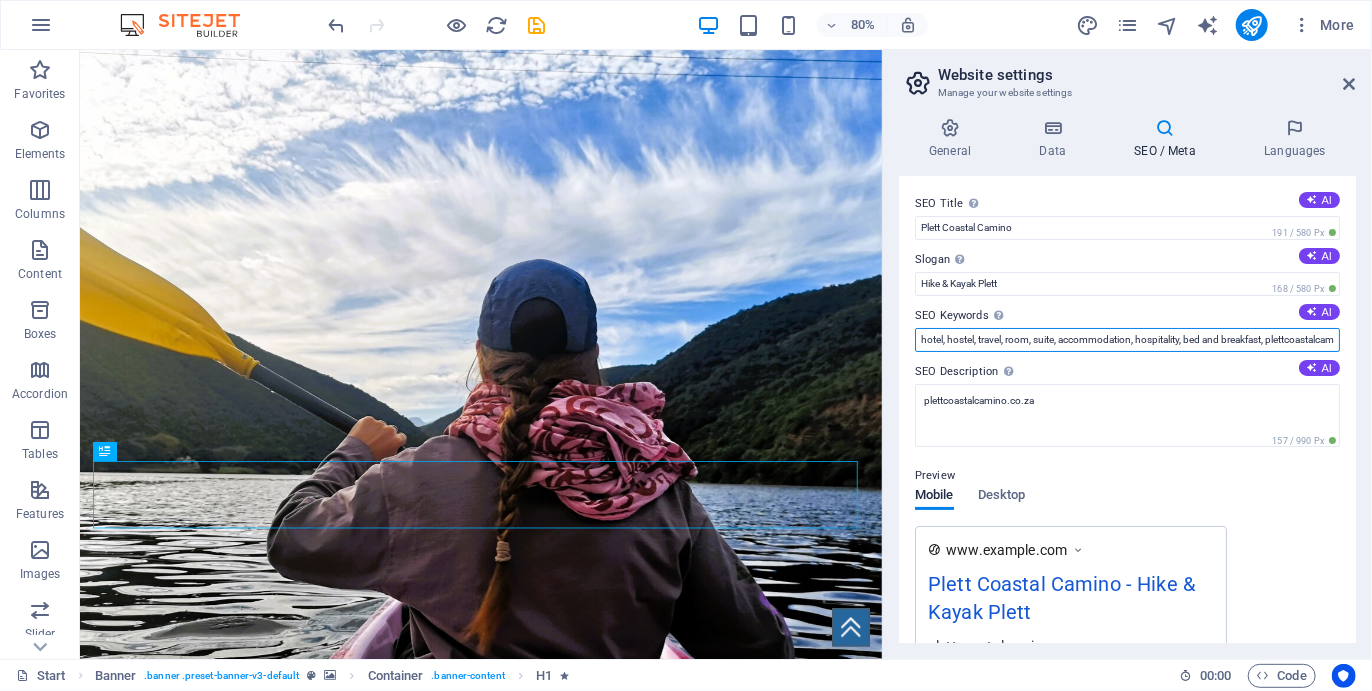 scroll, scrollTop: 0, scrollLeft: 56, axis: horizontal 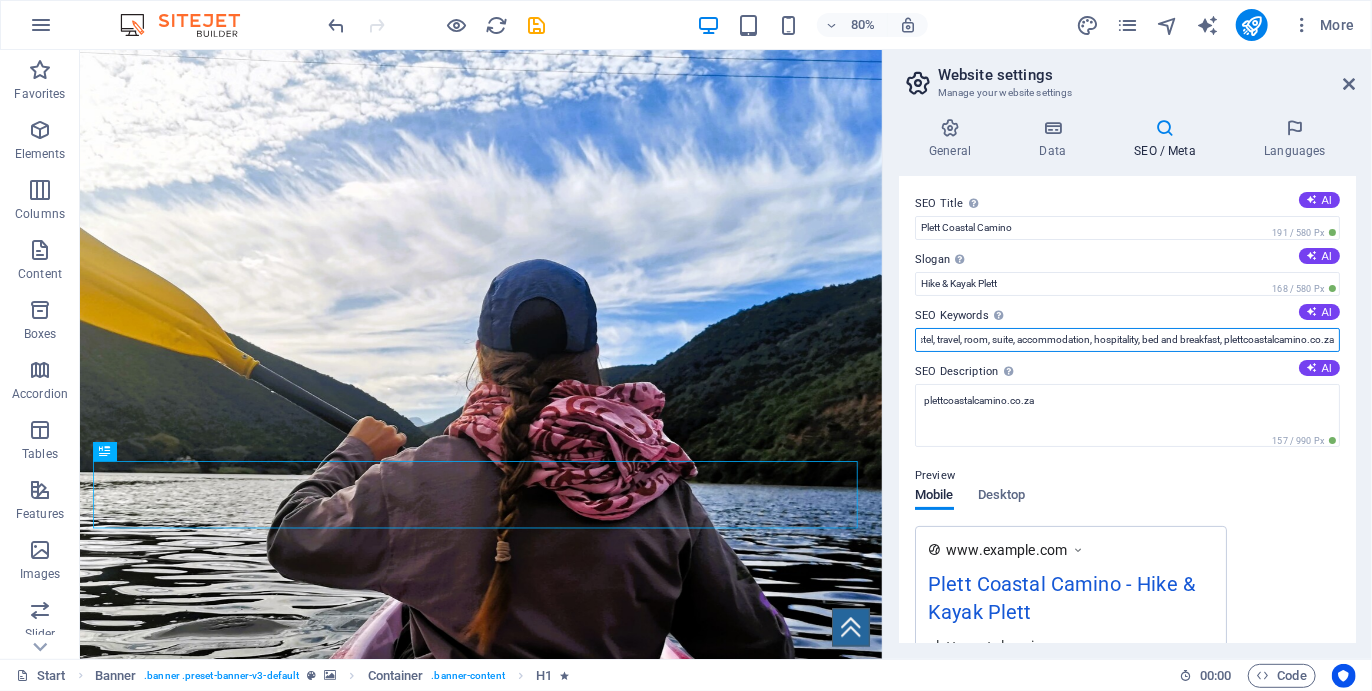 drag, startPoint x: 916, startPoint y: 339, endPoint x: 1370, endPoint y: 351, distance: 454.15857 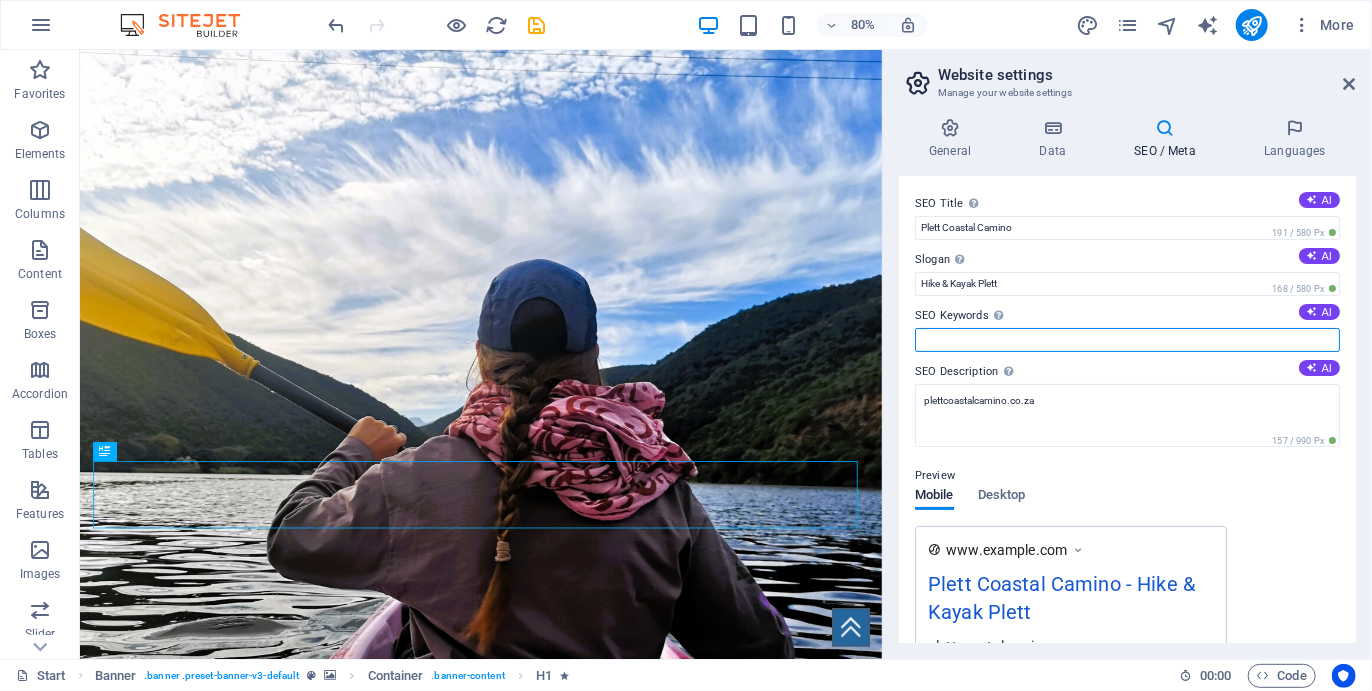 scroll, scrollTop: 0, scrollLeft: 0, axis: both 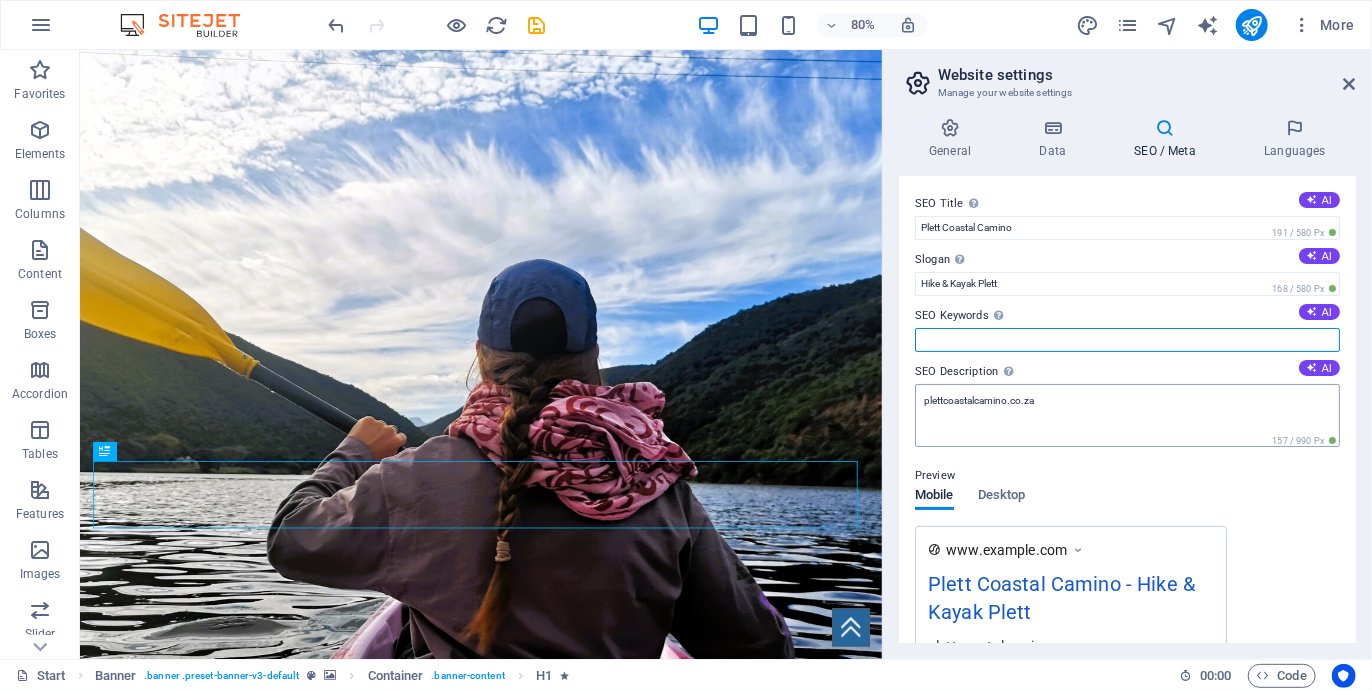 type 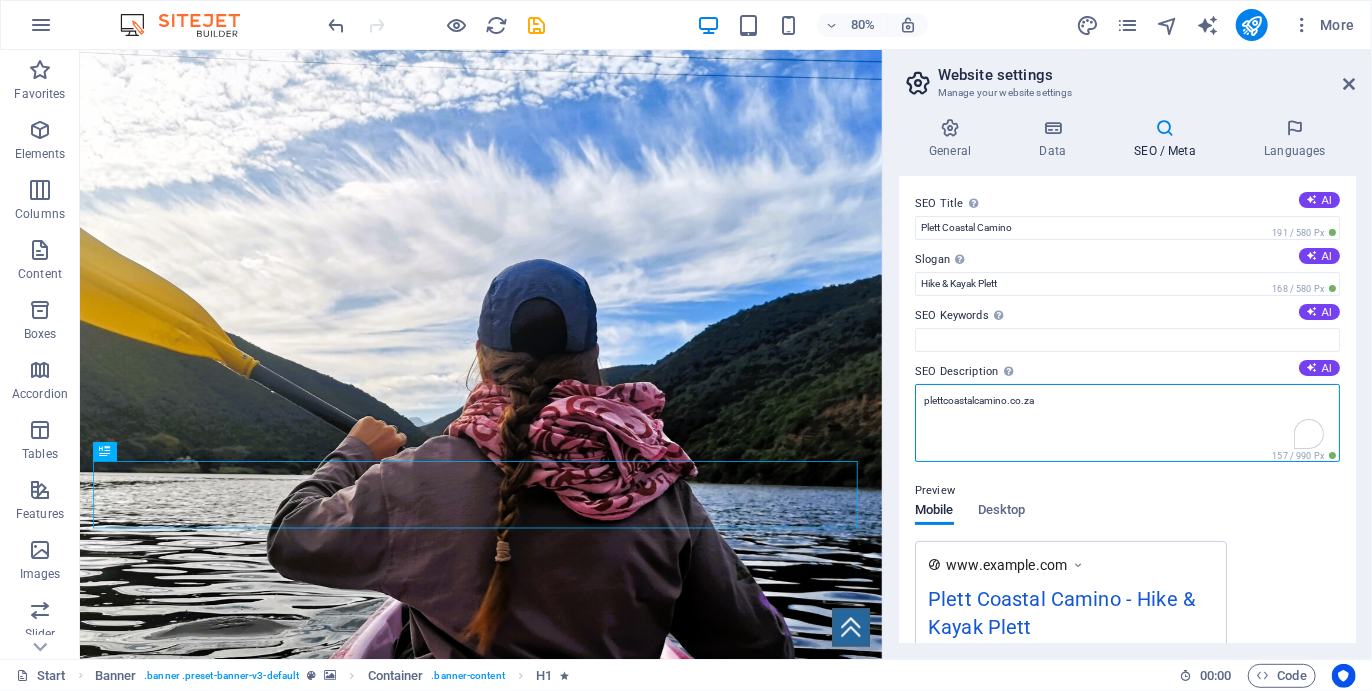 drag, startPoint x: 1039, startPoint y: 400, endPoint x: 913, endPoint y: 390, distance: 126.3962 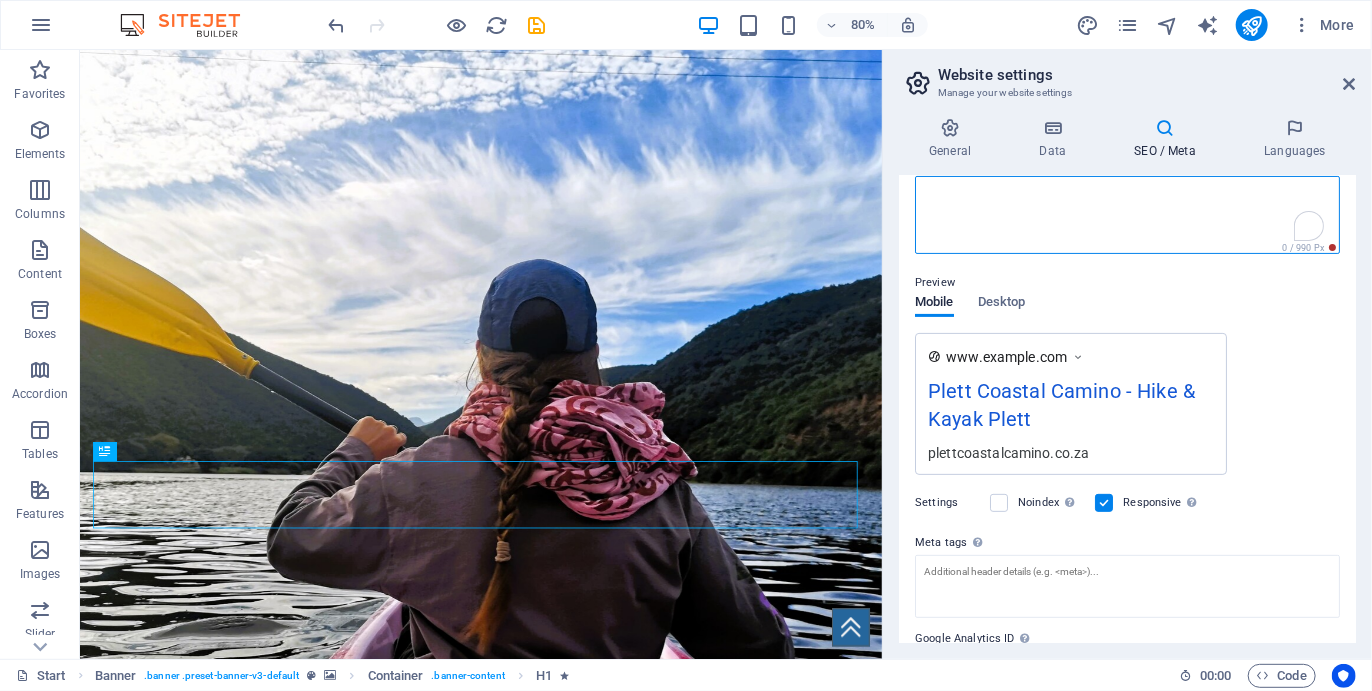 scroll, scrollTop: 310, scrollLeft: 0, axis: vertical 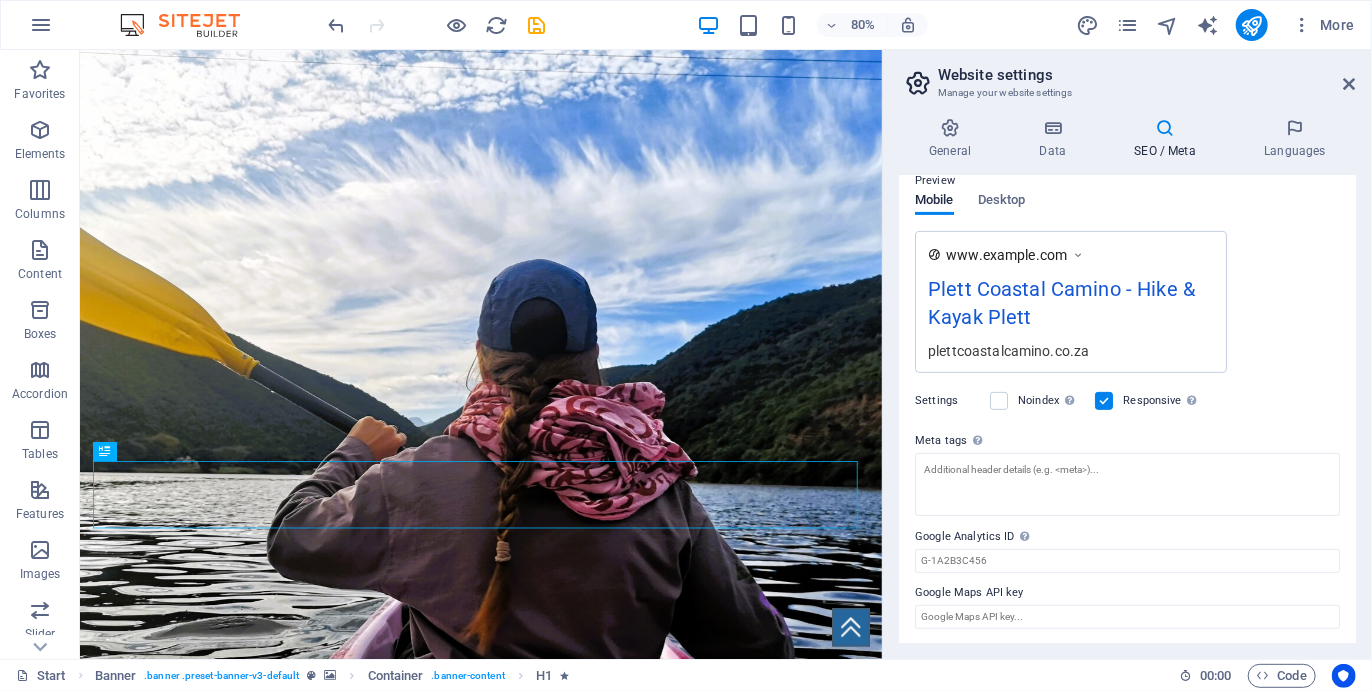 type 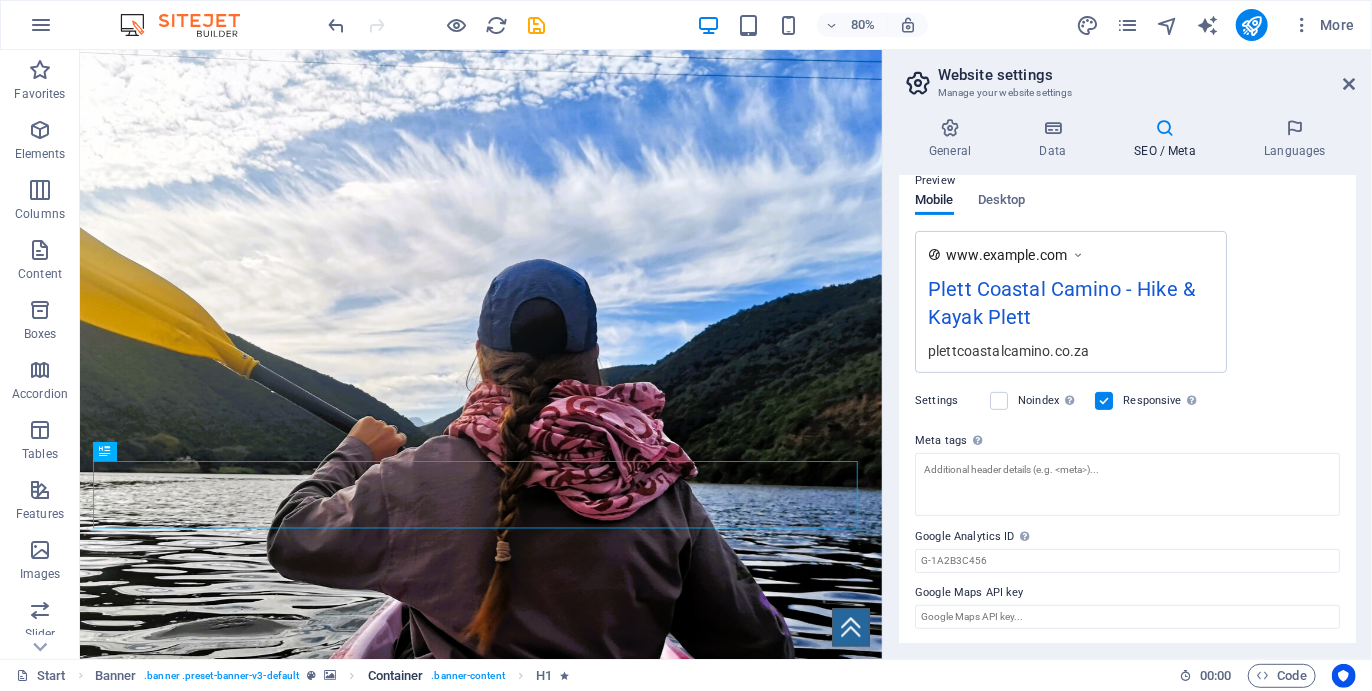 scroll, scrollTop: 310, scrollLeft: 0, axis: vertical 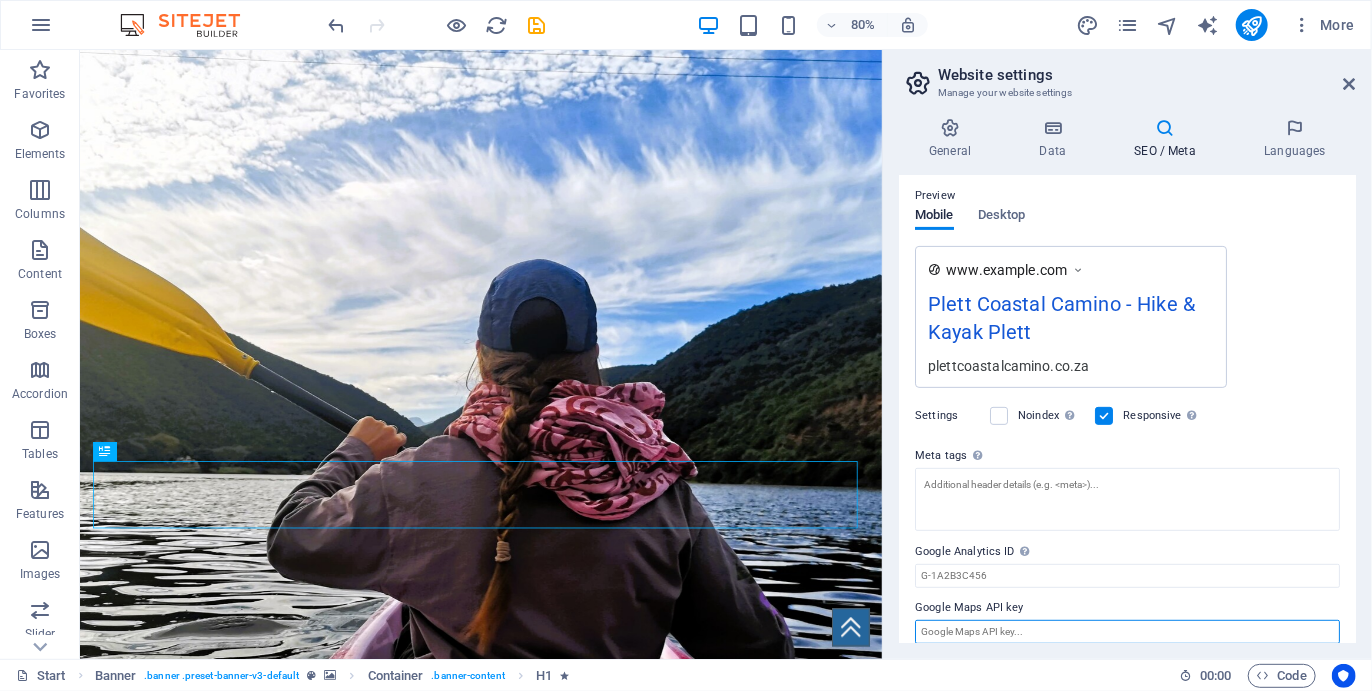 click on "Google Maps API key" at bounding box center (1127, 632) 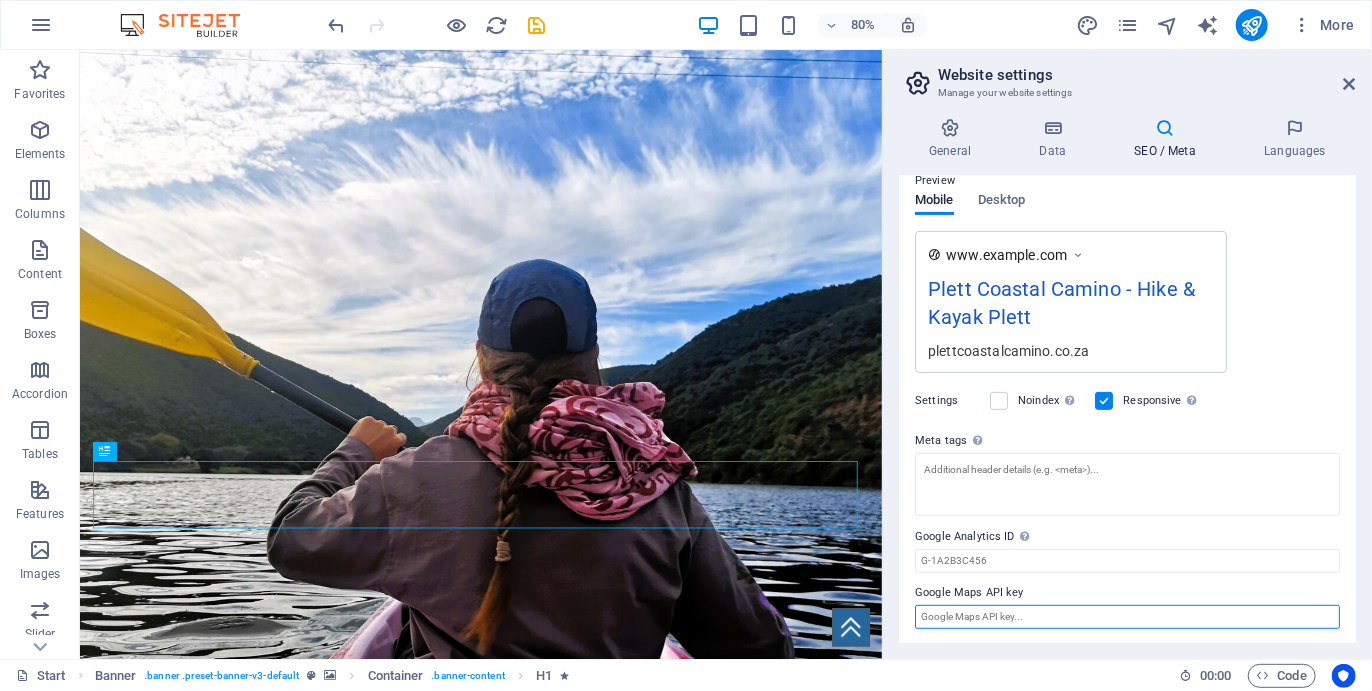scroll, scrollTop: 0, scrollLeft: 0, axis: both 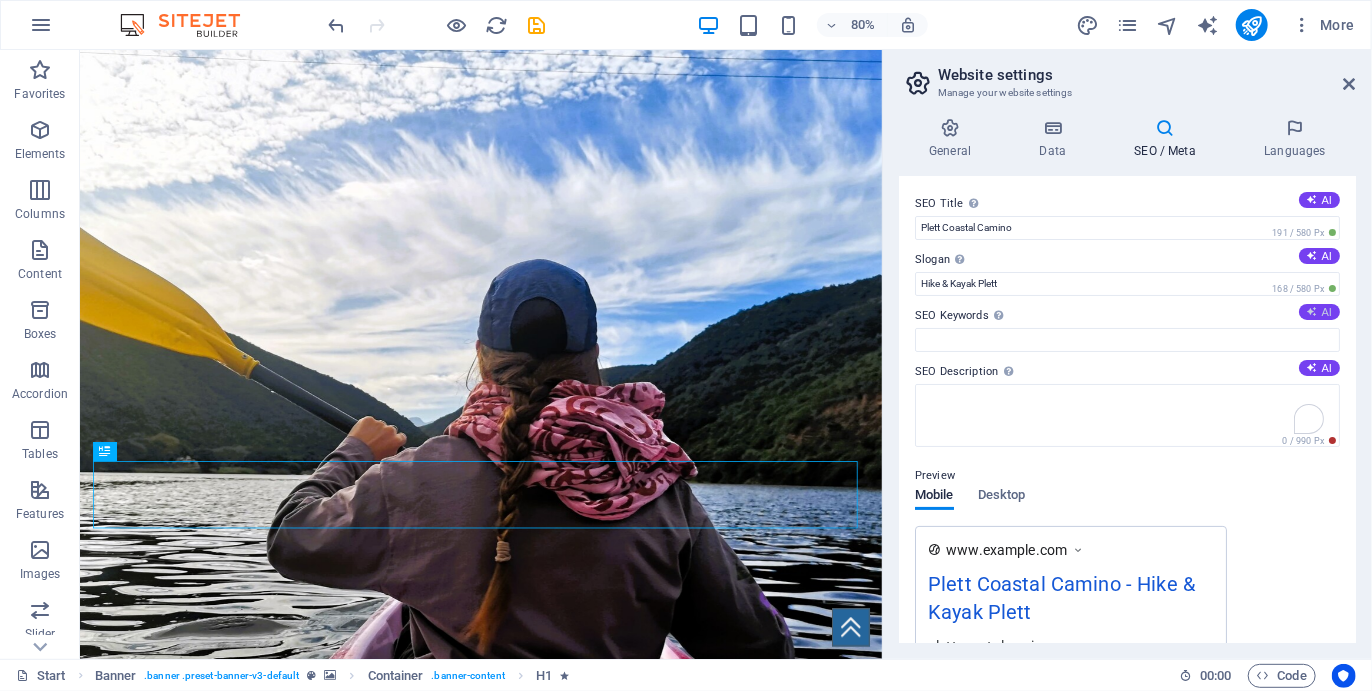 click on "AI" at bounding box center [1319, 312] 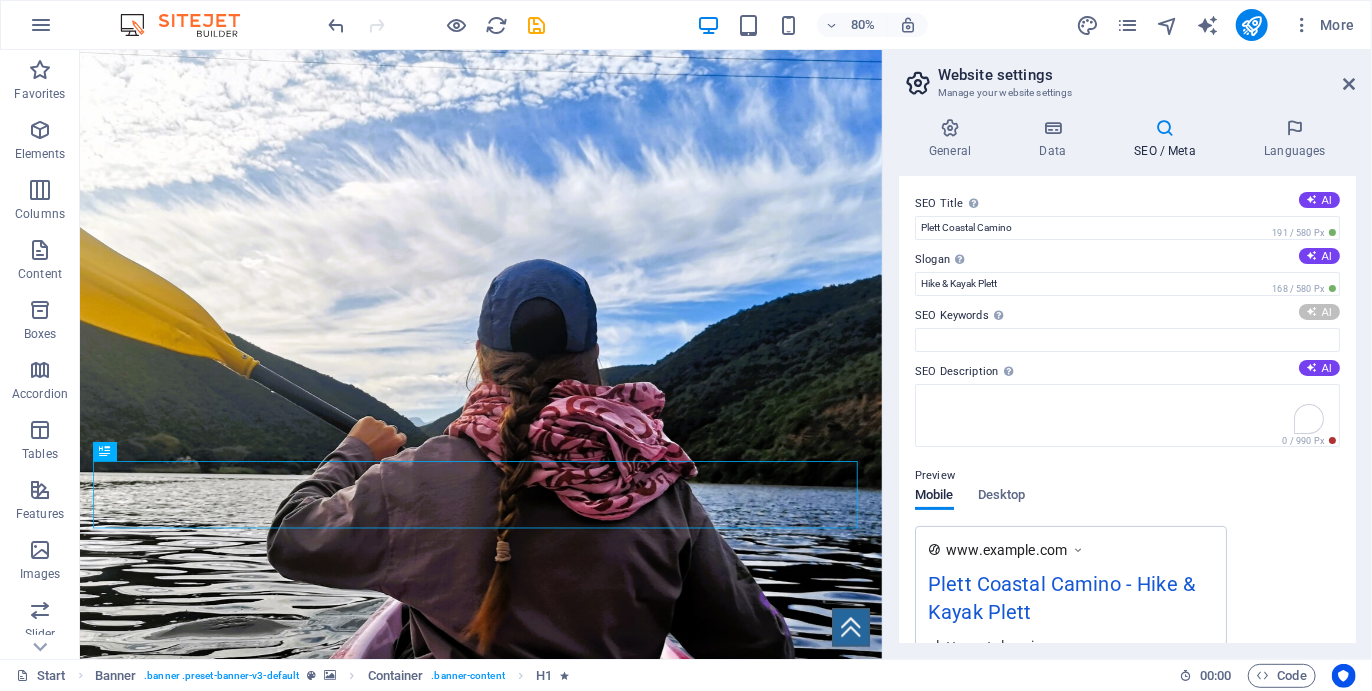 type on "Plett Coastal Camino, slackpacking hiking trail, kayaking adventure, Plettenberg Bay accommodation, mindful hiking experience, guided outdoor activities" 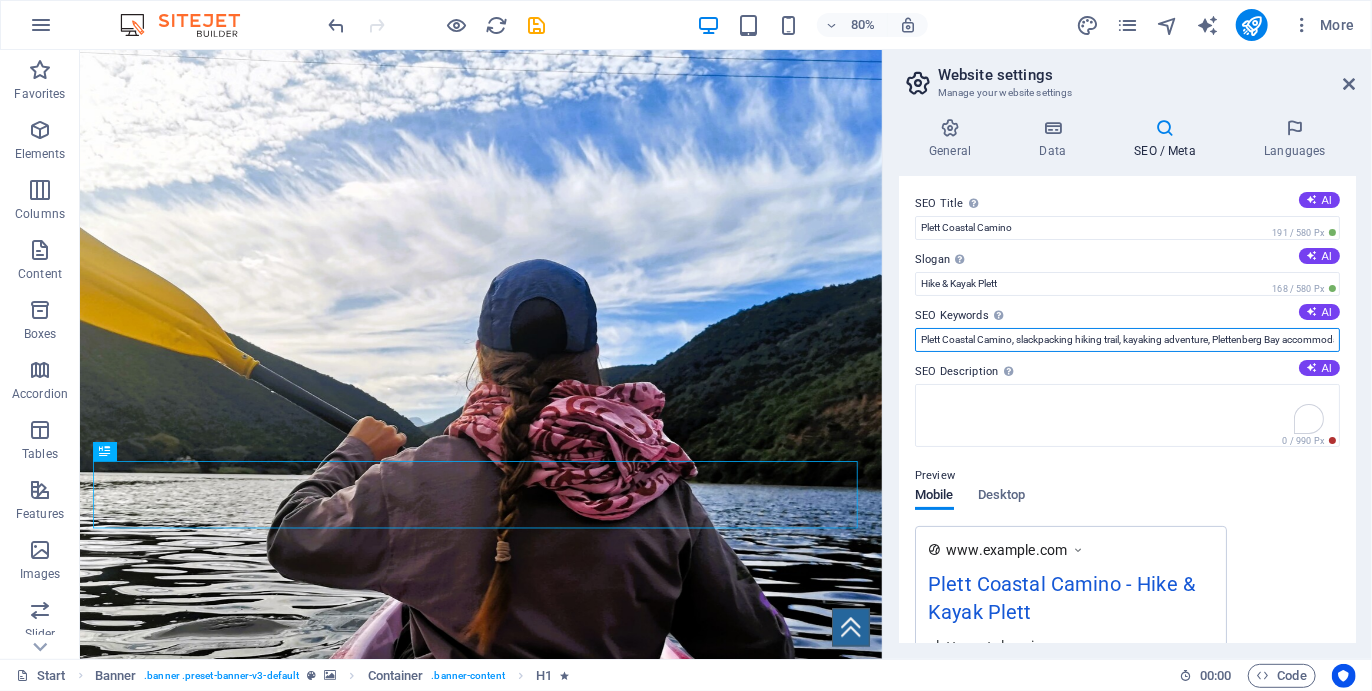 click on "Plett Coastal Camino, slackpacking hiking trail, kayaking adventure, Plettenberg Bay accommodation, mindful hiking experience, guided outdoor activities" at bounding box center (1127, 340) 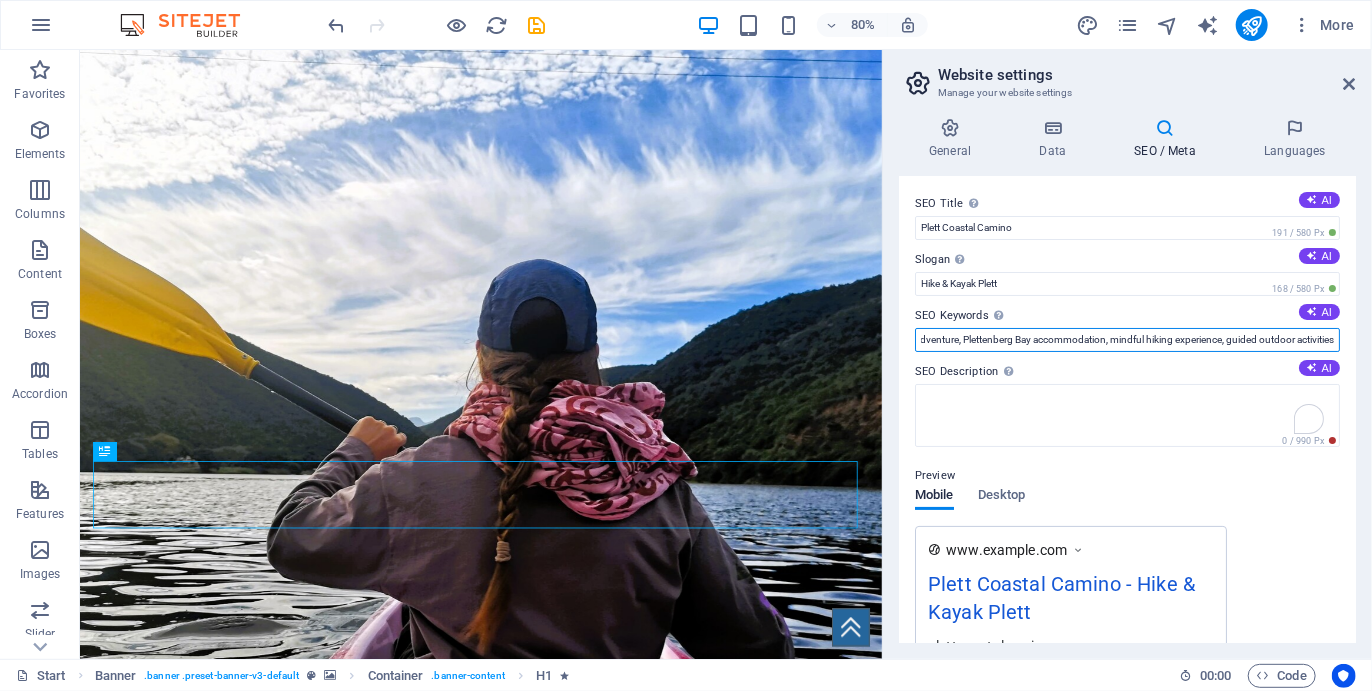 scroll, scrollTop: 0, scrollLeft: 267, axis: horizontal 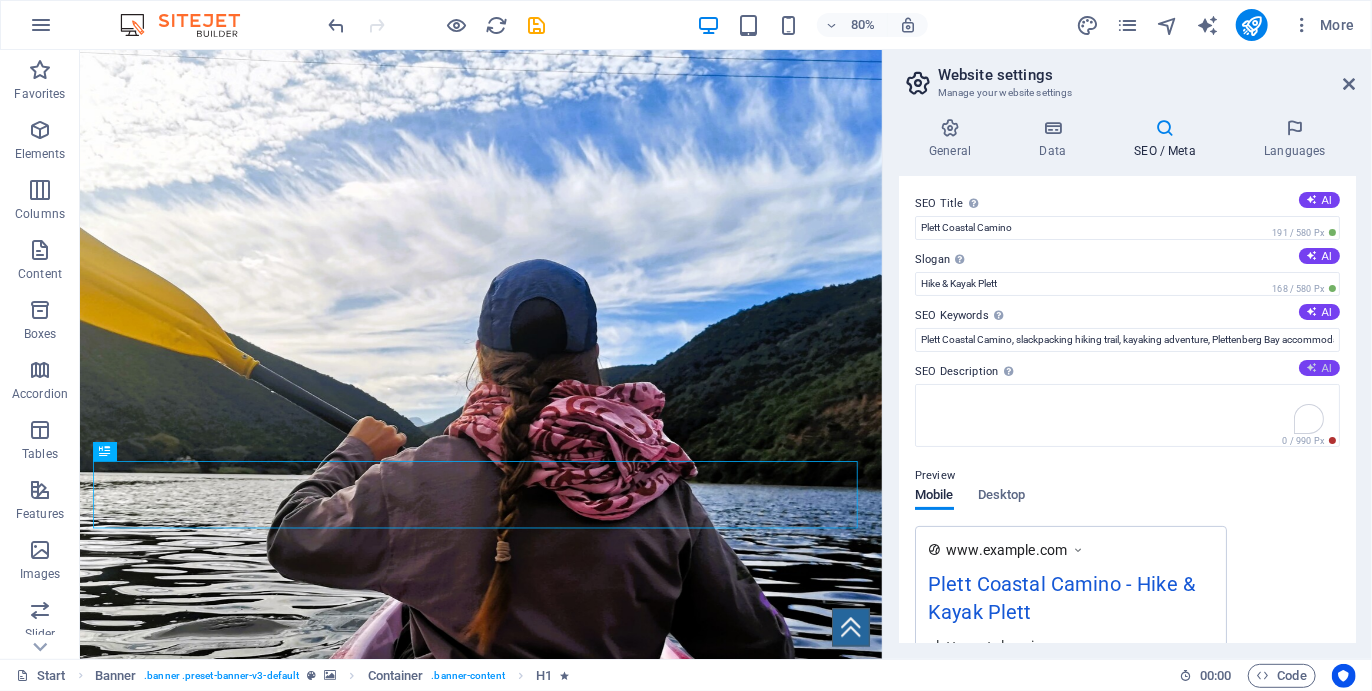 click at bounding box center [1312, 367] 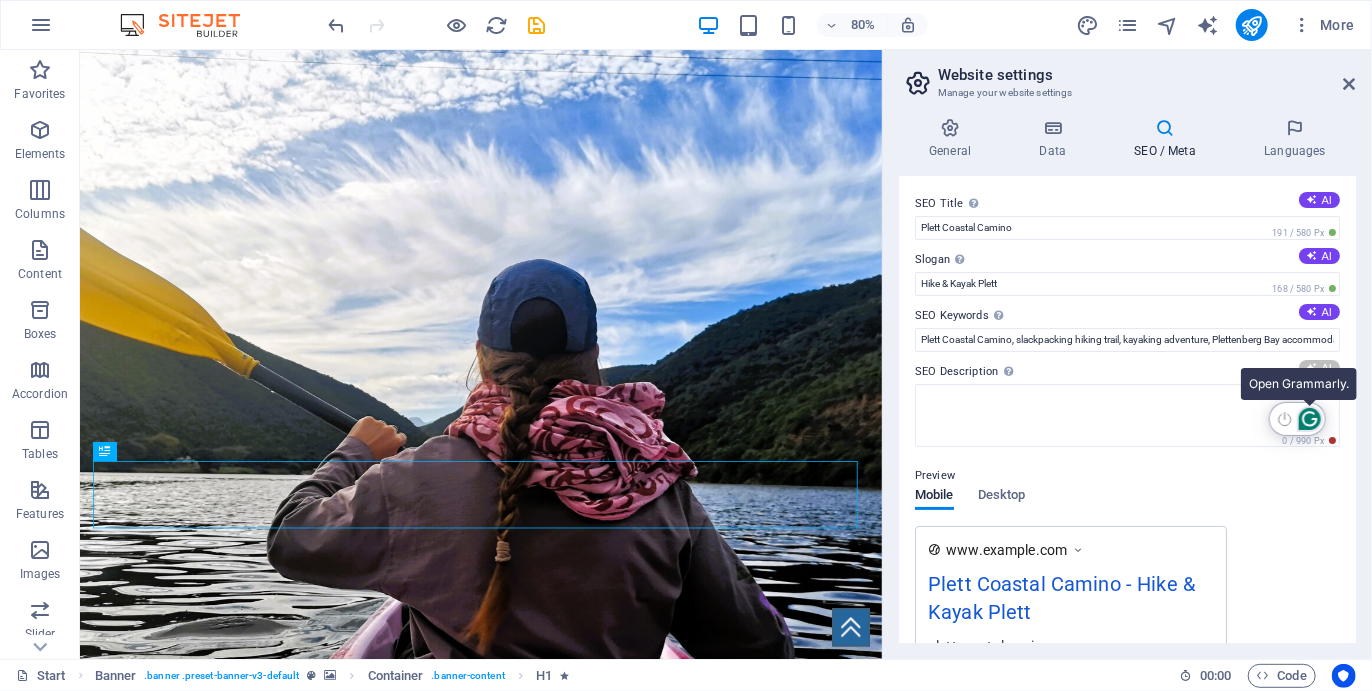 type on "Experience the breathtaking Plett Coastal Camino: a 5-day, fully catered hiking and kayaking adventure for all ages!" 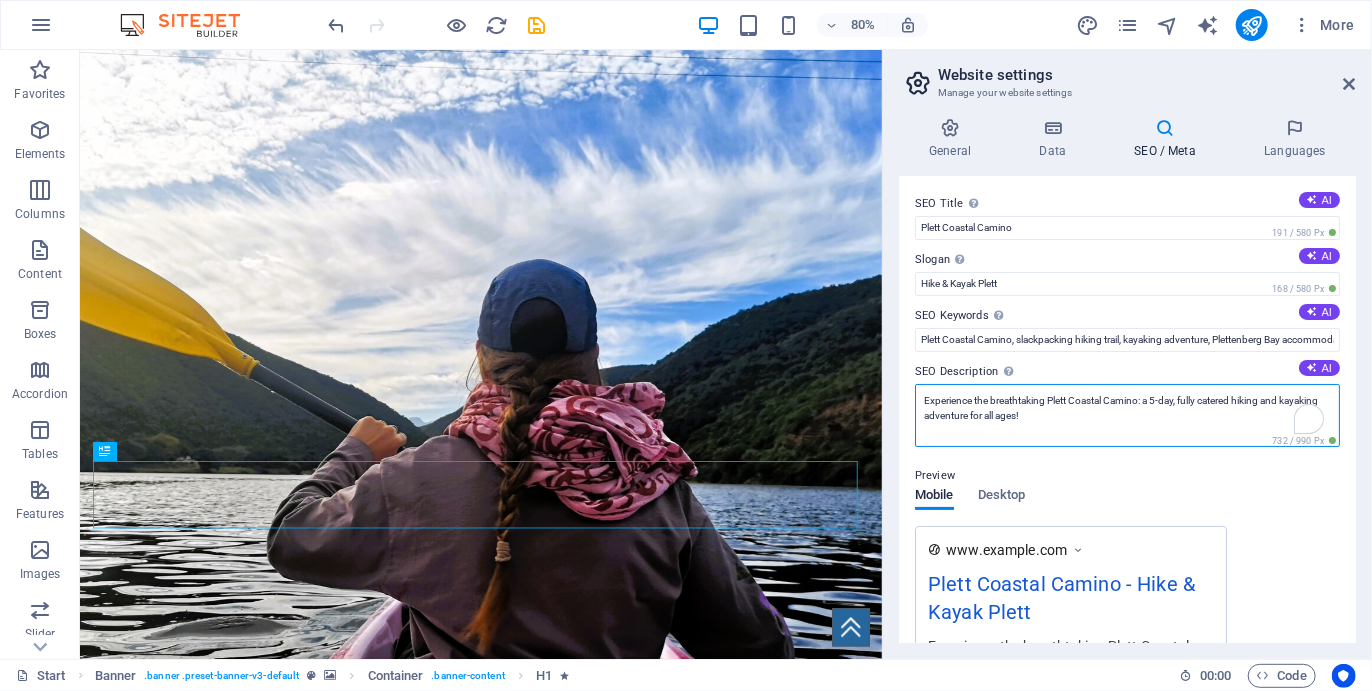 click on "Experience the breathtaking Plett Coastal Camino: a 5-day, fully catered hiking and kayaking adventure for all ages!" at bounding box center (1127, 415) 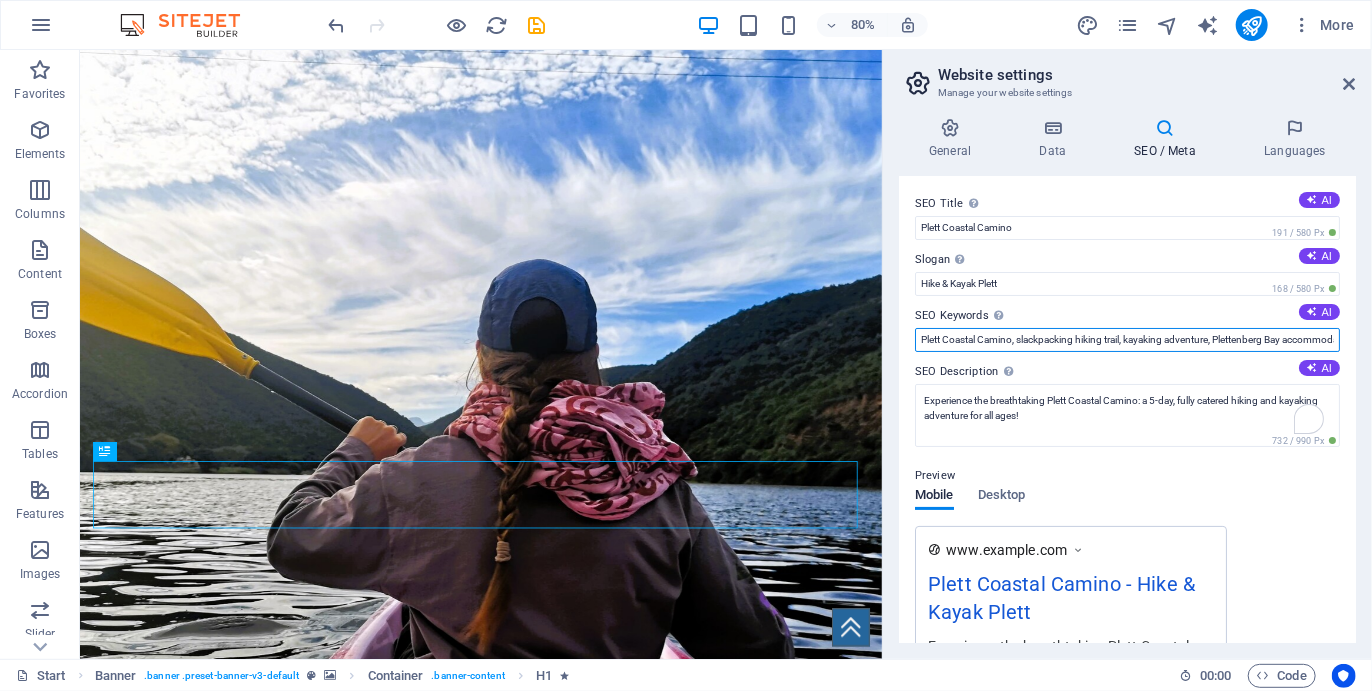 click on "Plett Coastal Camino, slackpacking hiking trail, kayaking adventure, Plettenberg Bay accommodation, mindful hiking experience, guided outdoor activities" at bounding box center [1127, 340] 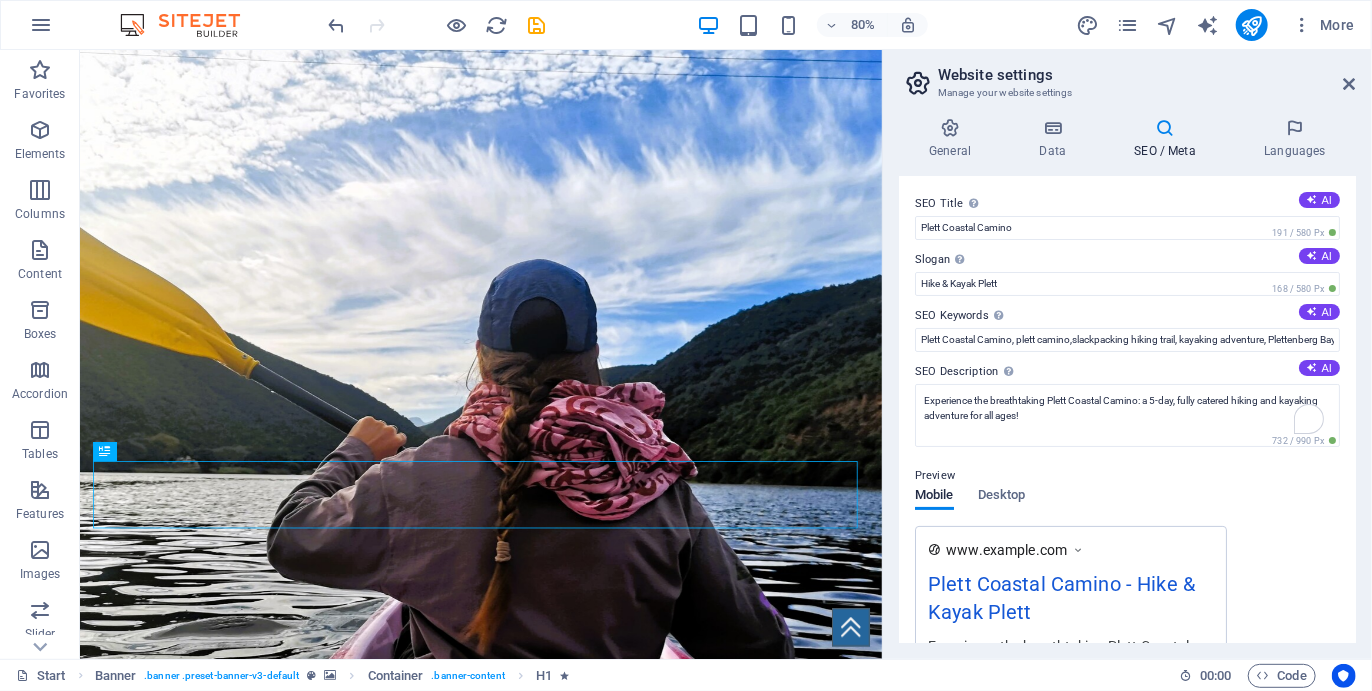 drag, startPoint x: 1245, startPoint y: 341, endPoint x: 1247, endPoint y: 372, distance: 31.06445 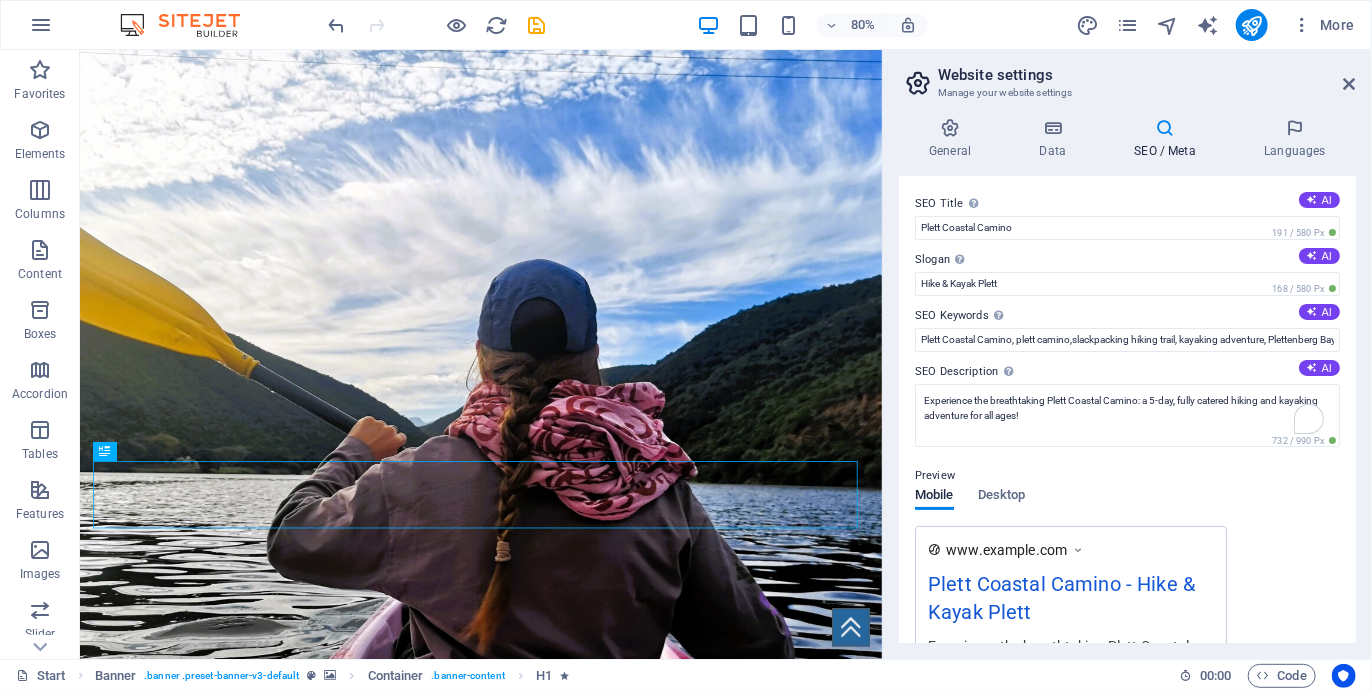 click on "SEO Description Describe the contents of your website - this is crucial for search engines and SEO! AI" at bounding box center [1127, 372] 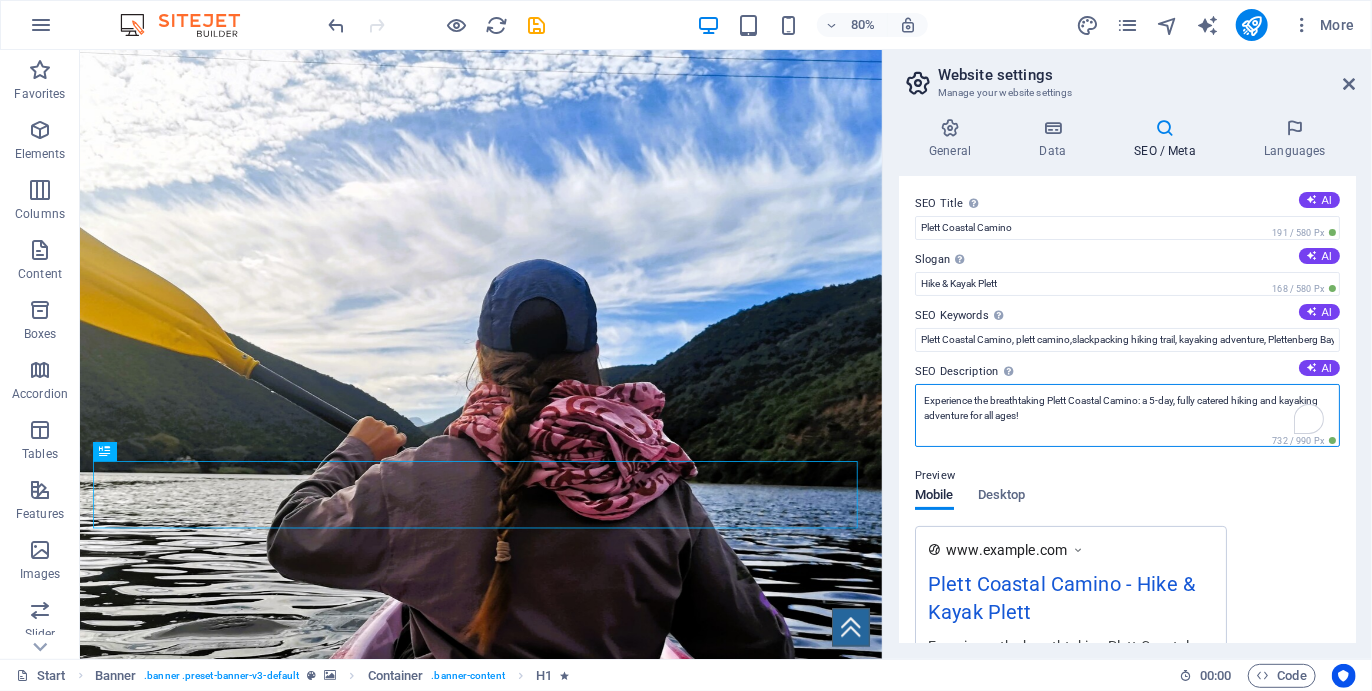 click on "Experience the breathtaking Plett Coastal Camino: a 5-day, fully catered hiking and kayaking adventure for all ages!" at bounding box center [1127, 415] 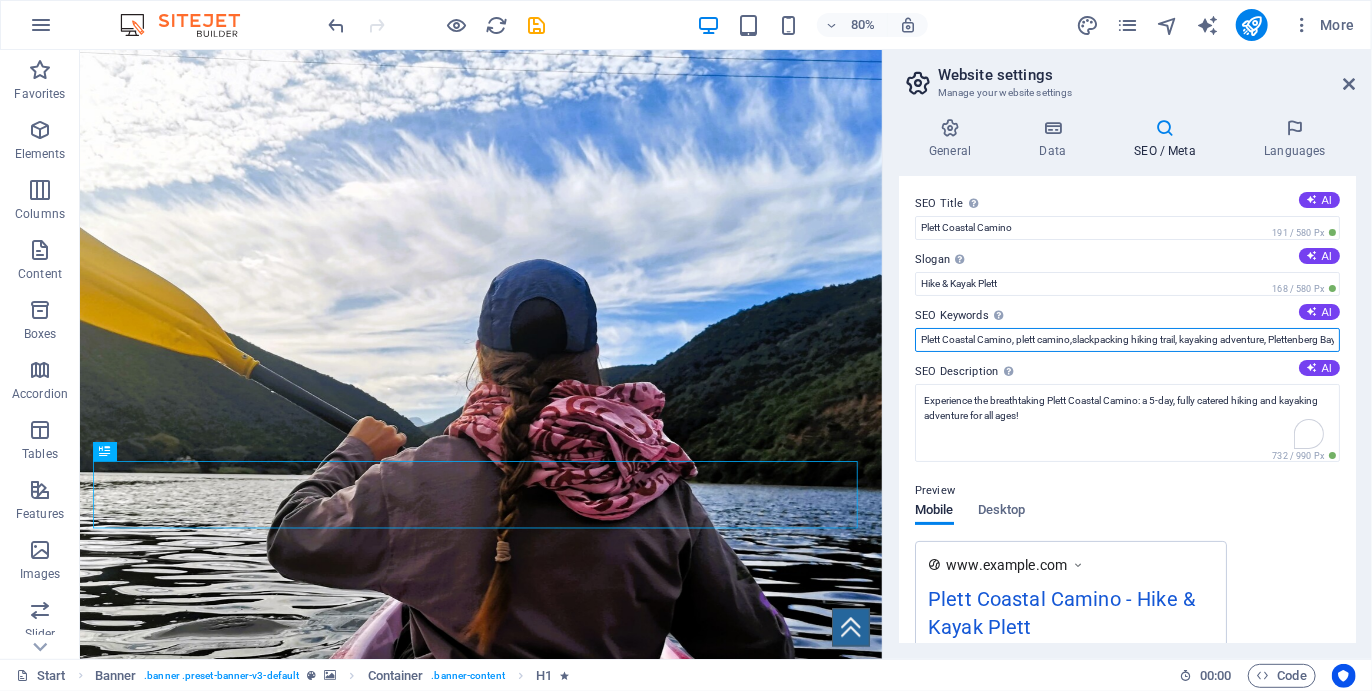 click on "Plett Coastal Camino, plett camino,slackpacking hiking trail, kayaking adventure, Plettenberg Bay accommodation, mindful hiking experience, guided outdoor activities" at bounding box center [1127, 340] 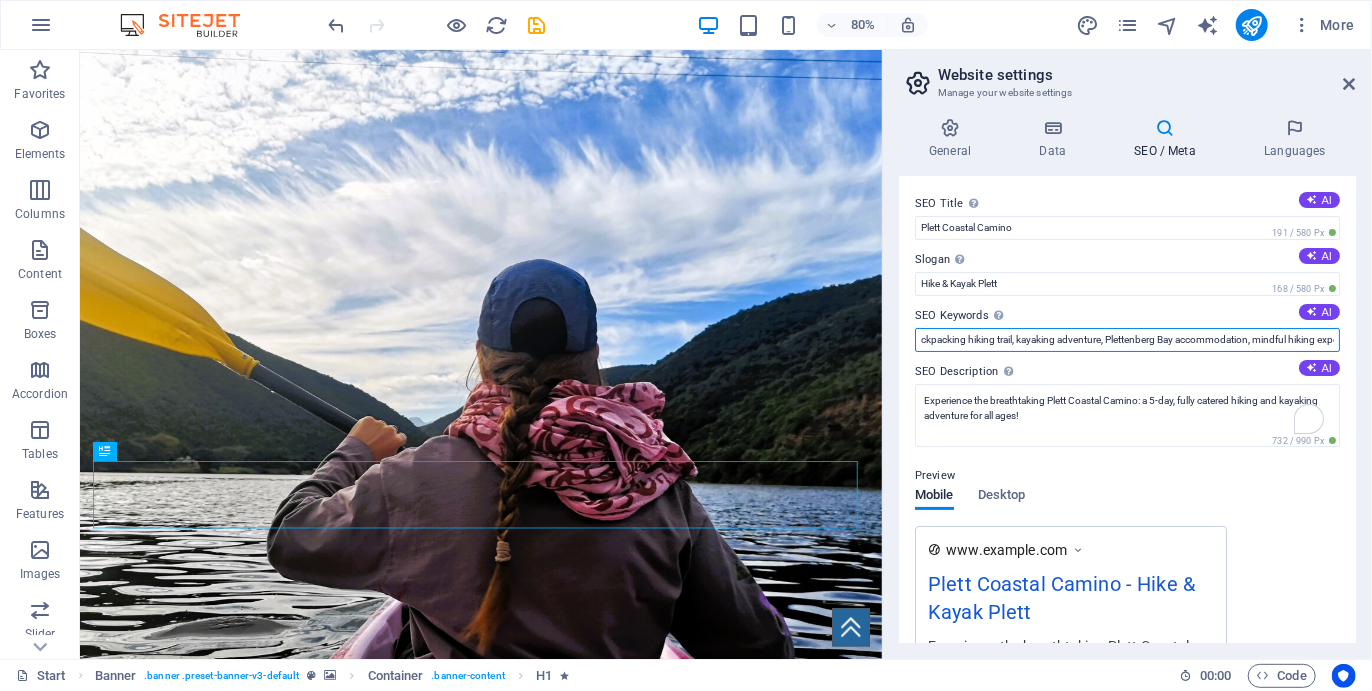 scroll, scrollTop: 0, scrollLeft: 201, axis: horizontal 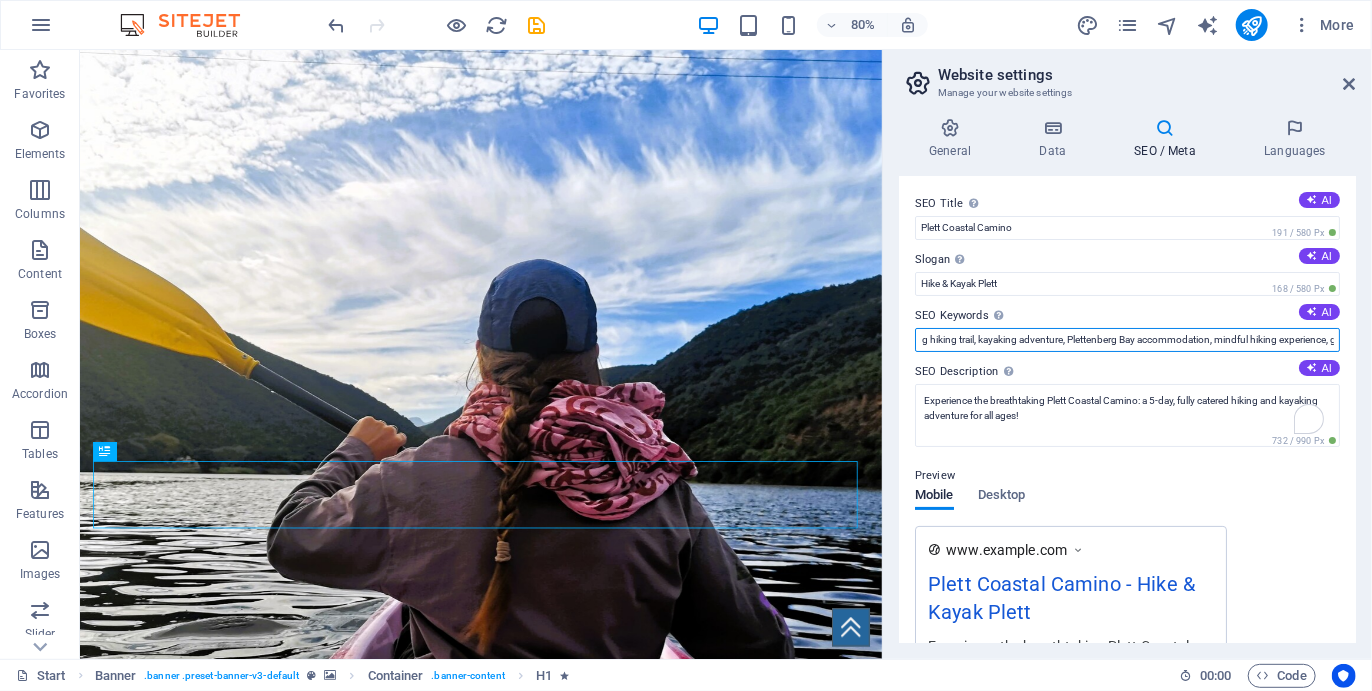 click on "Plett Coastal Camino, plett camino,slackpacking hiking trail, kayaking adventure, Plettenberg Bay accommodation, mindful hiking experience, guided outdoor activities" at bounding box center (1127, 340) 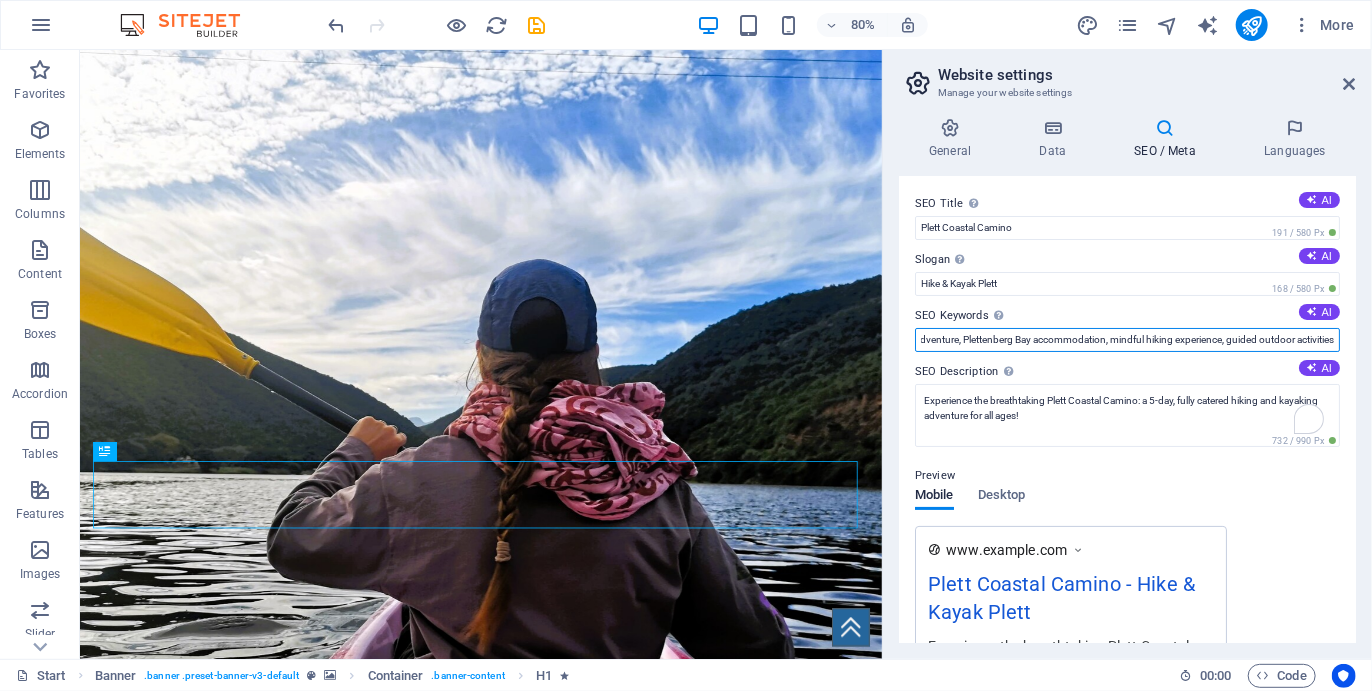 scroll, scrollTop: 0, scrollLeft: 325, axis: horizontal 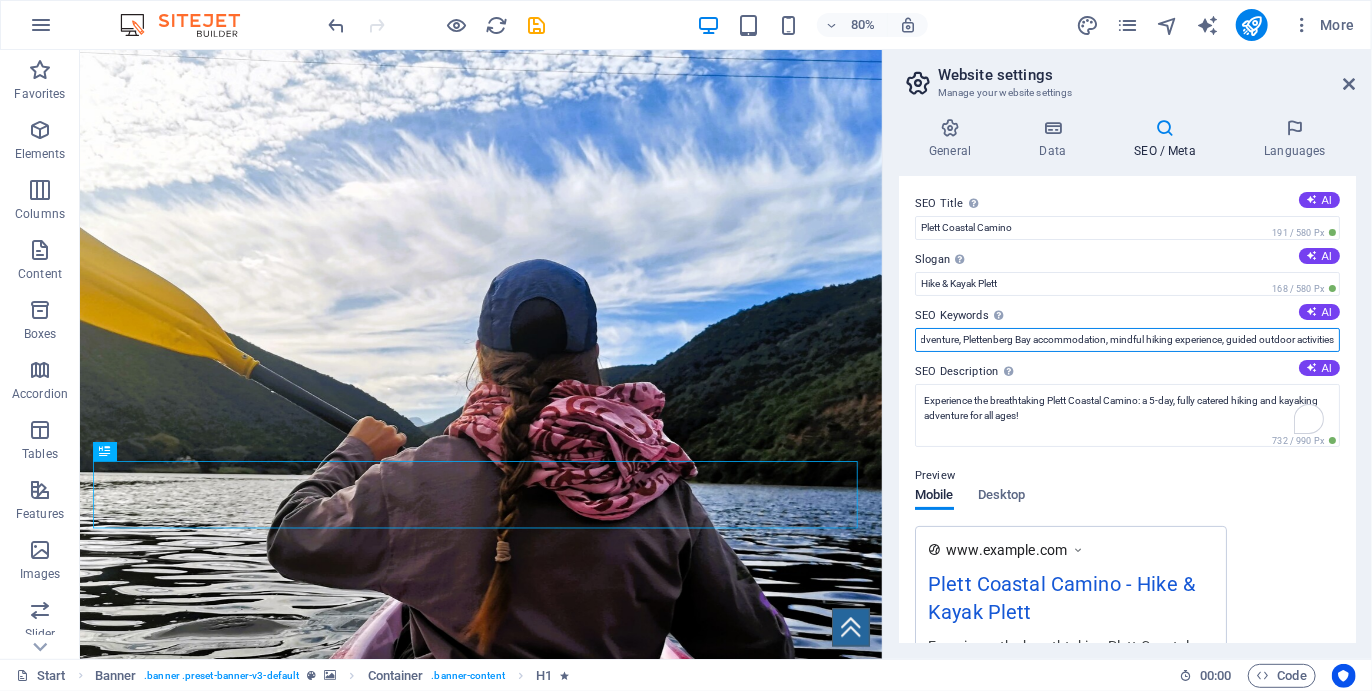 click on "Plett Coastal Camino, plett camino,slackpacking hiking trail, kayaking adventure, Plettenberg Bay accommodation, mindful hiking experience, guided outdoor activities" at bounding box center [1127, 340] 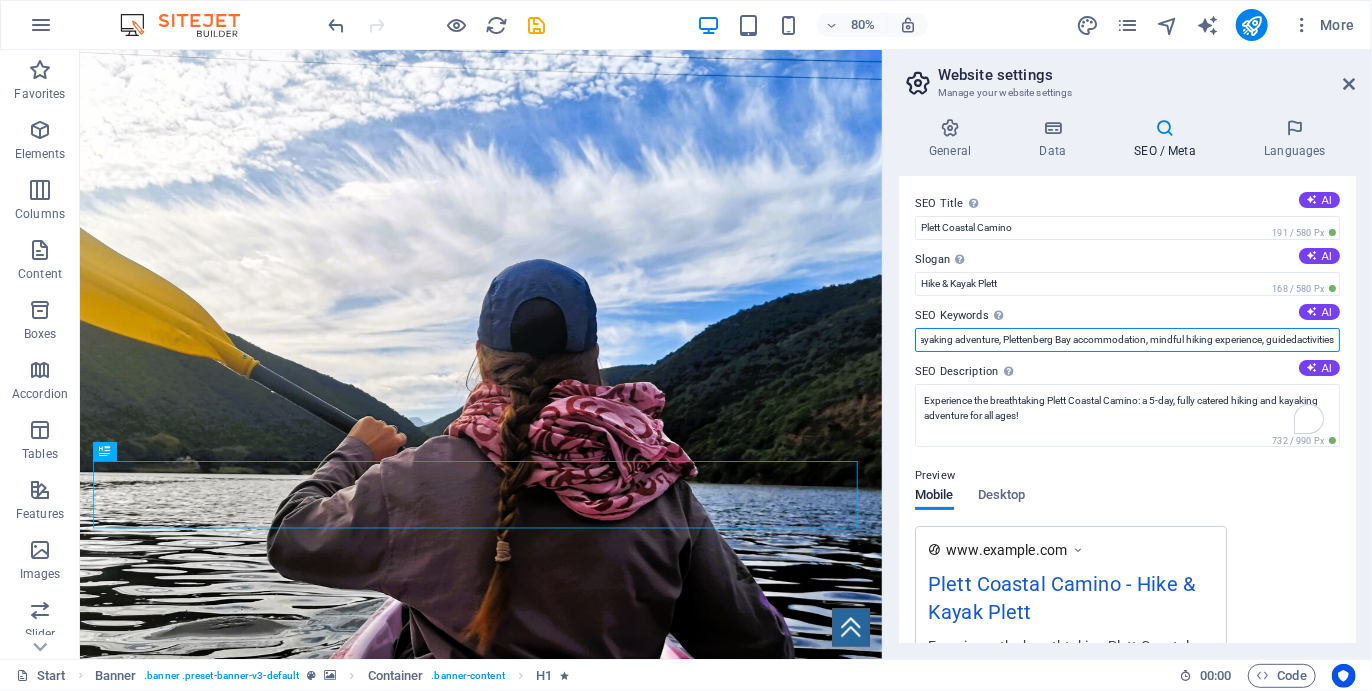 scroll, scrollTop: 0, scrollLeft: 285, axis: horizontal 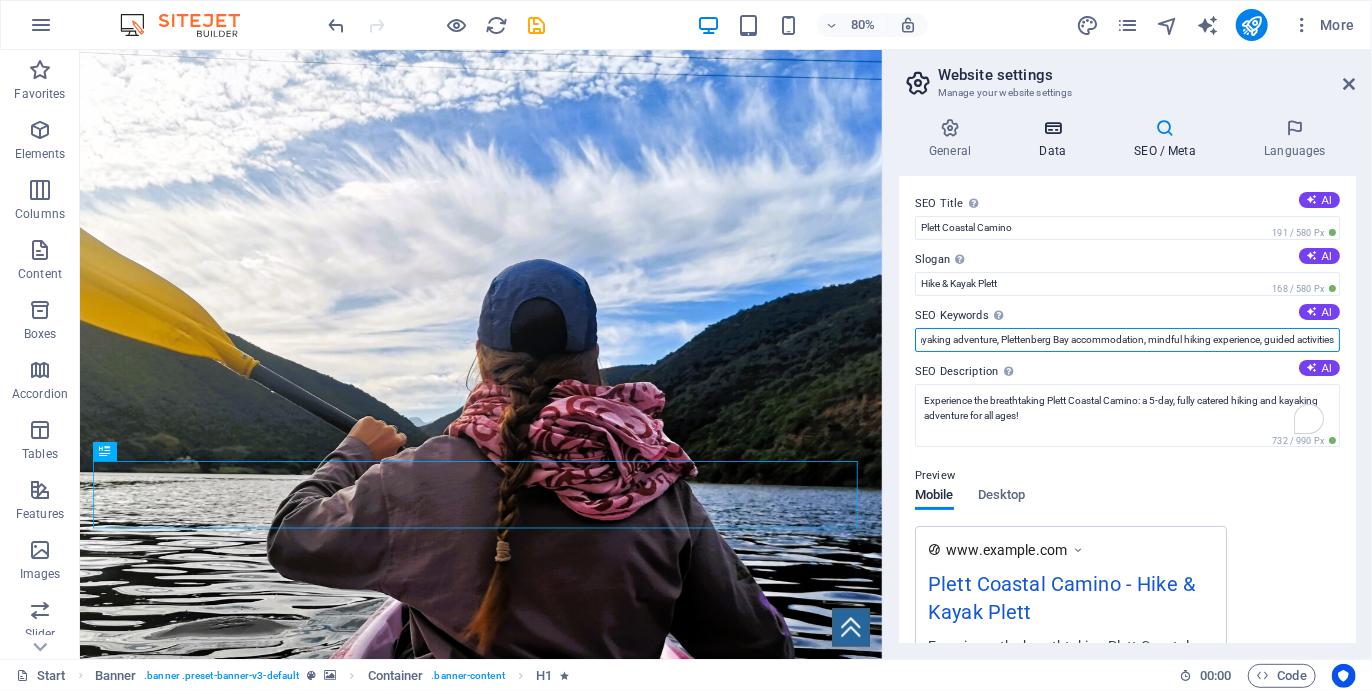 type on "Plett Coastal Camino, plett camino,slackpacking hiking trail, kayaking adventure, Plettenberg Bay accommodation, mindful hiking experience, guided activities" 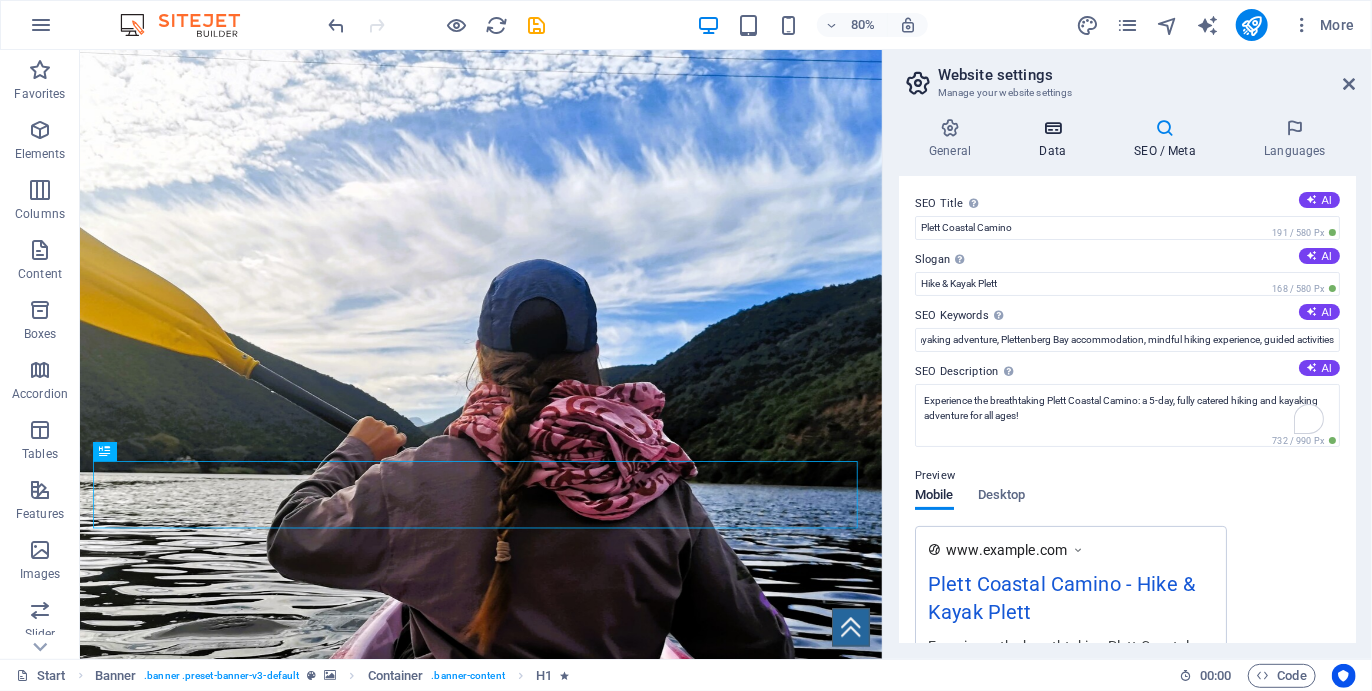 scroll, scrollTop: 0, scrollLeft: 0, axis: both 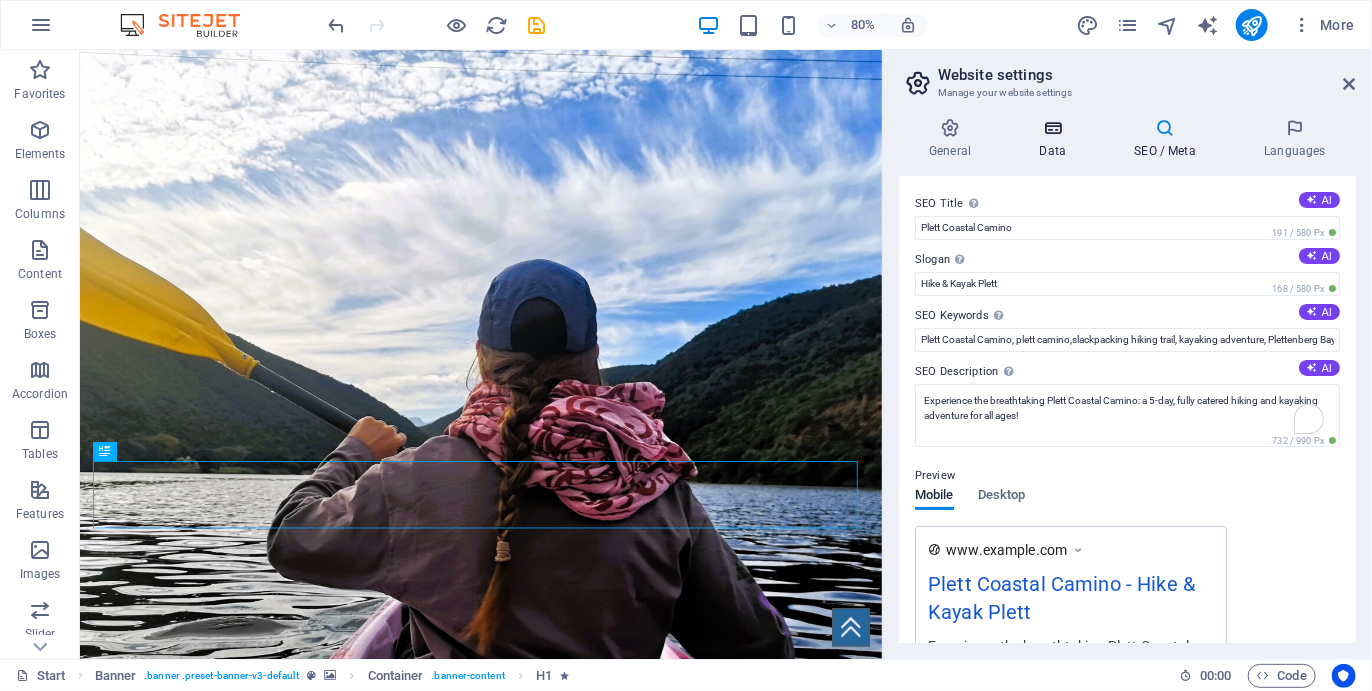 click on "Data" at bounding box center [1056, 139] 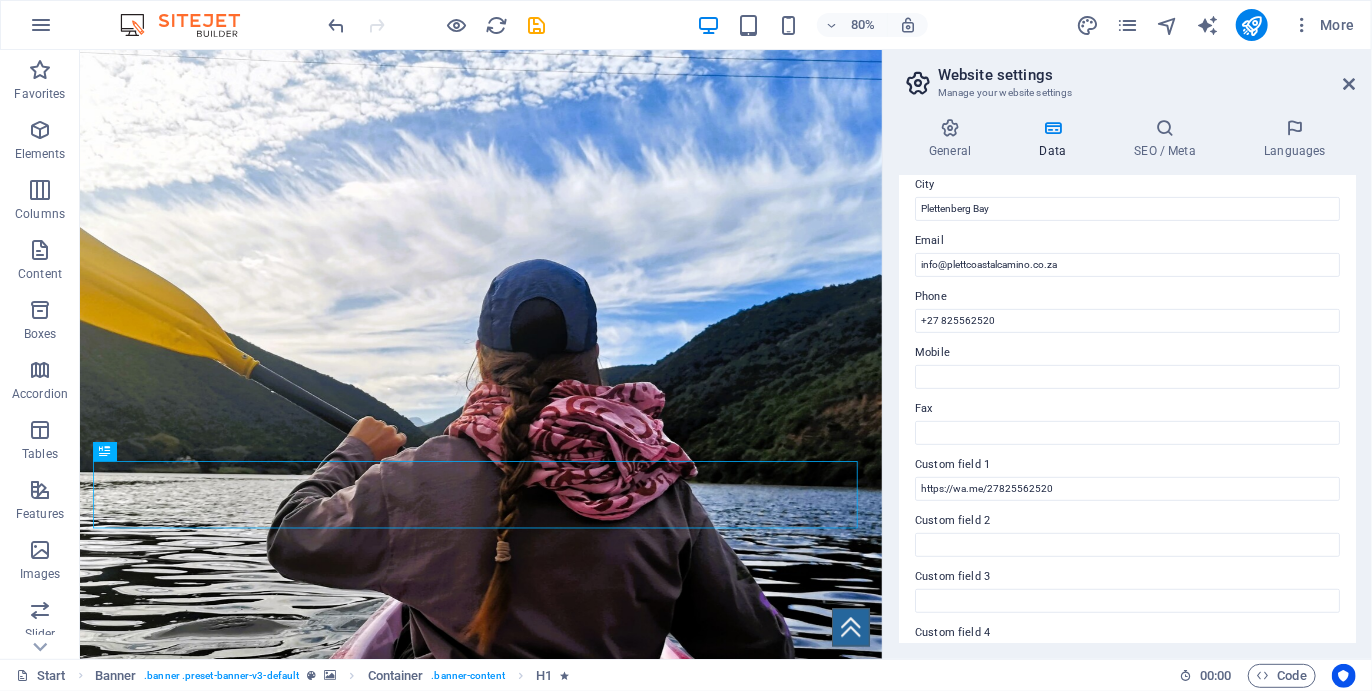scroll, scrollTop: 0, scrollLeft: 0, axis: both 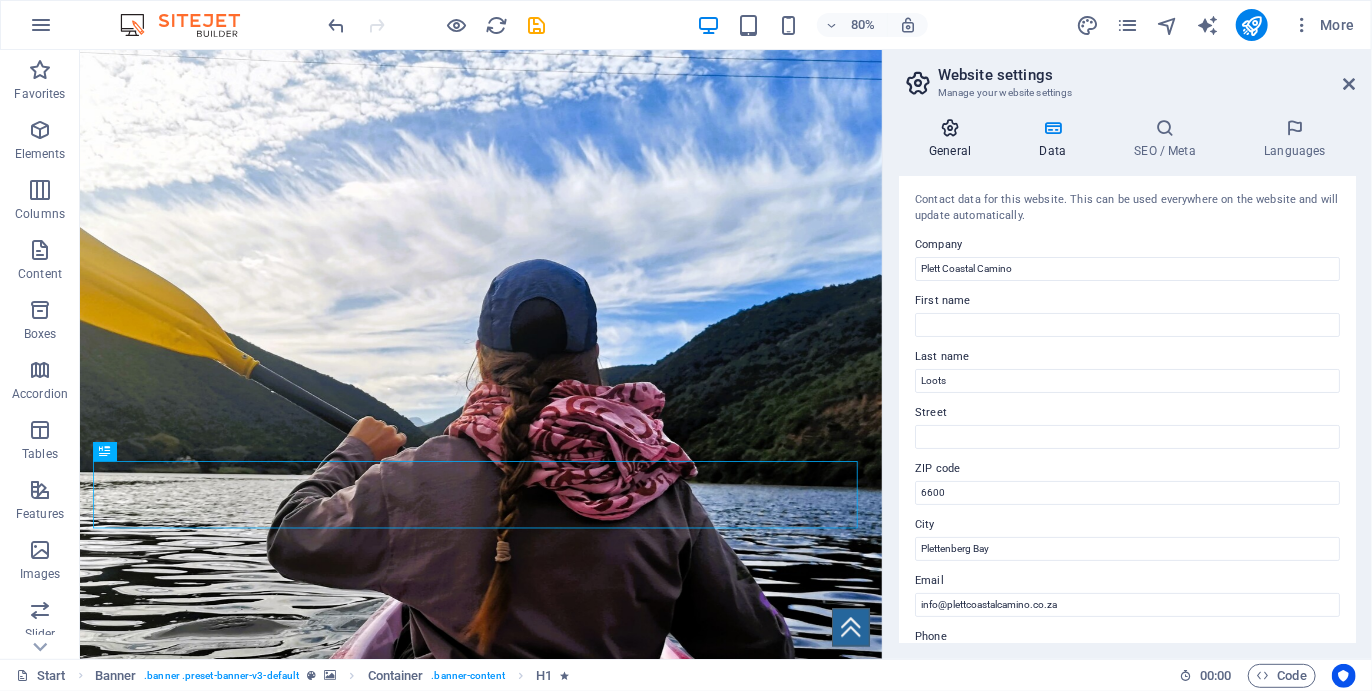 click at bounding box center [950, 128] 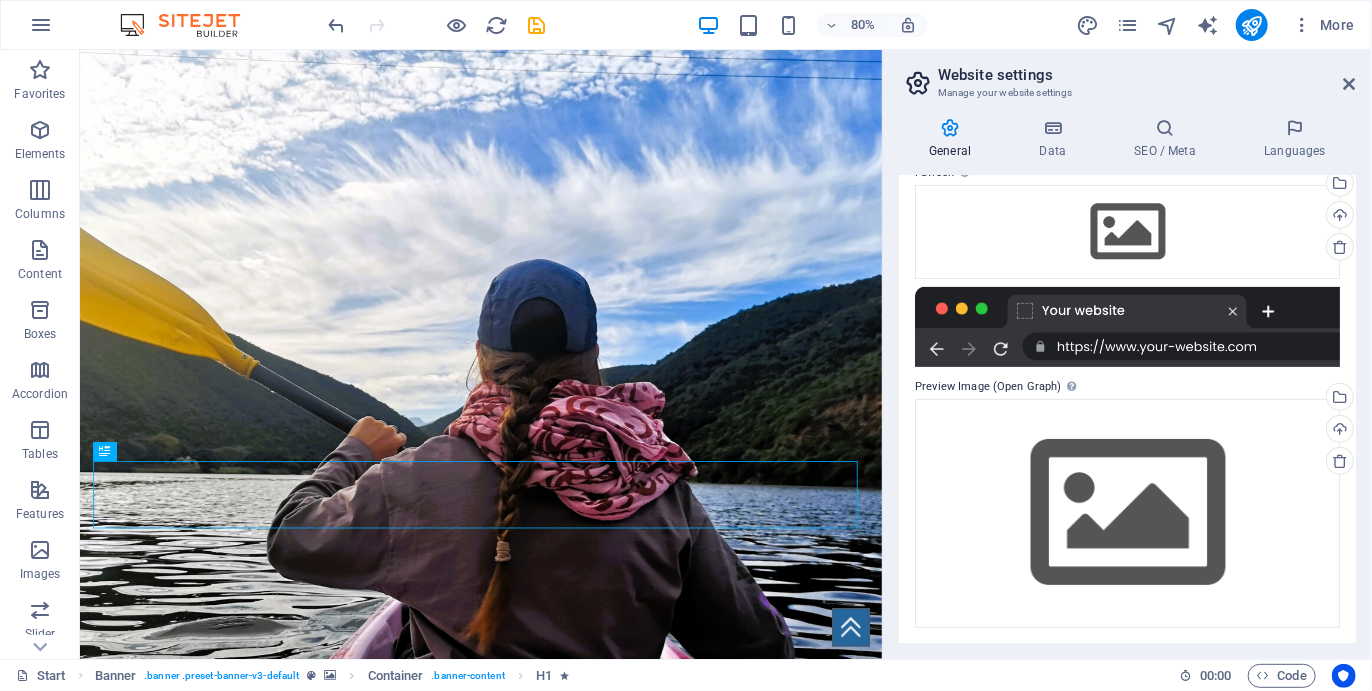 scroll, scrollTop: 0, scrollLeft: 0, axis: both 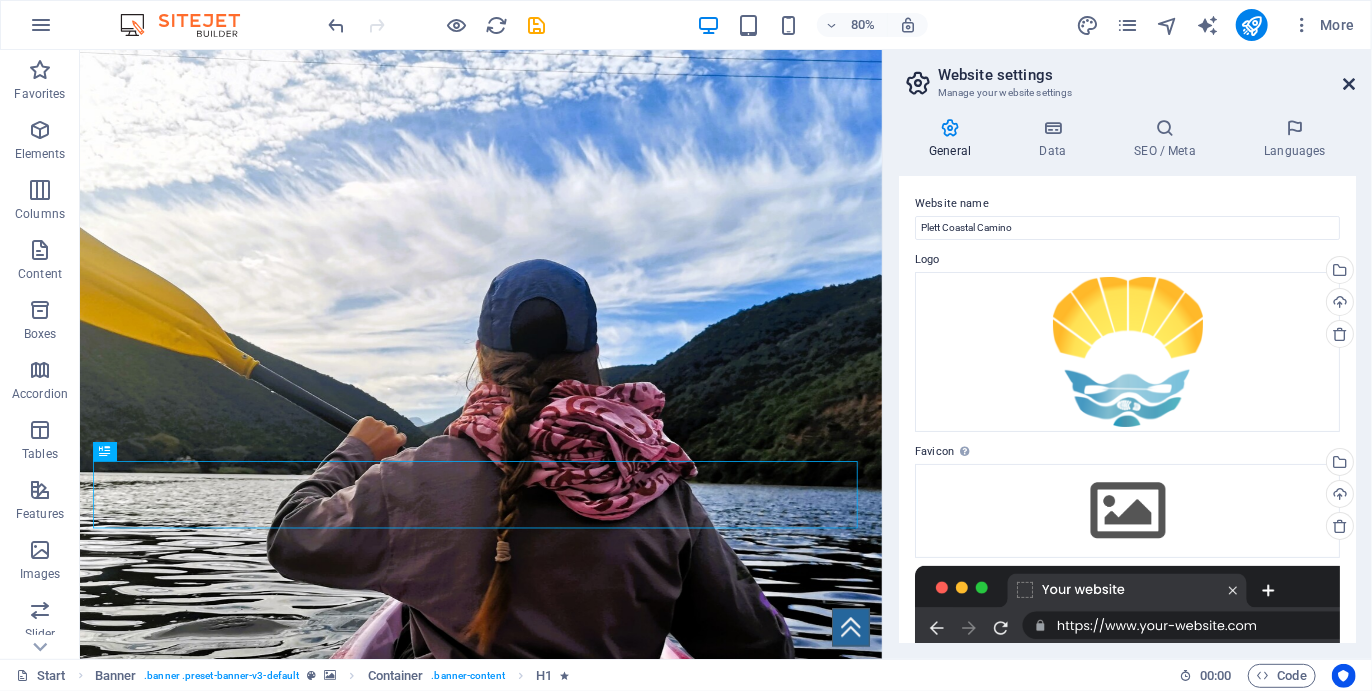 click at bounding box center [1350, 84] 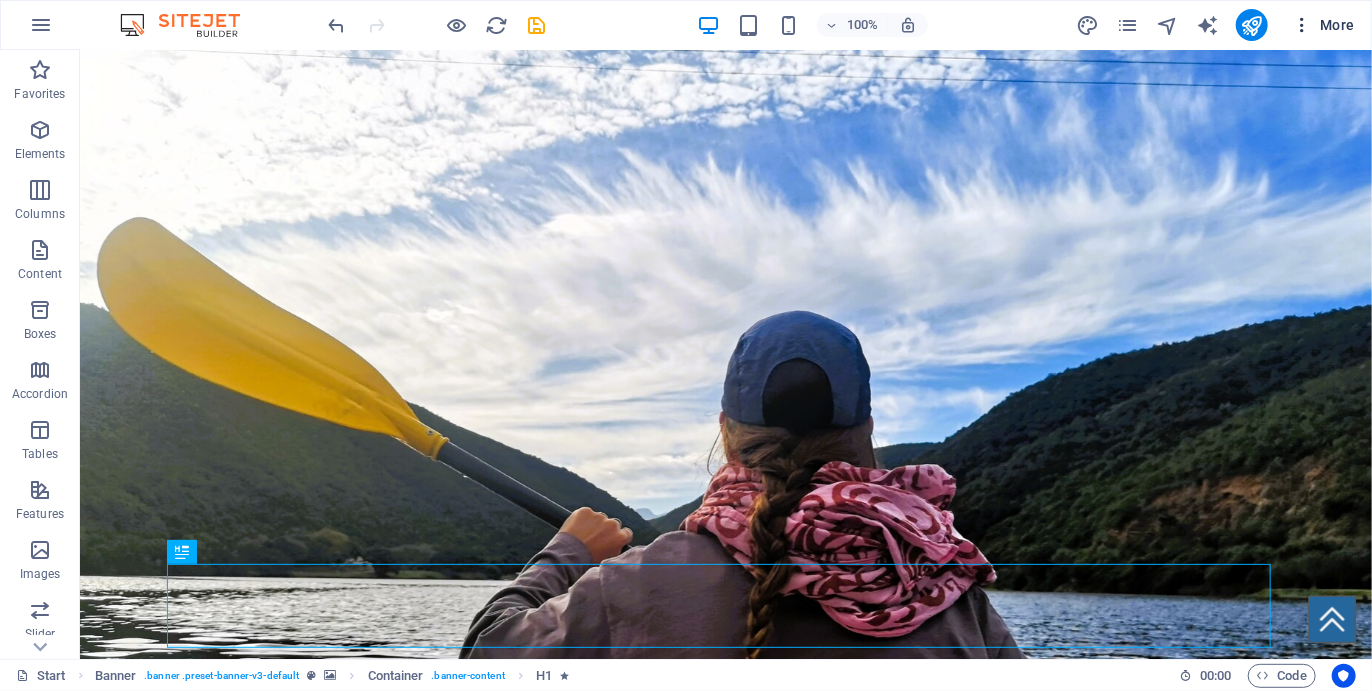 click on "More" at bounding box center (1323, 25) 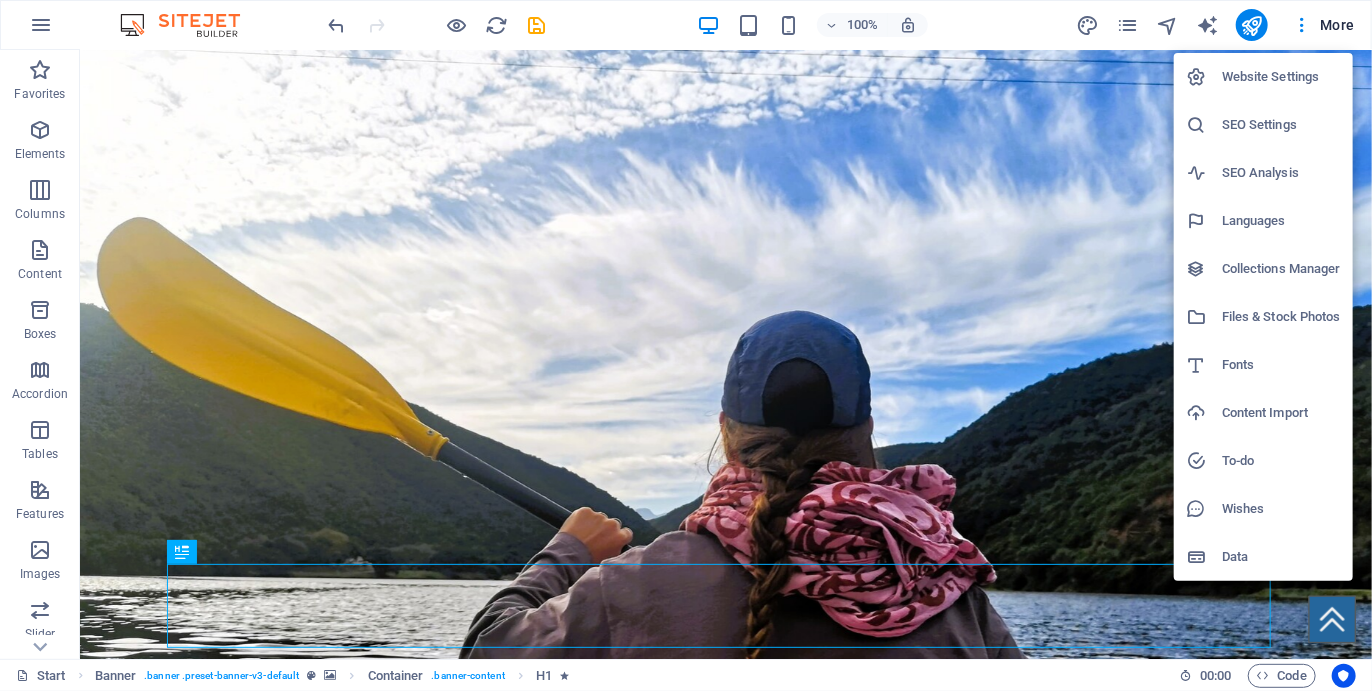 click on "SEO Analysis" at bounding box center [1263, 173] 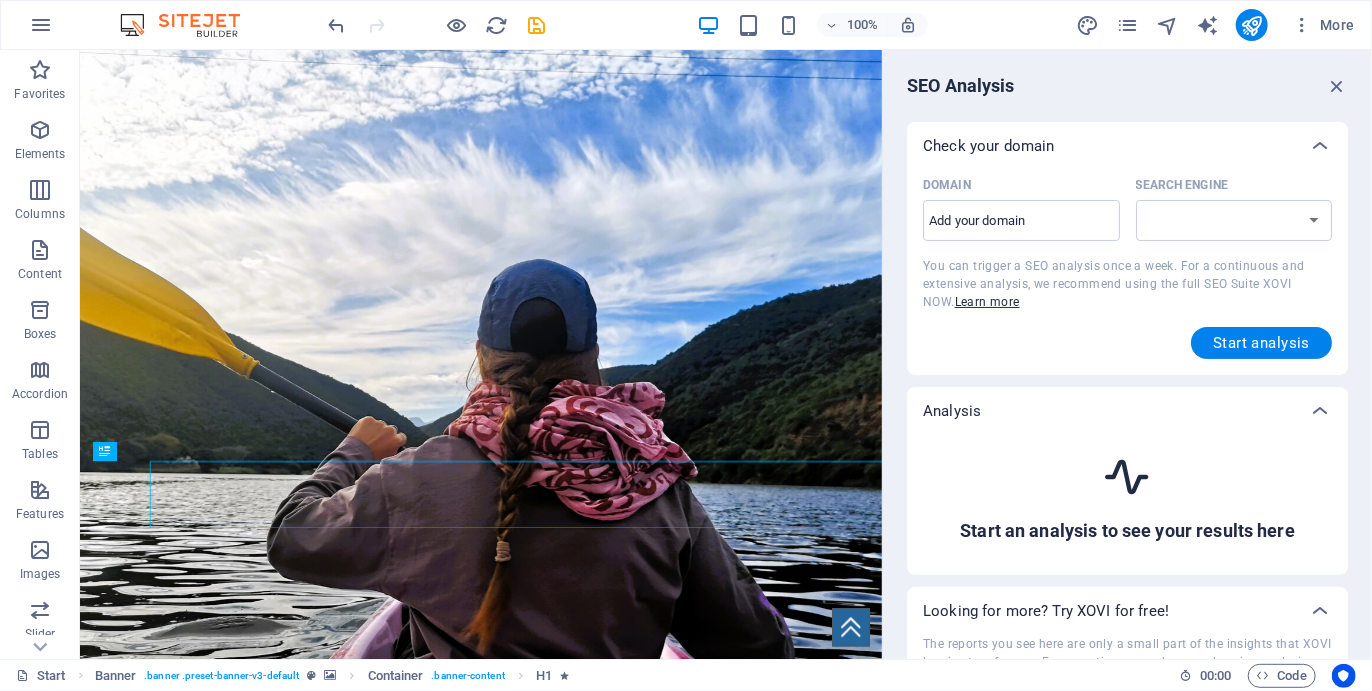 select on "google.com" 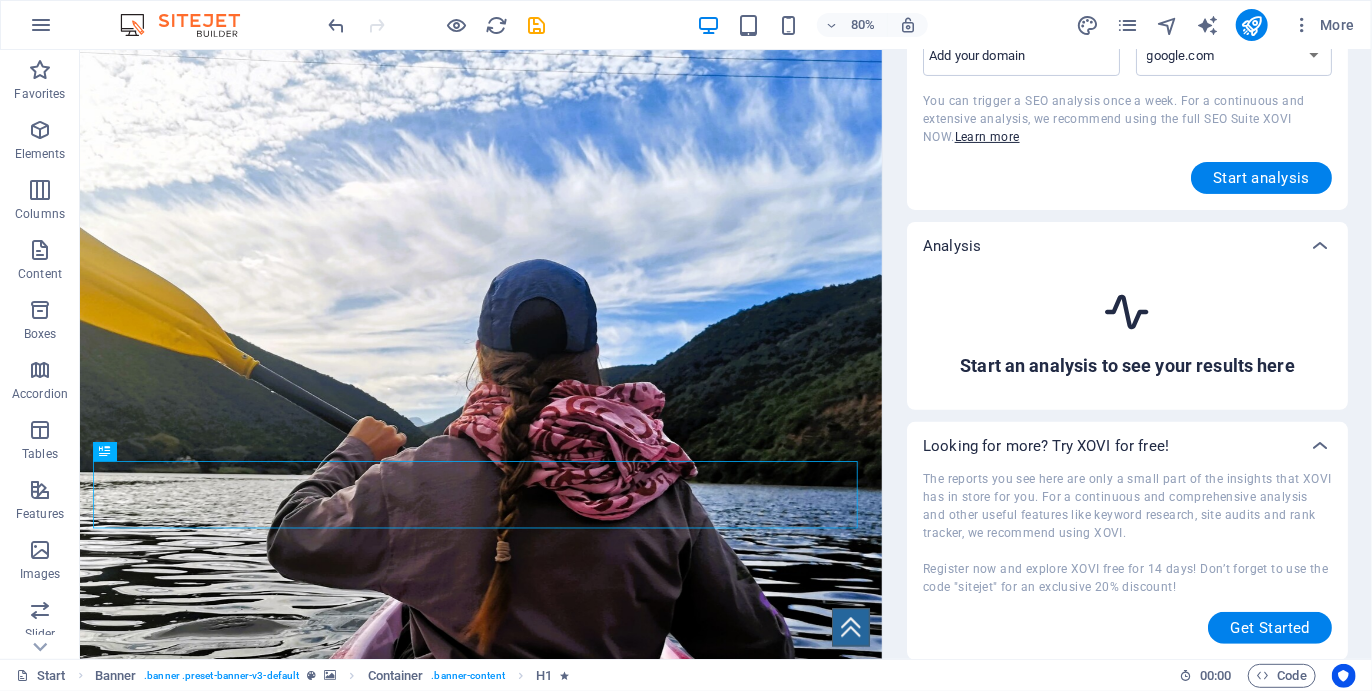 scroll, scrollTop: 0, scrollLeft: 0, axis: both 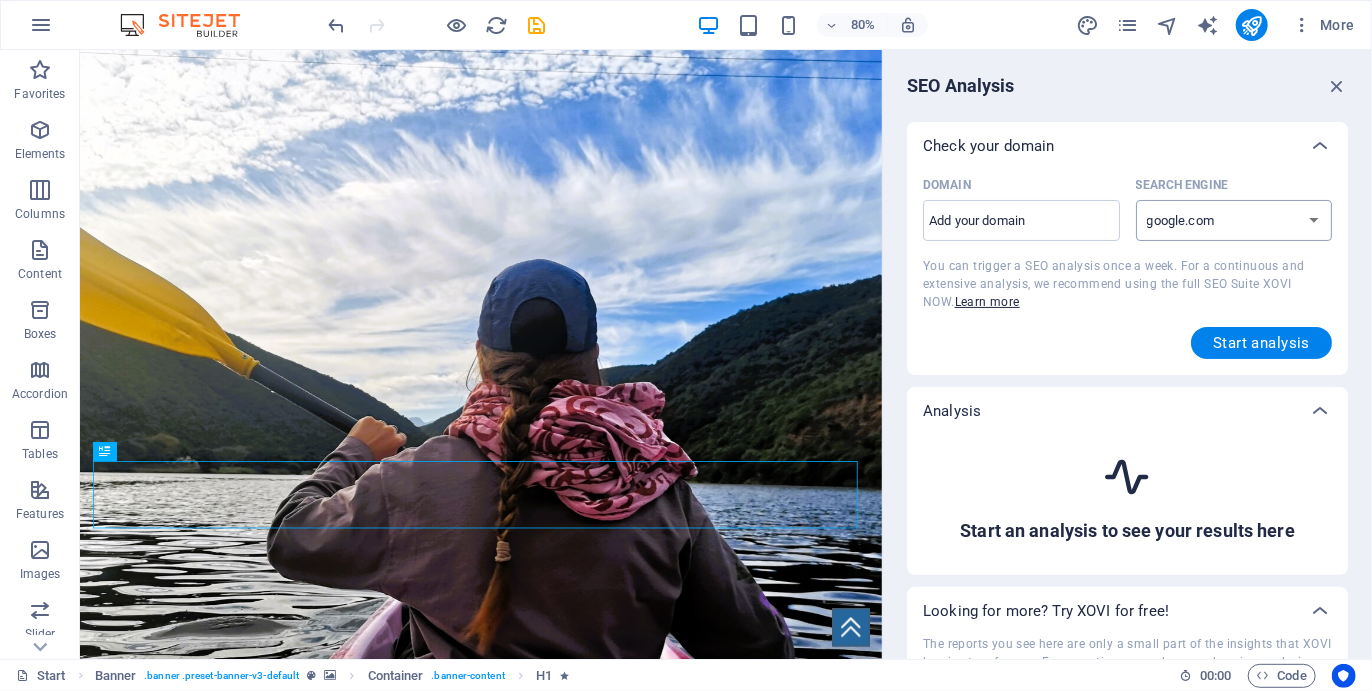 click on "google.de google.at google.es google.co.uk google.fr google.it google.ch google.com google.com.br bing.com" at bounding box center [1234, 220] 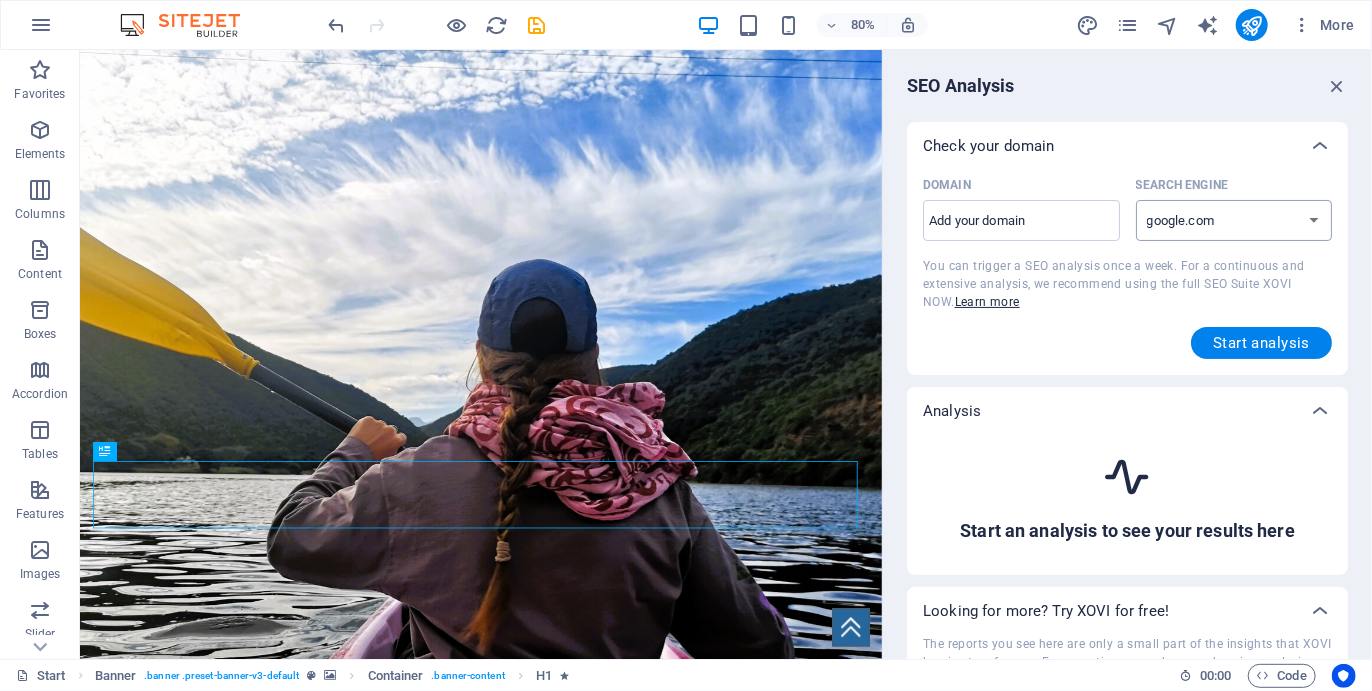 click on "google.de google.at google.es google.co.uk google.fr google.it google.ch google.com google.com.br bing.com" at bounding box center [1234, 220] 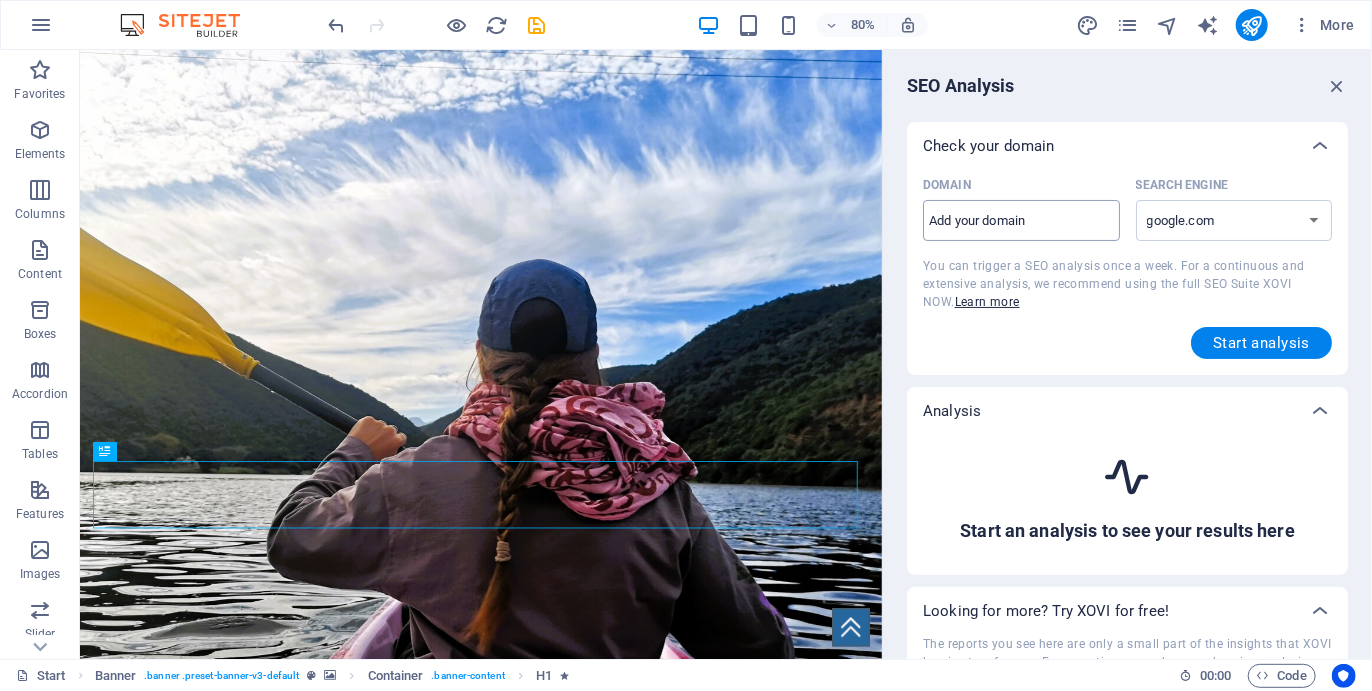 click on "Domain ​" at bounding box center [1021, 221] 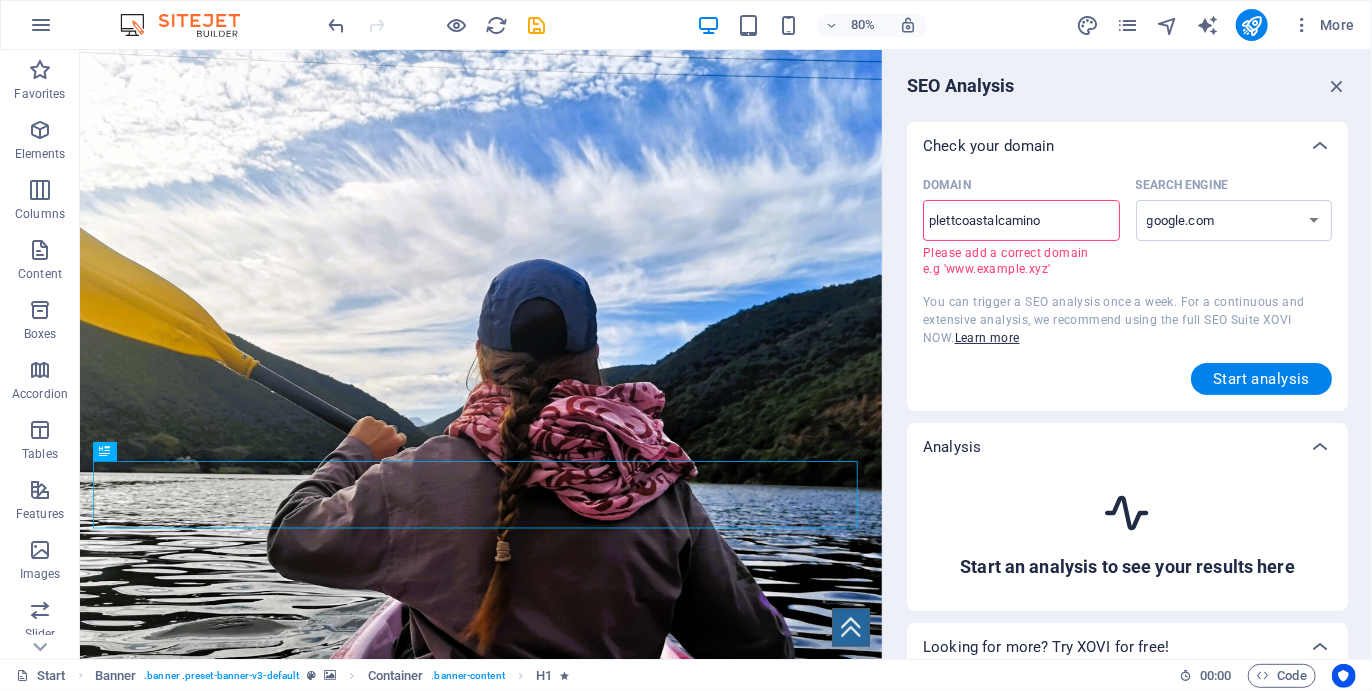 click on "plettcoastalcamino" at bounding box center [1021, 221] 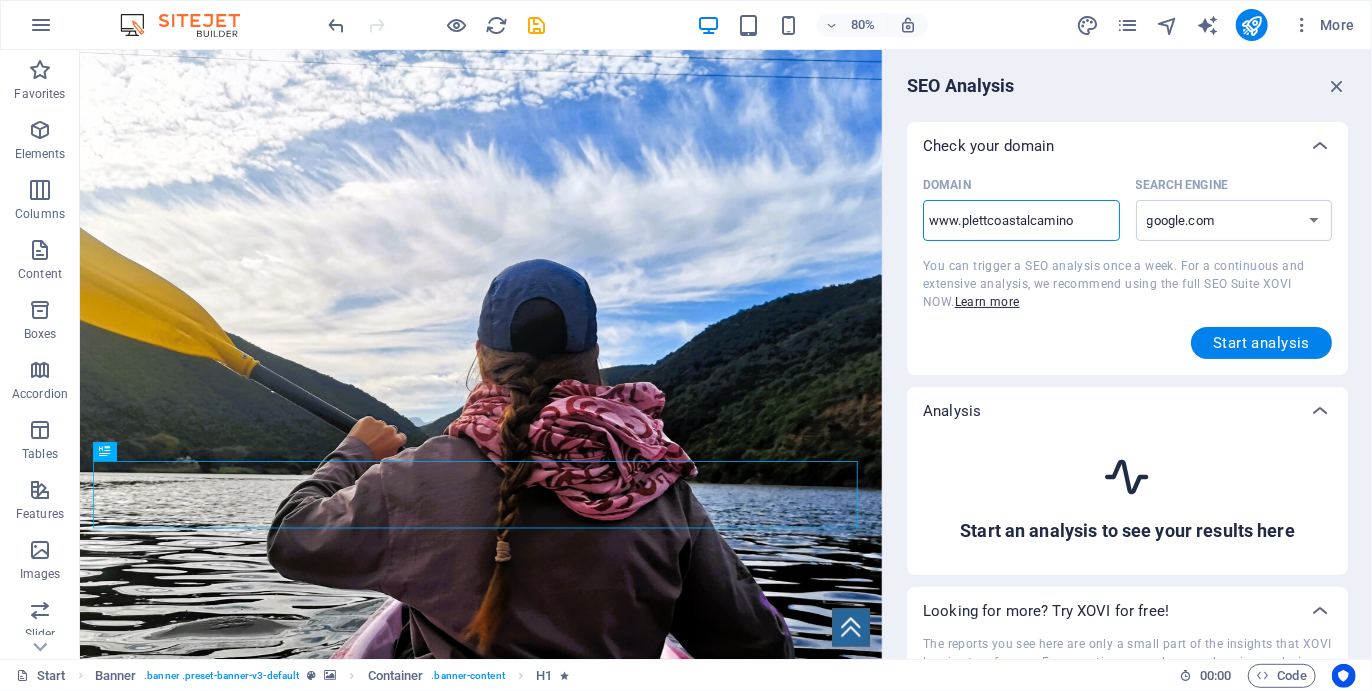 click on "www.plettcoastalcamino" at bounding box center [1021, 221] 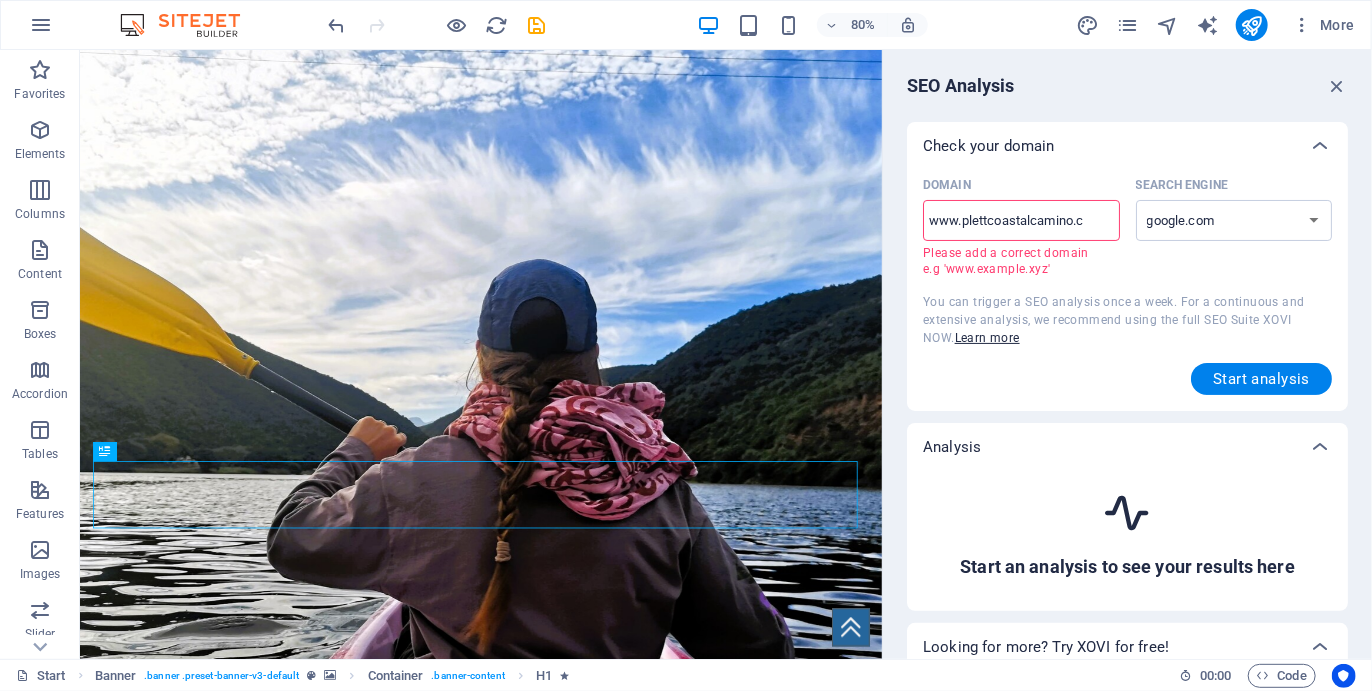type on "www.plettcoastalcamino.co" 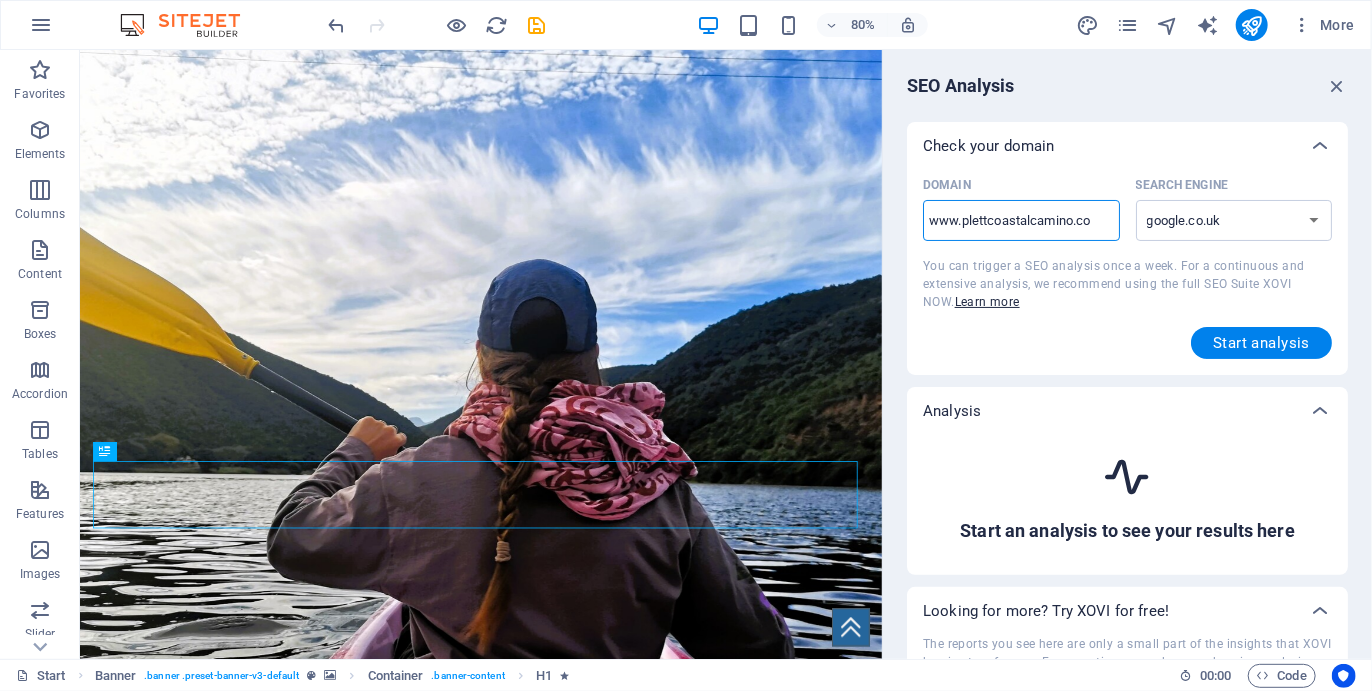 type on "www.plettcoastalcamino.co." 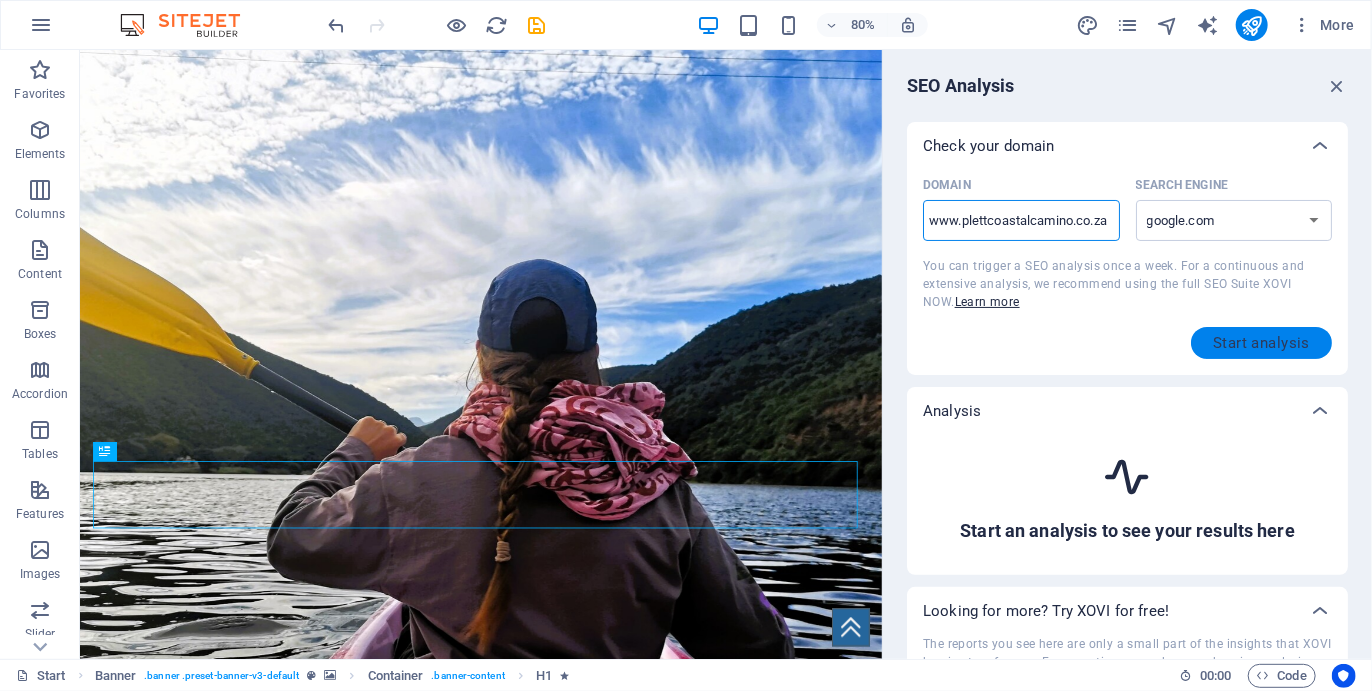 type on "www.plettcoastalcamino.co.za" 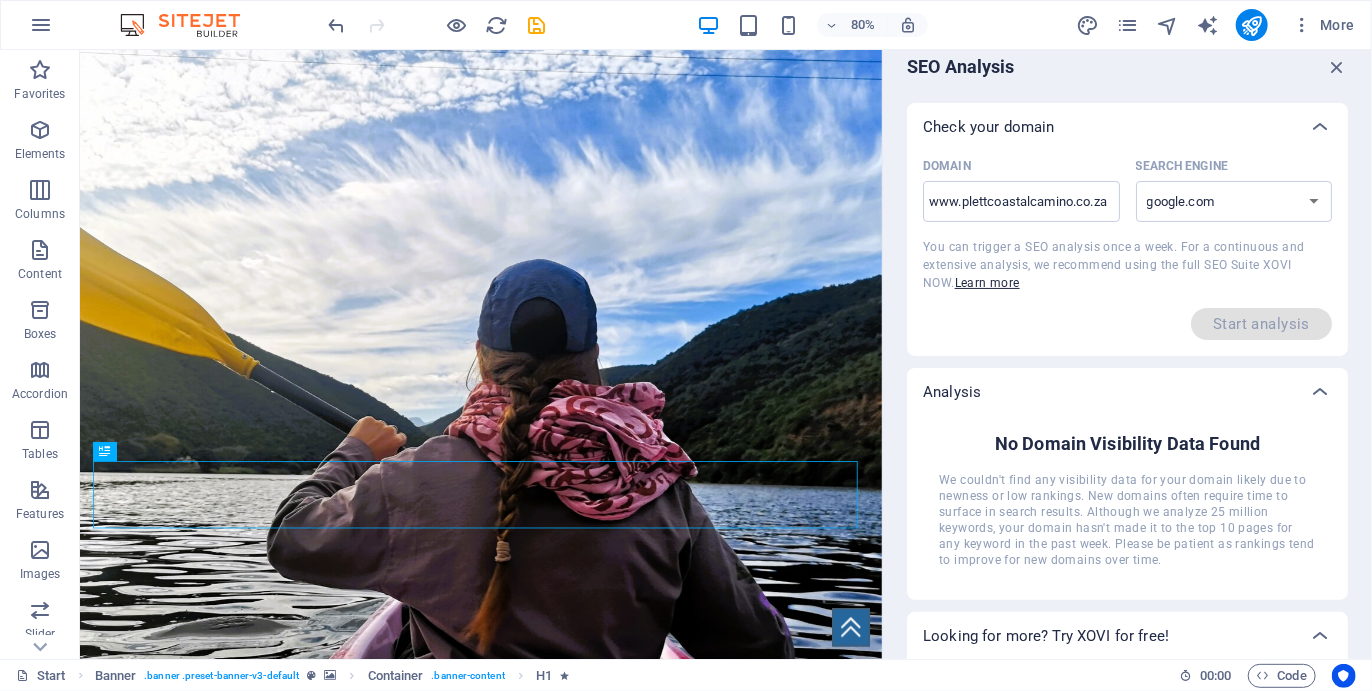 scroll, scrollTop: 0, scrollLeft: 0, axis: both 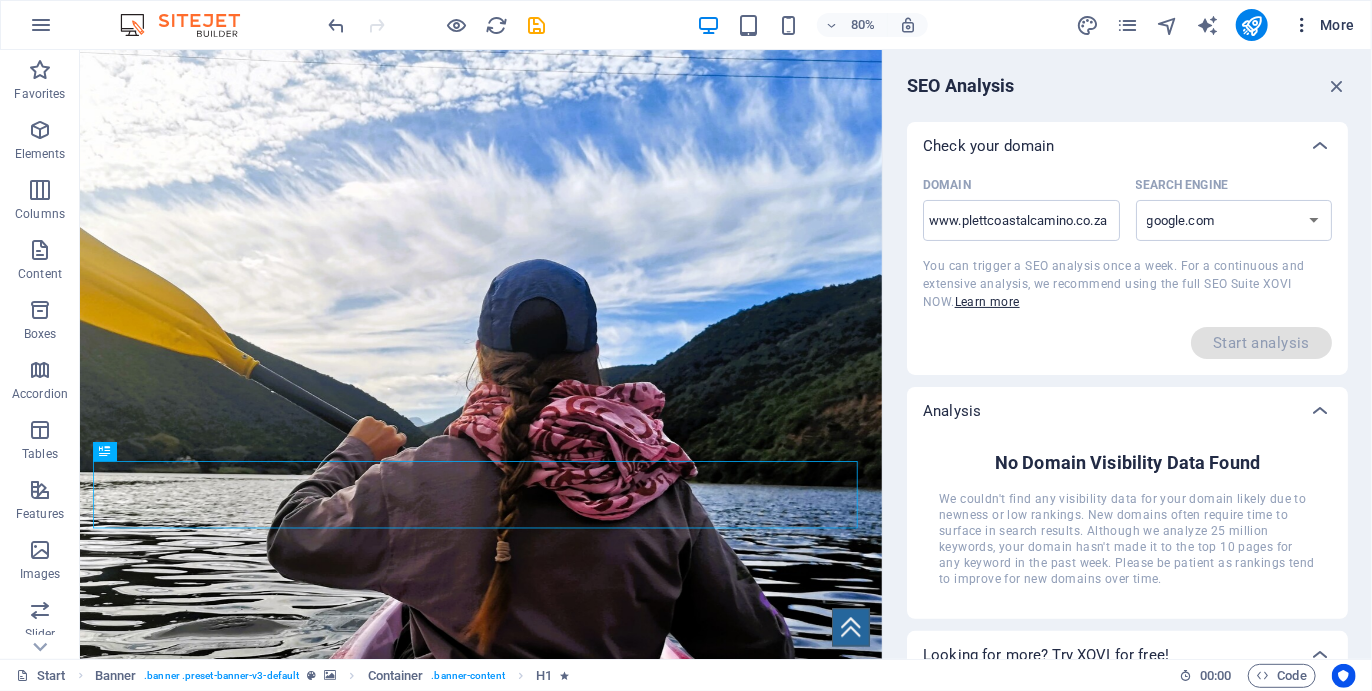 click on "More" at bounding box center (1323, 25) 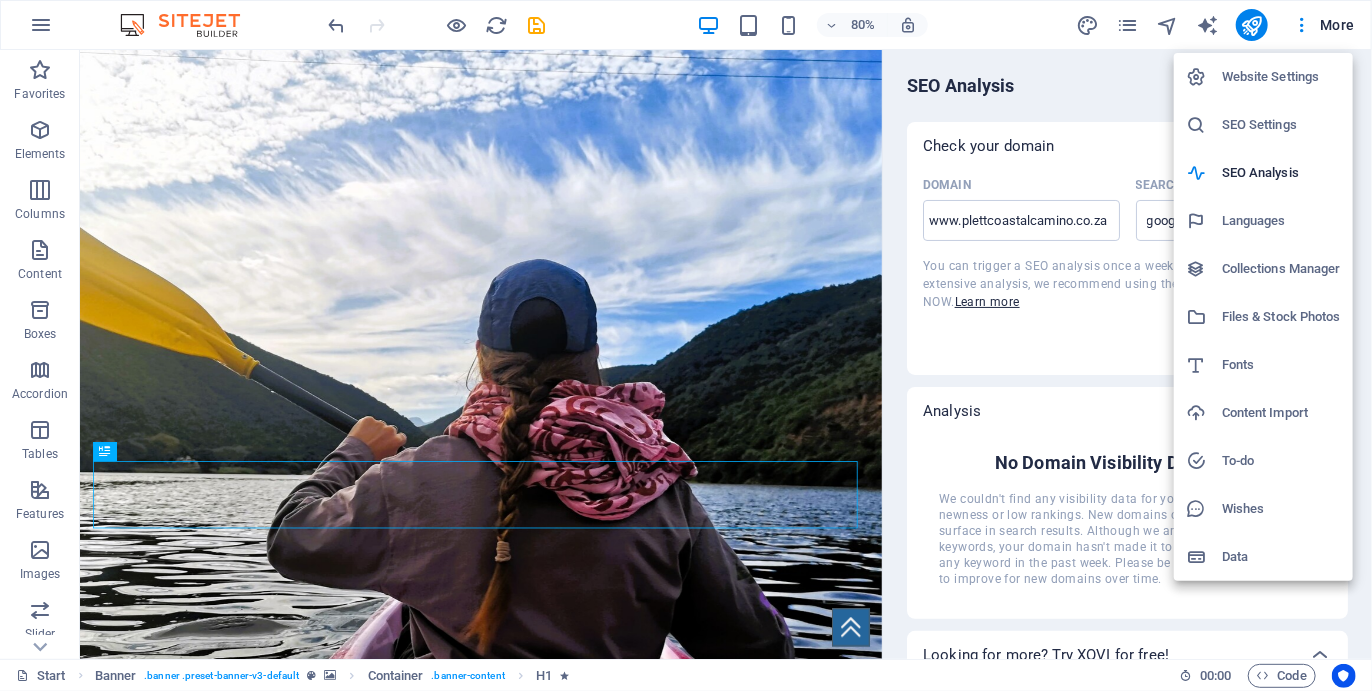 click on "Wishes" at bounding box center (1281, 509) 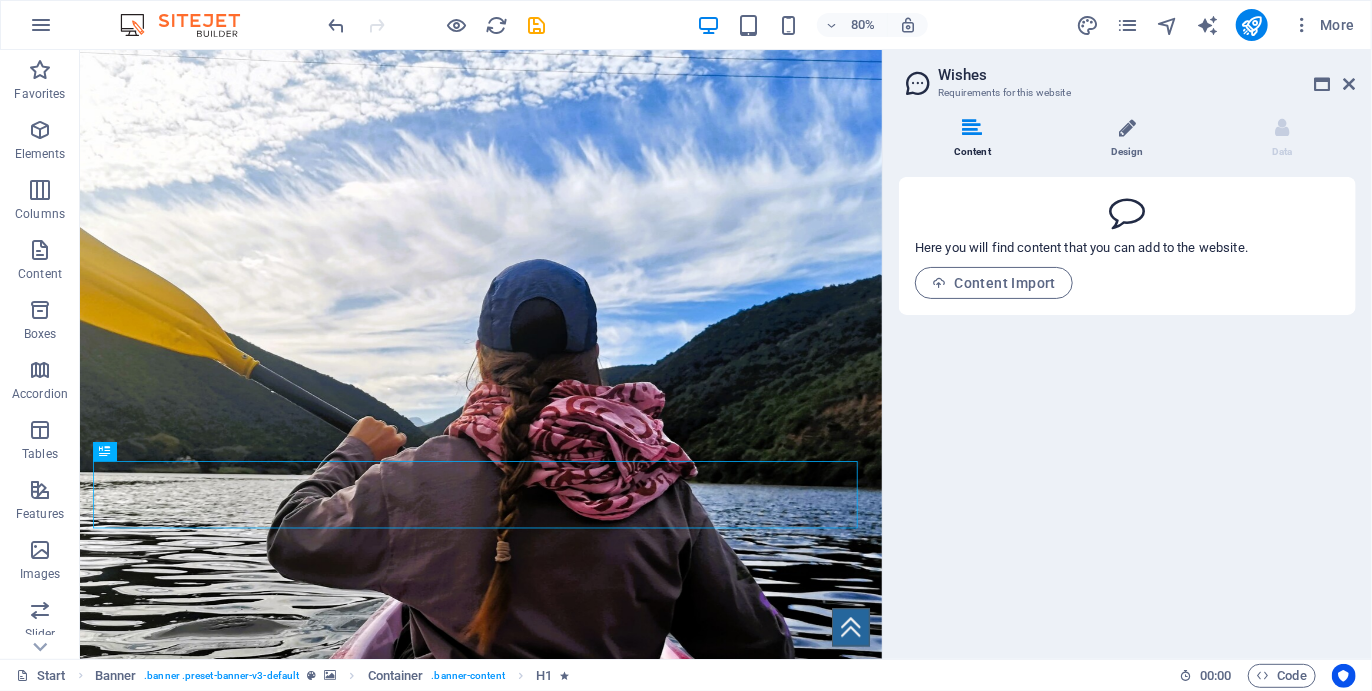 click at bounding box center (1127, 128) 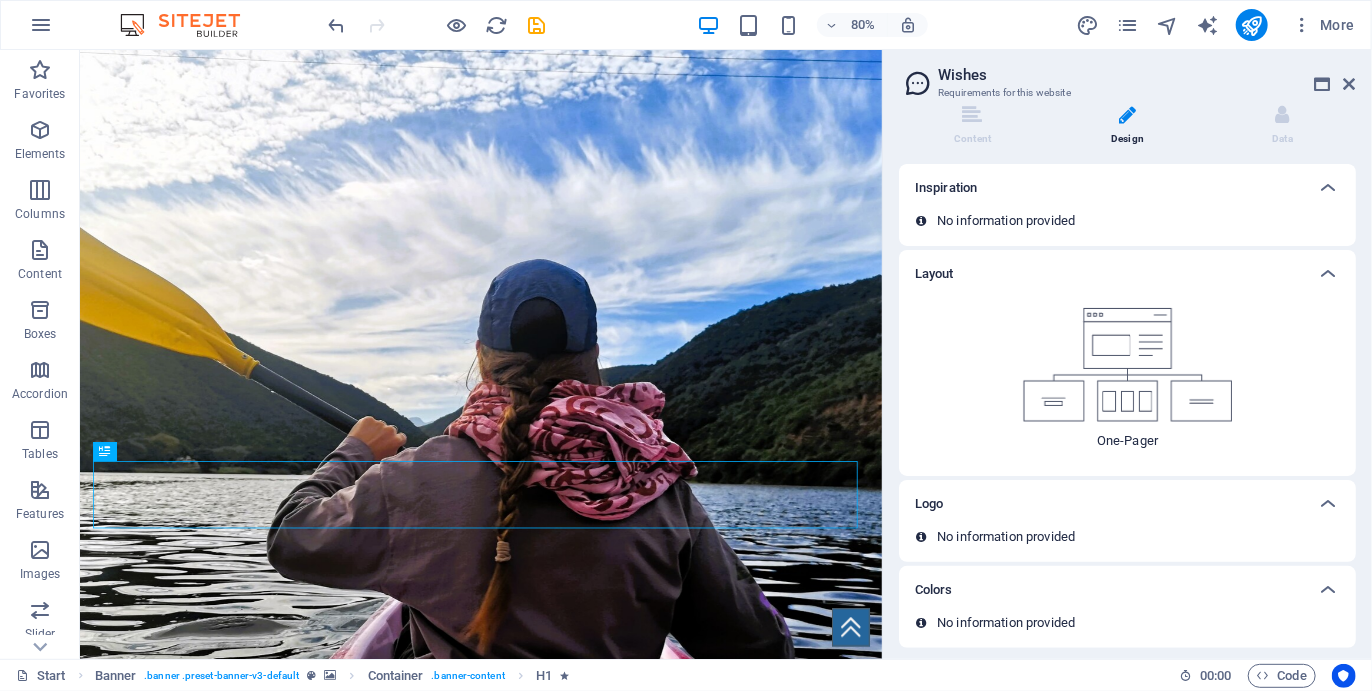 scroll, scrollTop: 0, scrollLeft: 0, axis: both 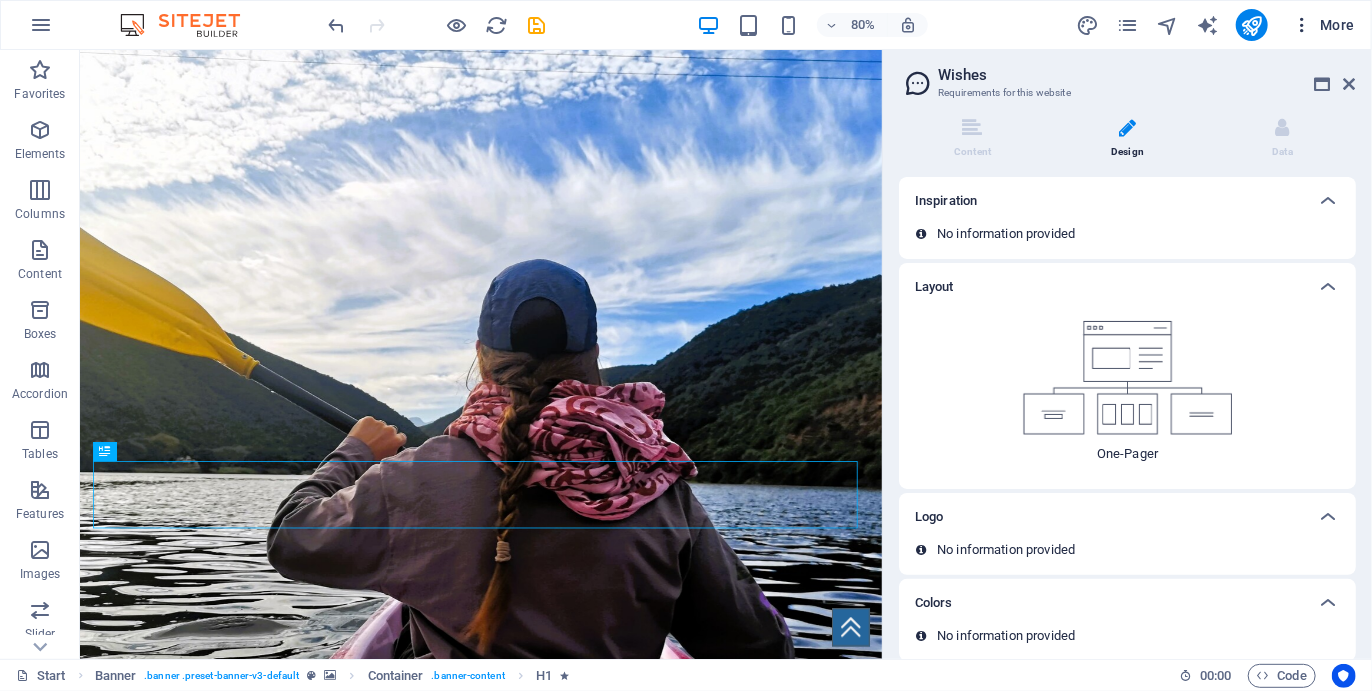 click on "More" at bounding box center (1323, 25) 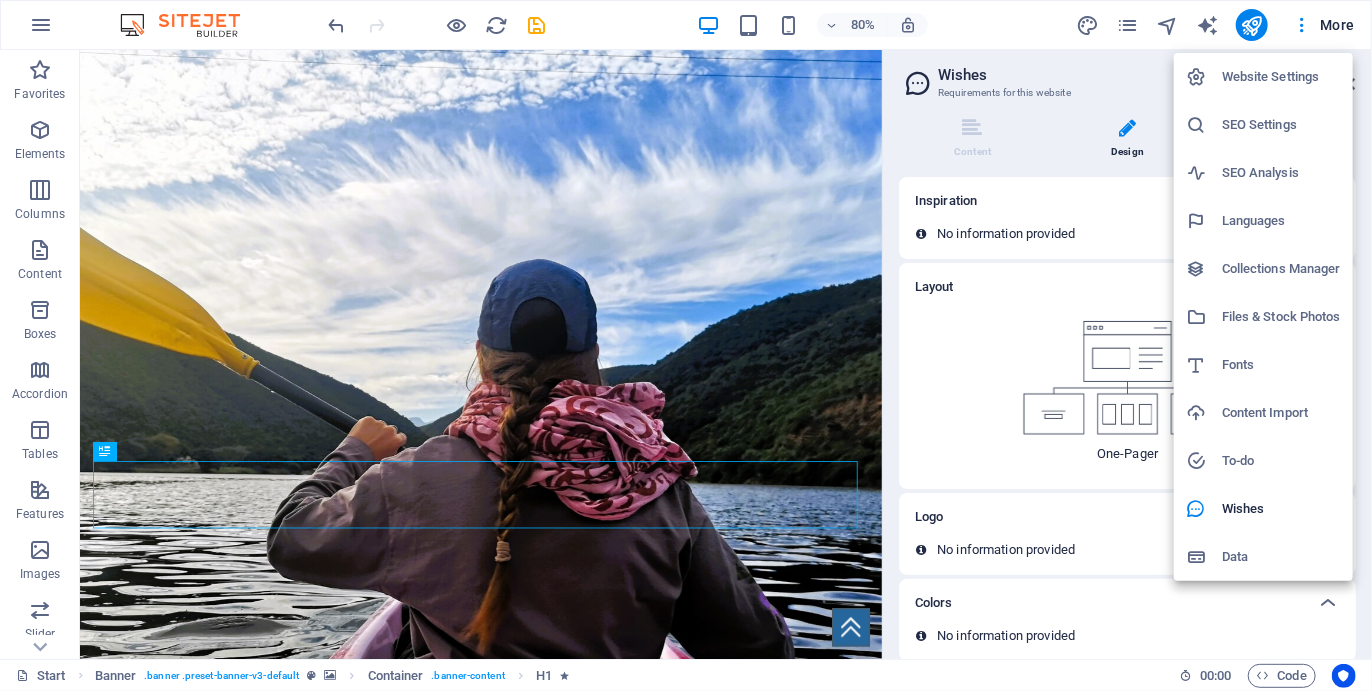 click on "To-do" at bounding box center (1281, 461) 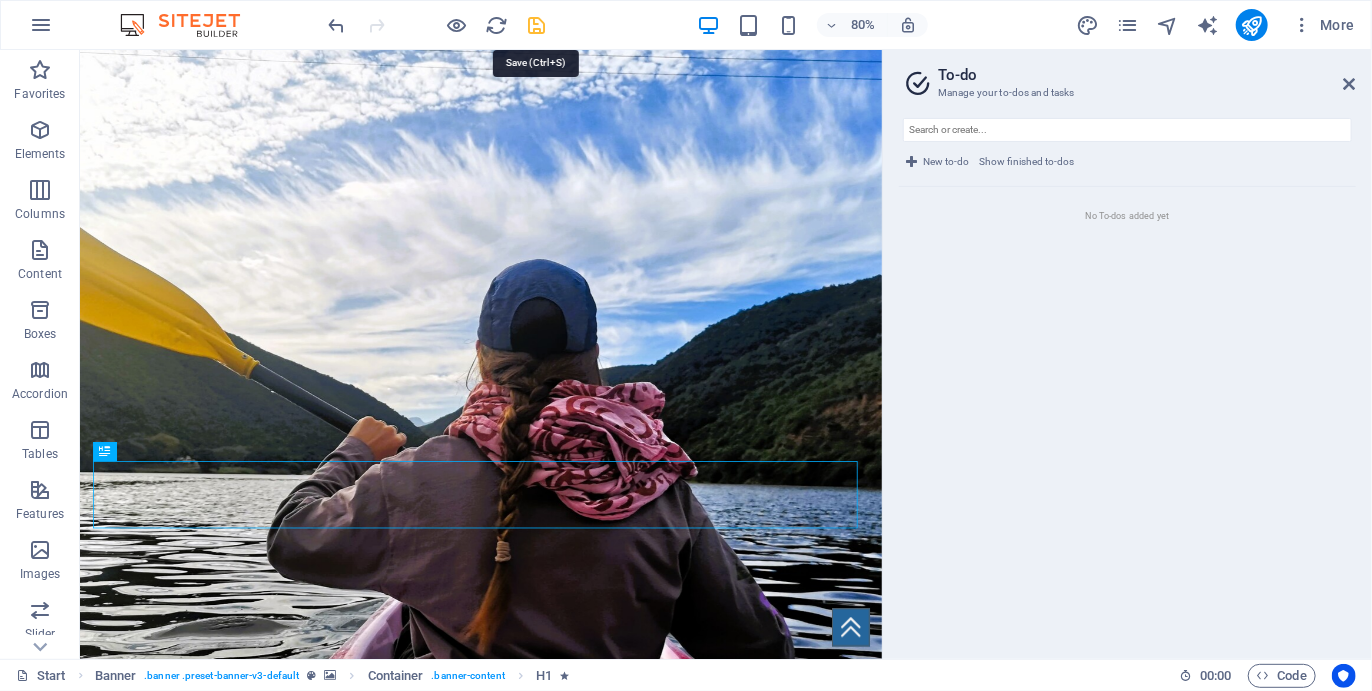 click at bounding box center (537, 25) 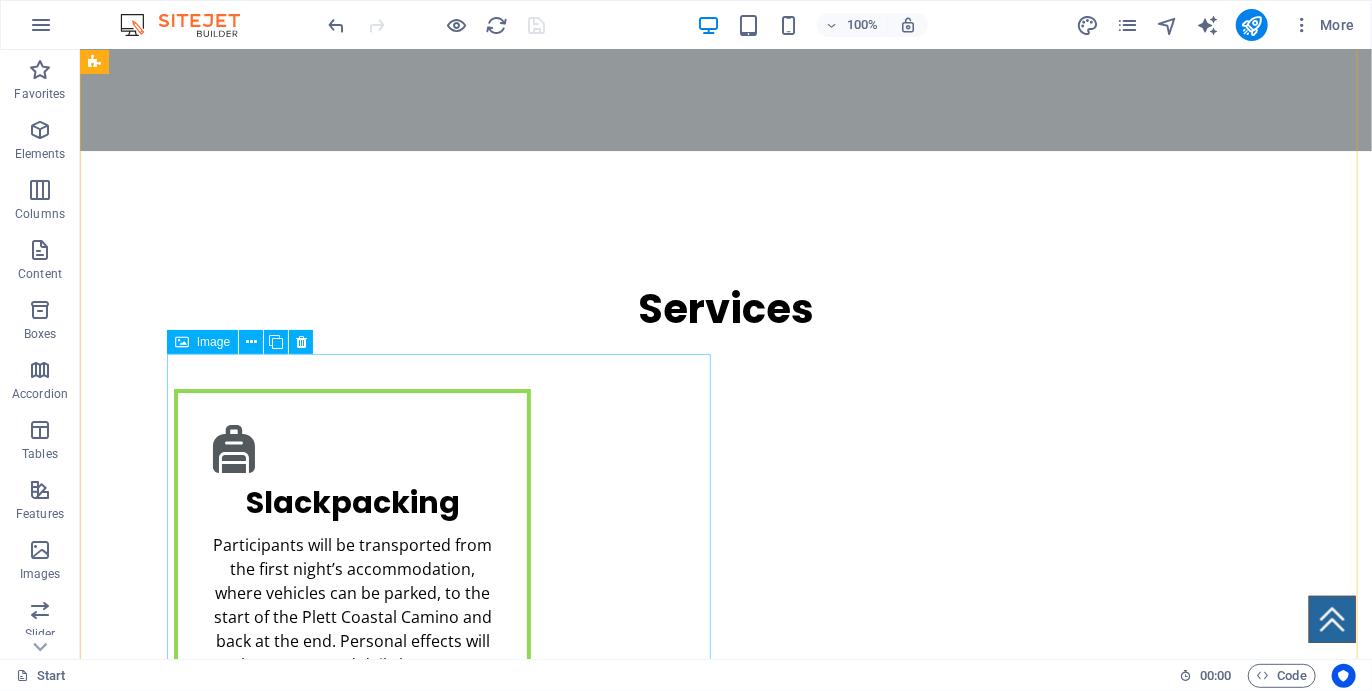 scroll, scrollTop: 3200, scrollLeft: 0, axis: vertical 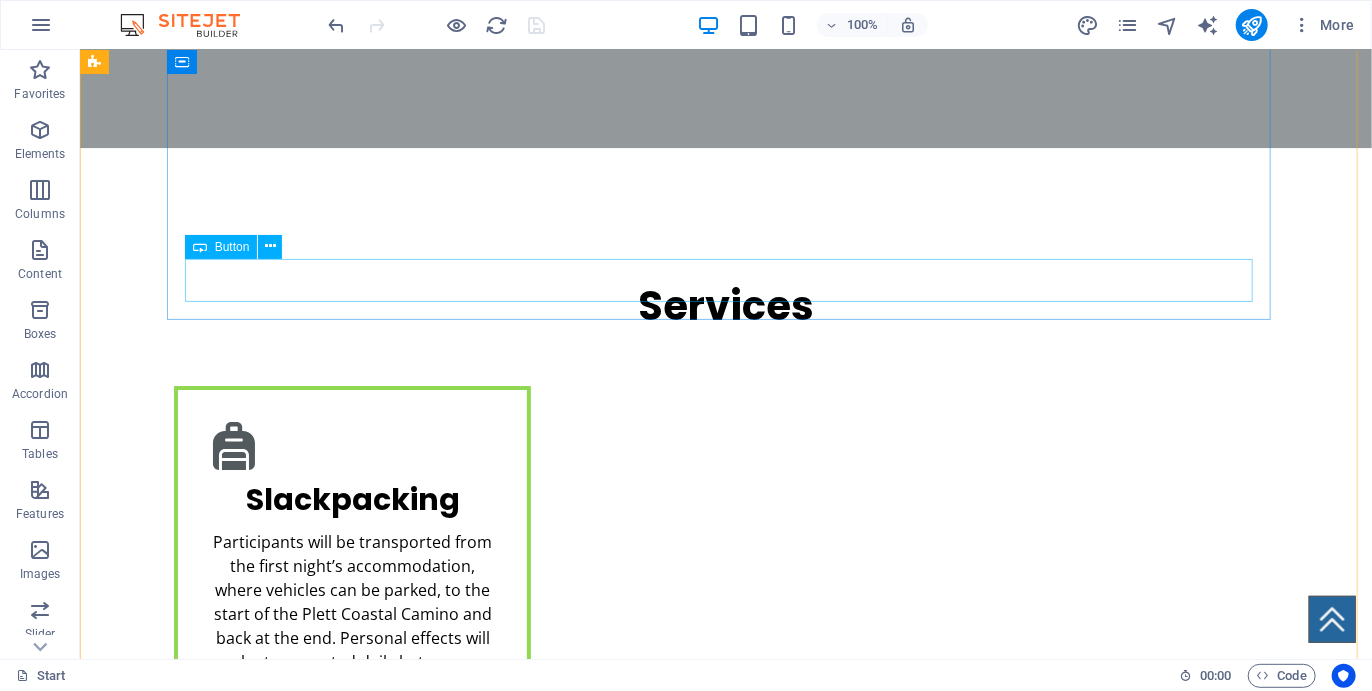 click on "Chat with us" at bounding box center [725, 2719] 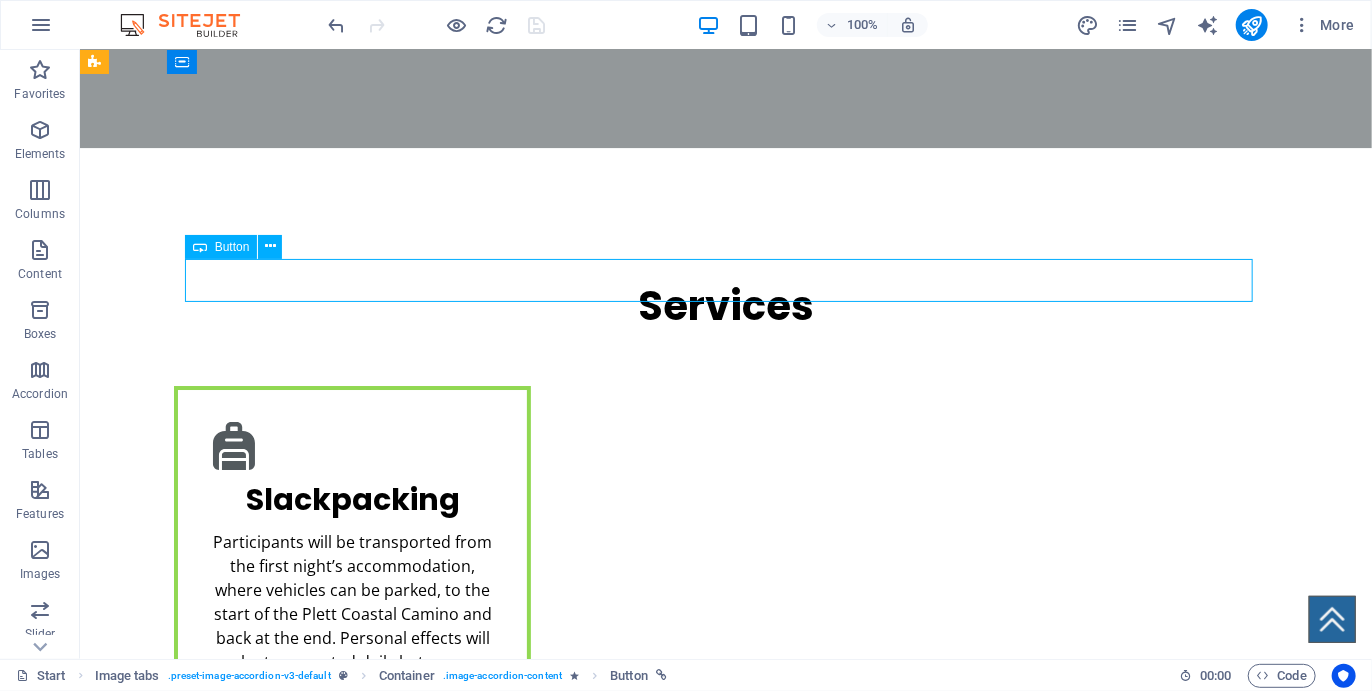 click on "Chat with us" at bounding box center [725, 2719] 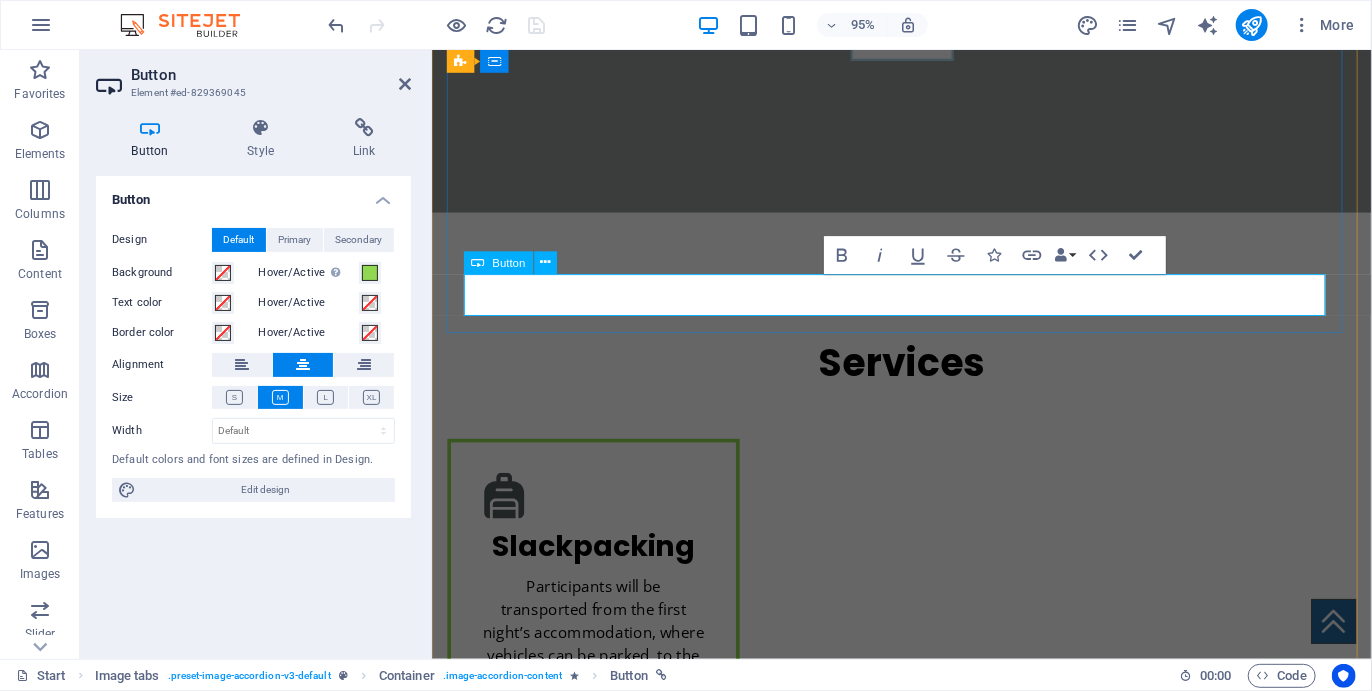 scroll, scrollTop: 3301, scrollLeft: 0, axis: vertical 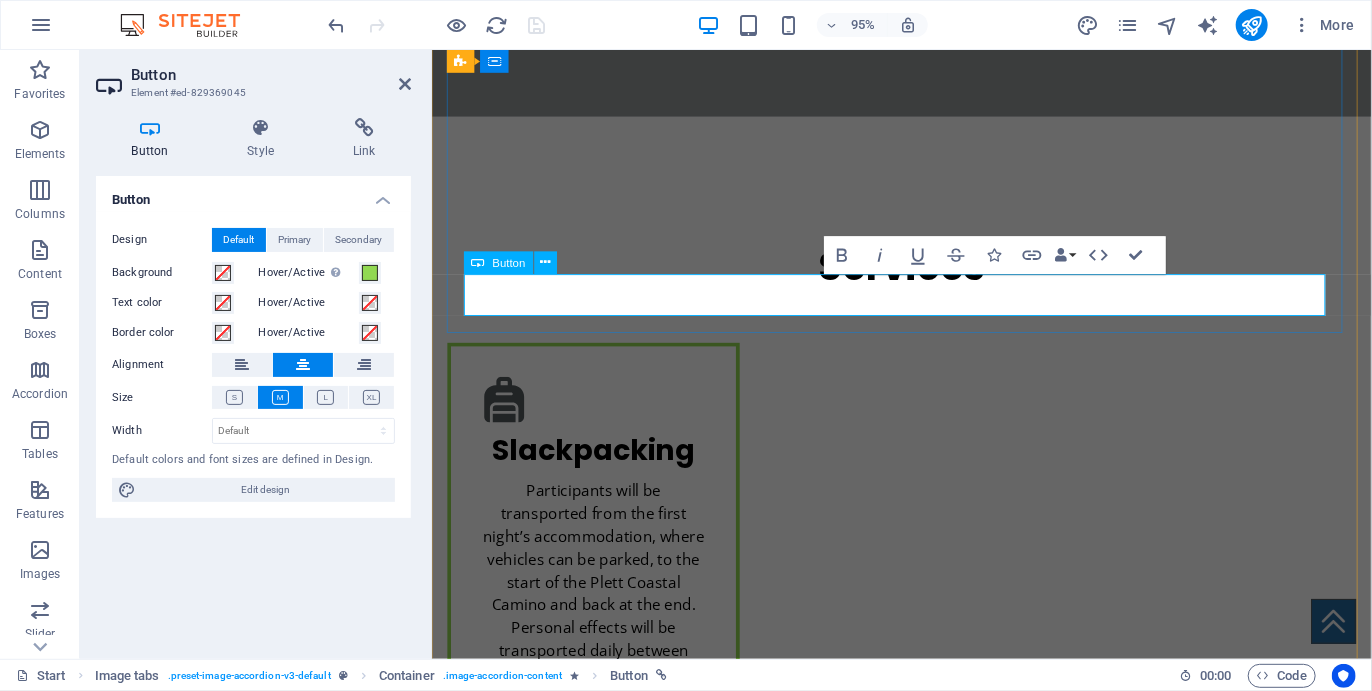 click on "Chat with us" at bounding box center (926, 2808) 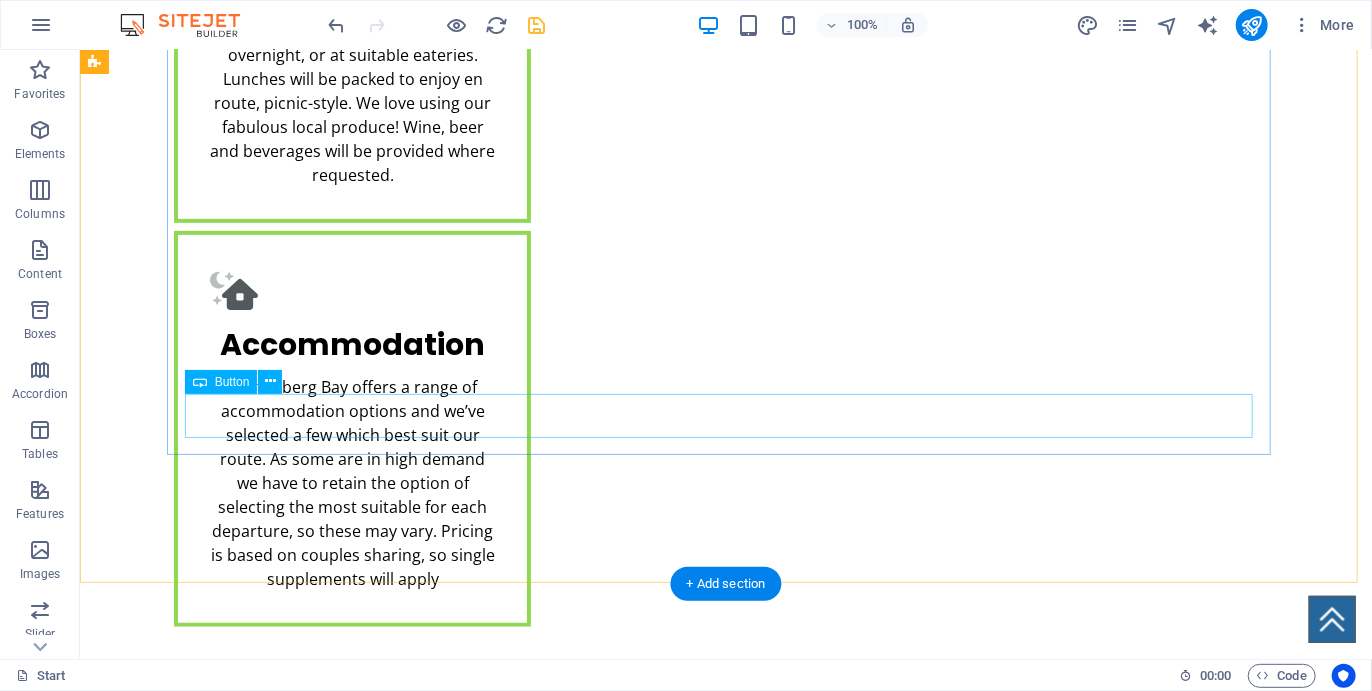 scroll, scrollTop: 3972, scrollLeft: 0, axis: vertical 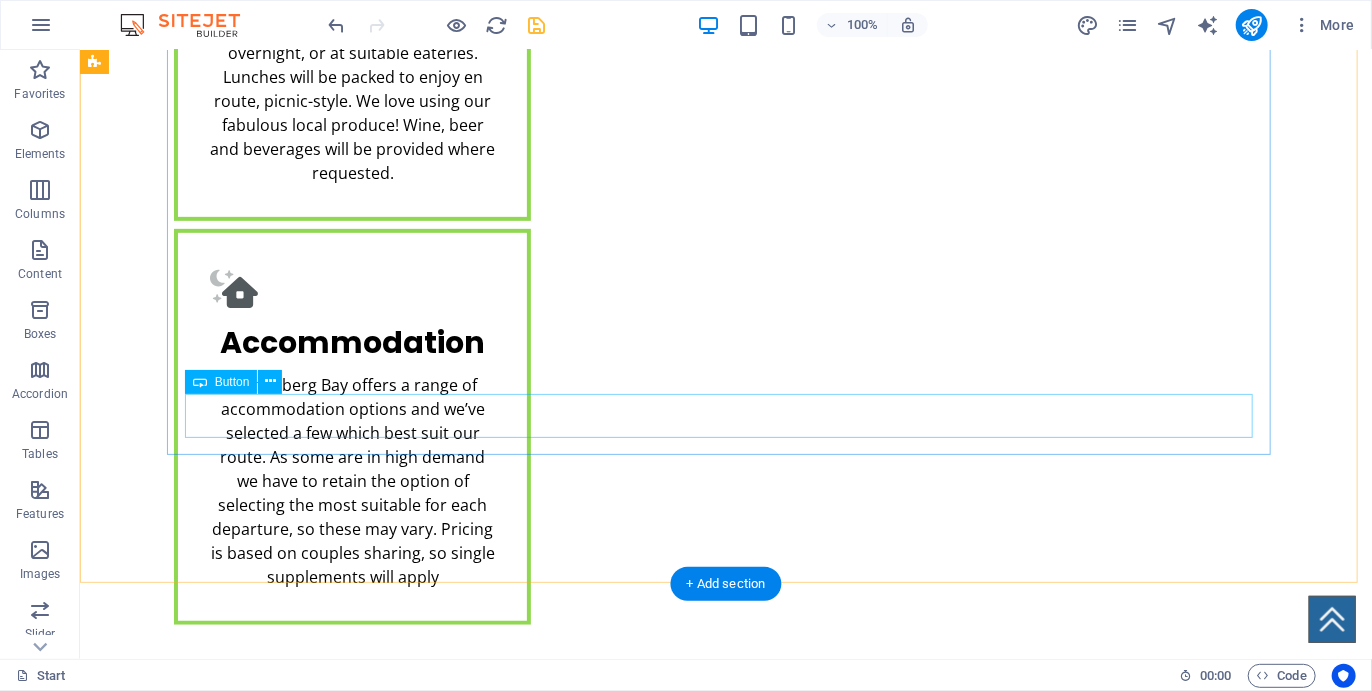 click on "Chat with us" at bounding box center [725, 2686] 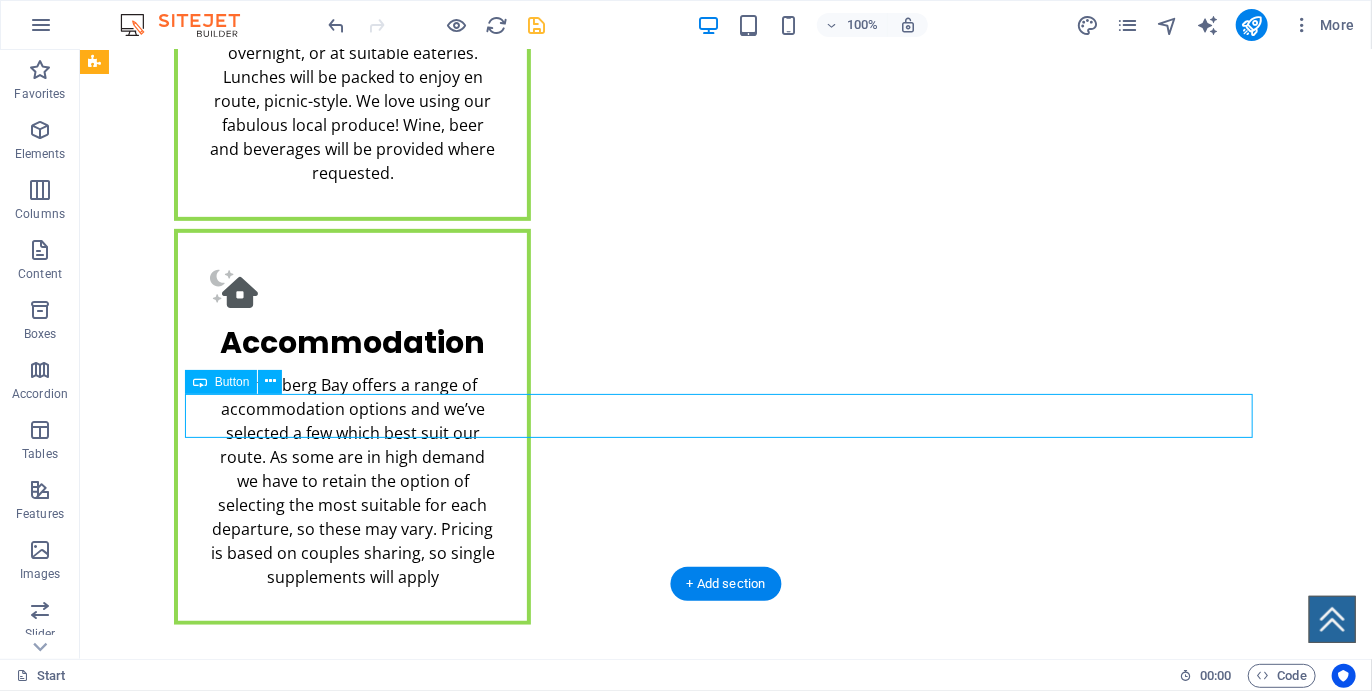 click on "Chat with us" at bounding box center [725, 2686] 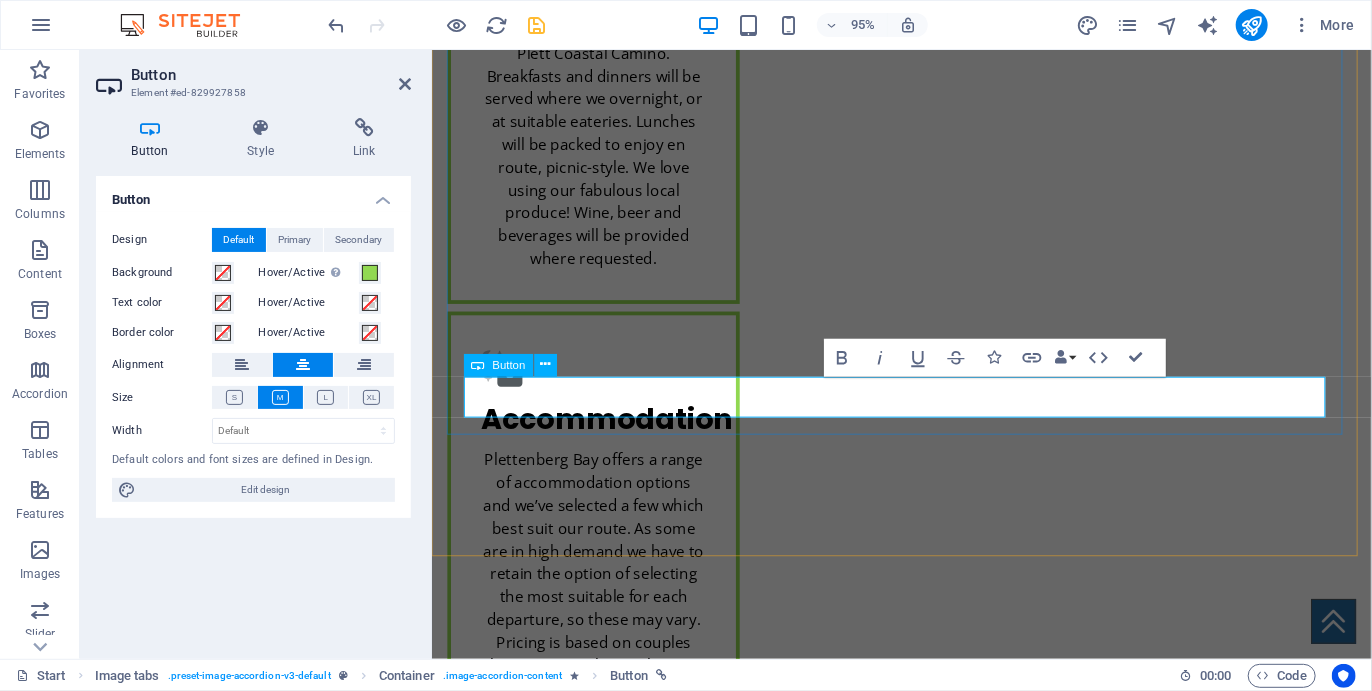 scroll, scrollTop: 4041, scrollLeft: 0, axis: vertical 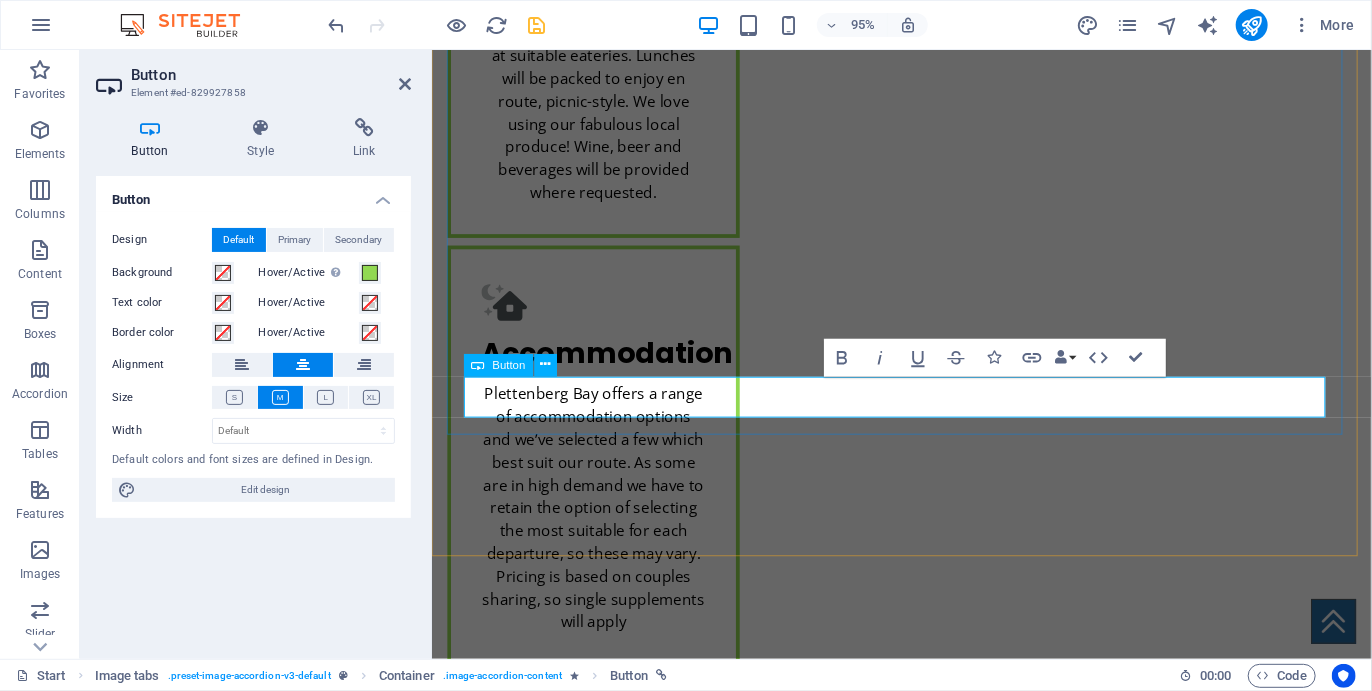 click on "Chat with us" at bounding box center [926, 2679] 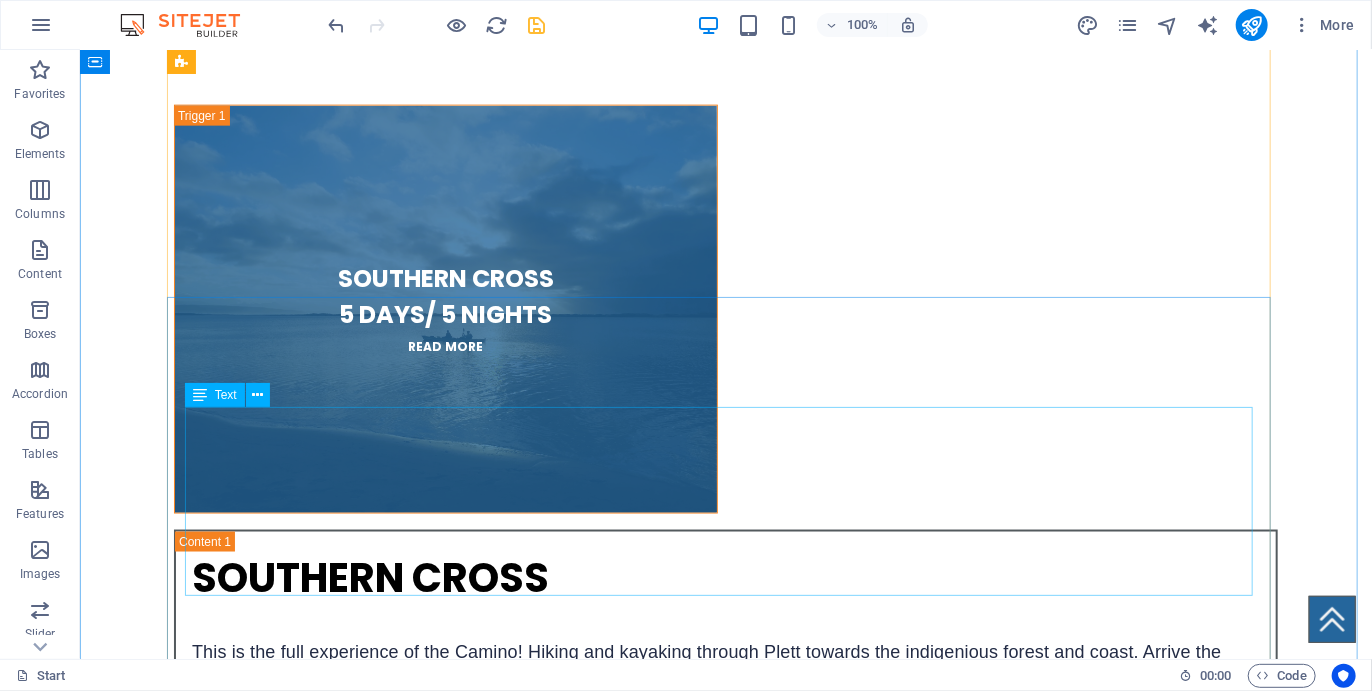 scroll, scrollTop: 4860, scrollLeft: 0, axis: vertical 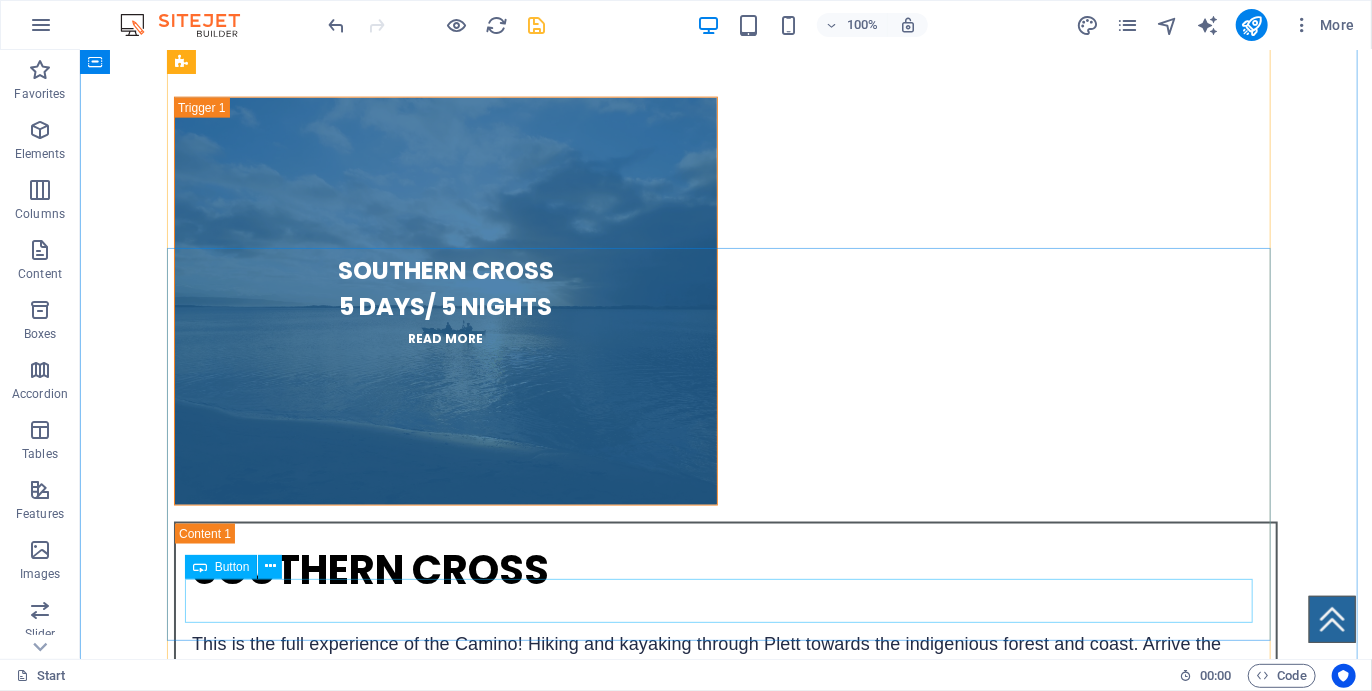 click on "Chat with us" at bounding box center [725, 3234] 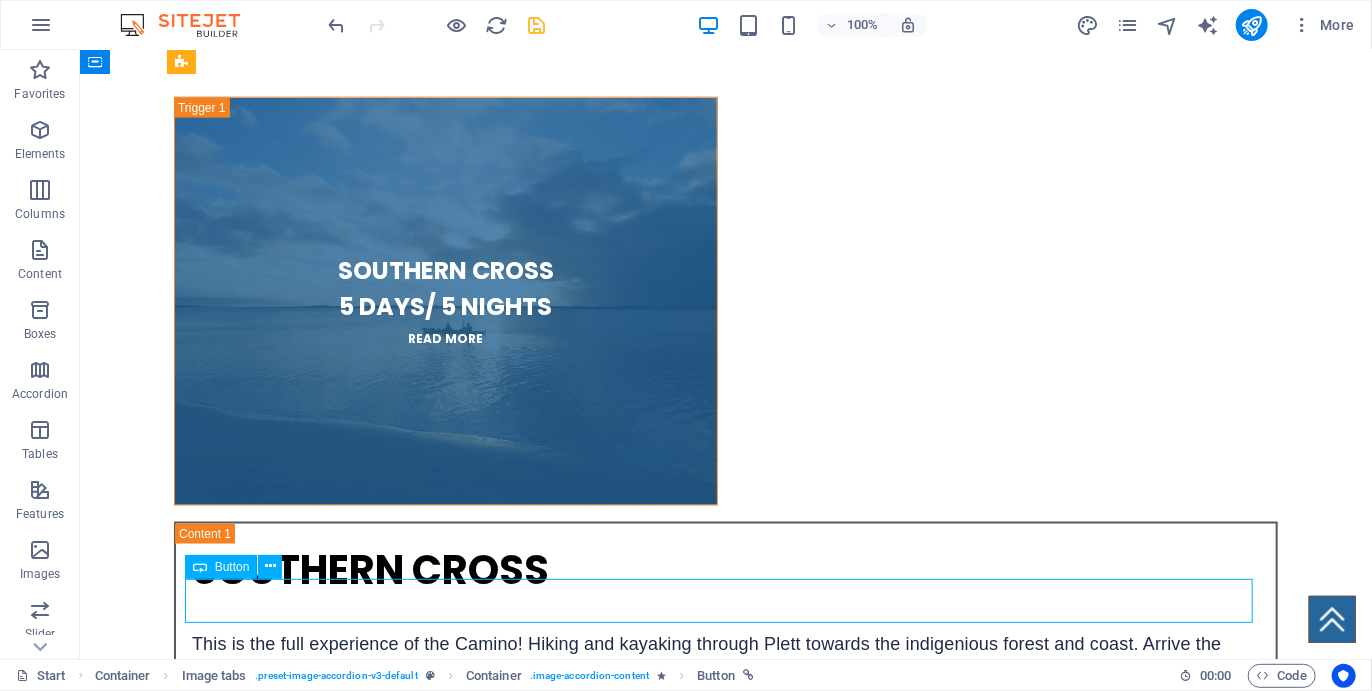 click on "Chat with us" at bounding box center (725, 3234) 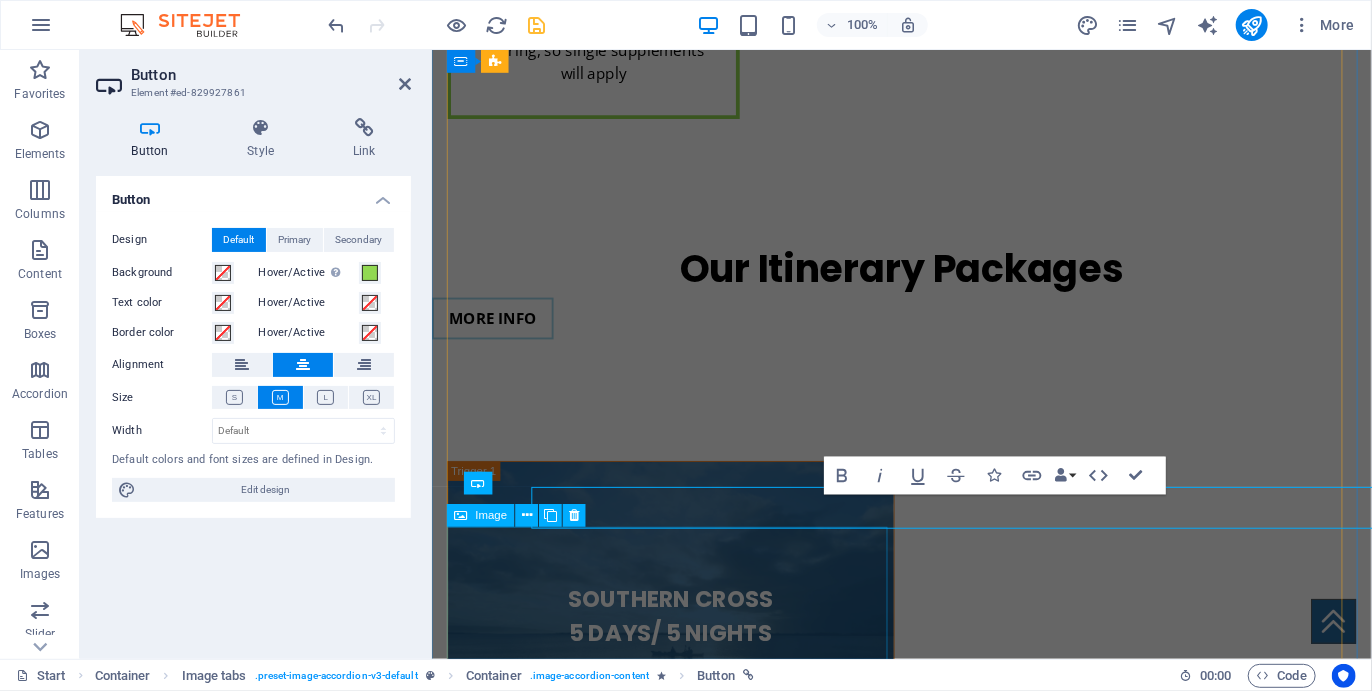 scroll, scrollTop: 4929, scrollLeft: 0, axis: vertical 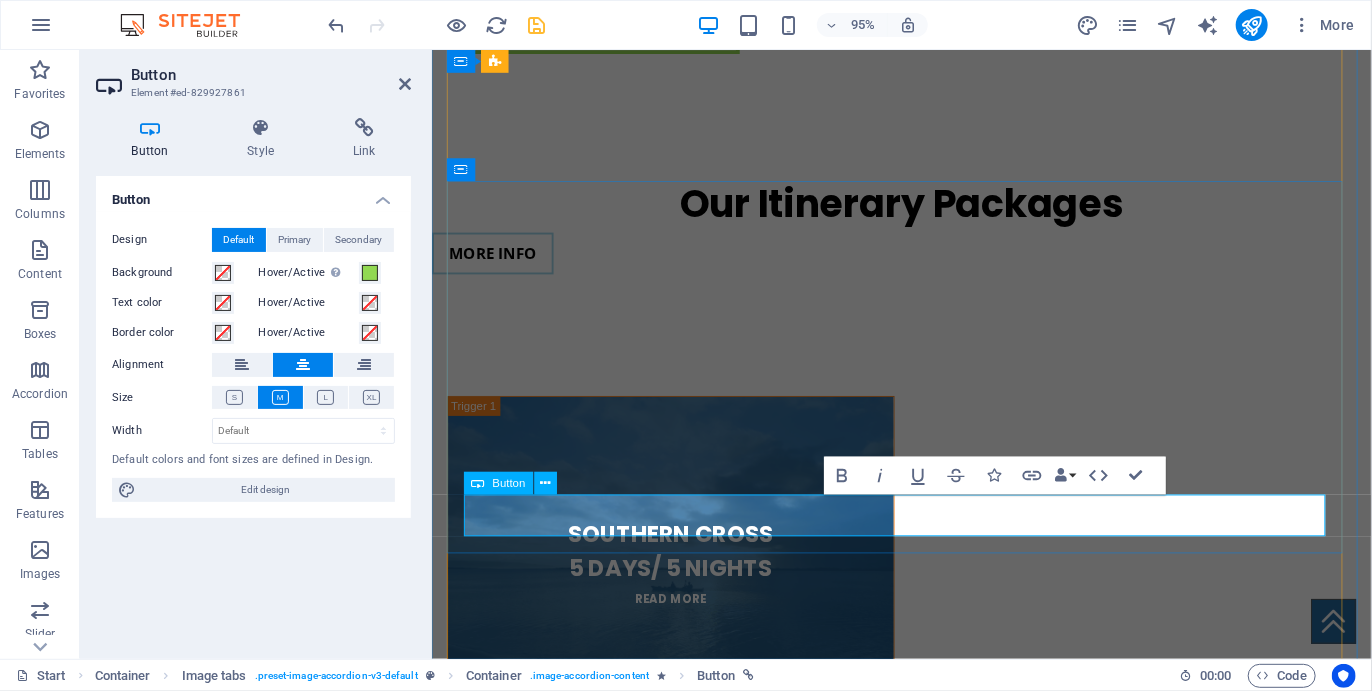 click on "Chat with us" at bounding box center (968, 3469) 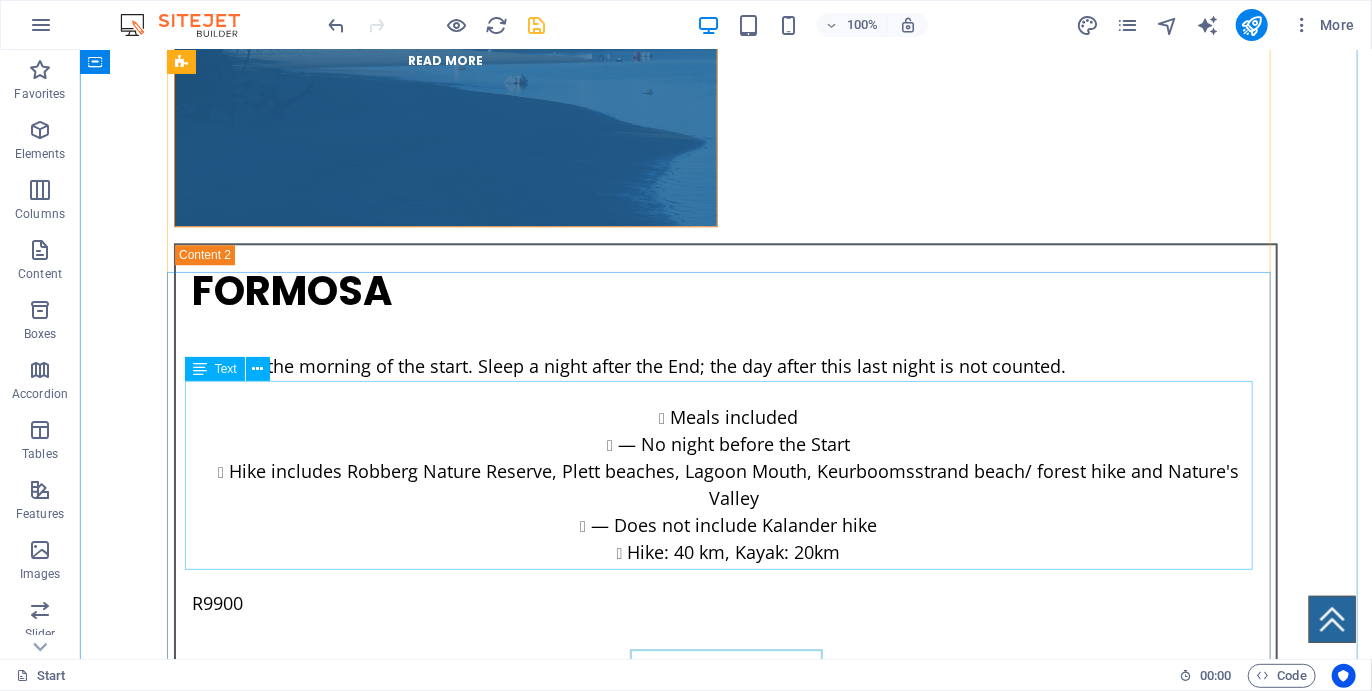 scroll, scrollTop: 6010, scrollLeft: 0, axis: vertical 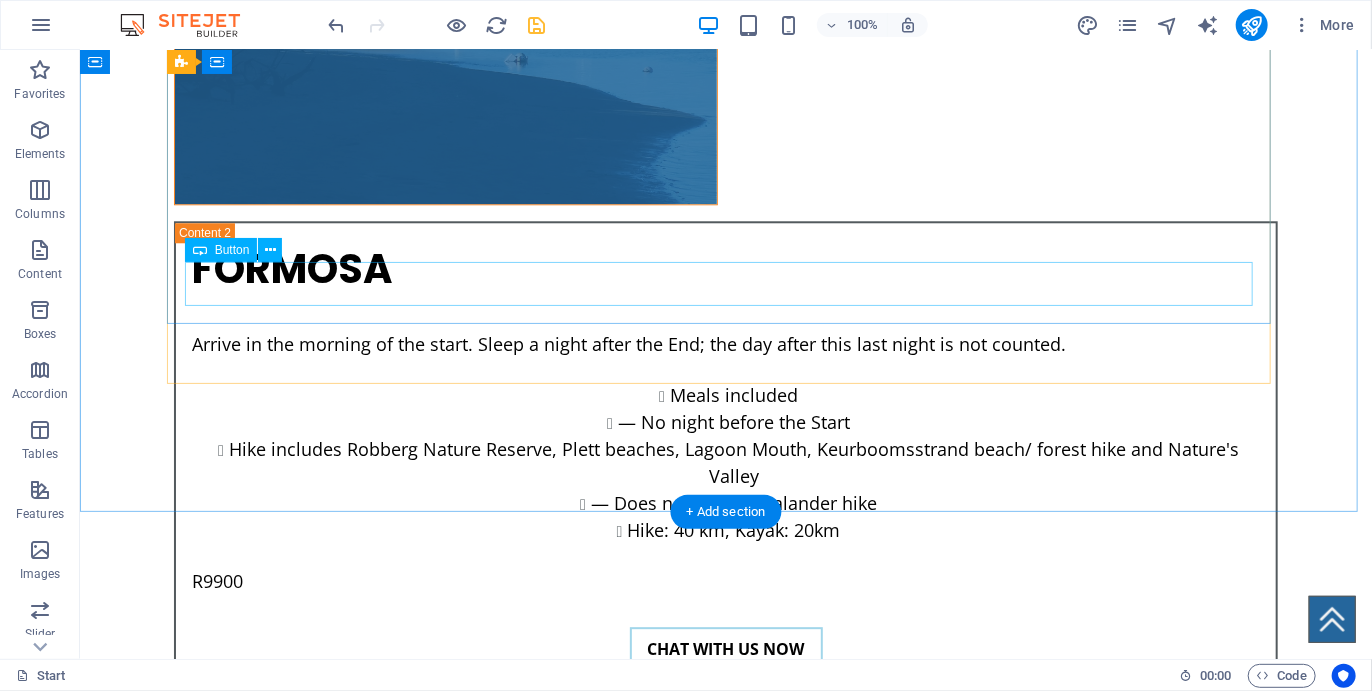 click on "Chat with us" at bounding box center [725, 3279] 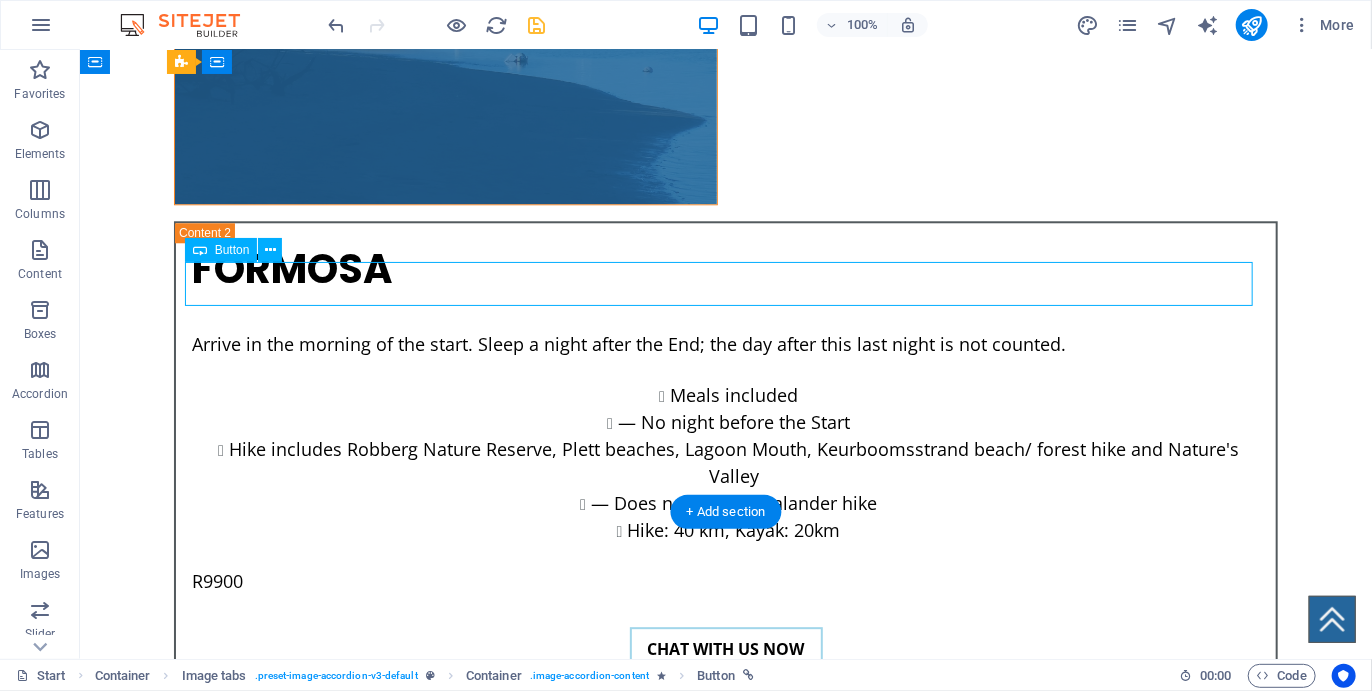 click on "Chat with us" at bounding box center (725, 3279) 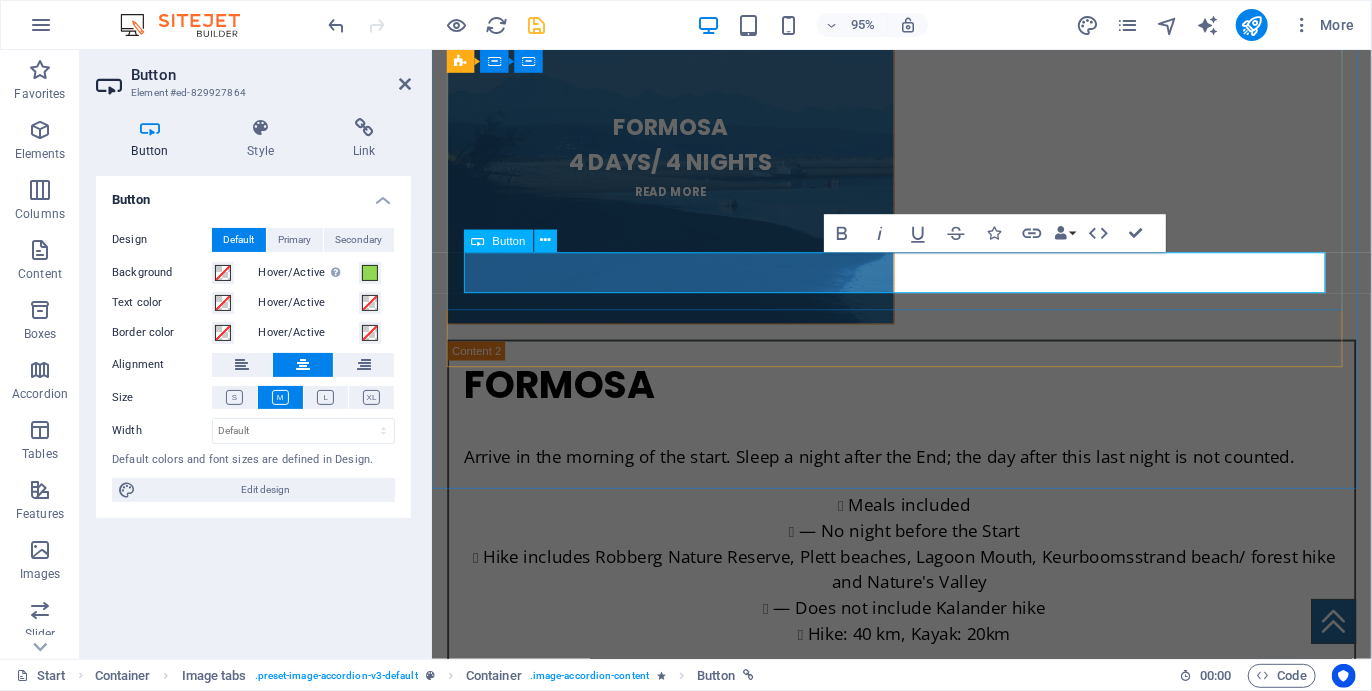 scroll, scrollTop: 5958, scrollLeft: 0, axis: vertical 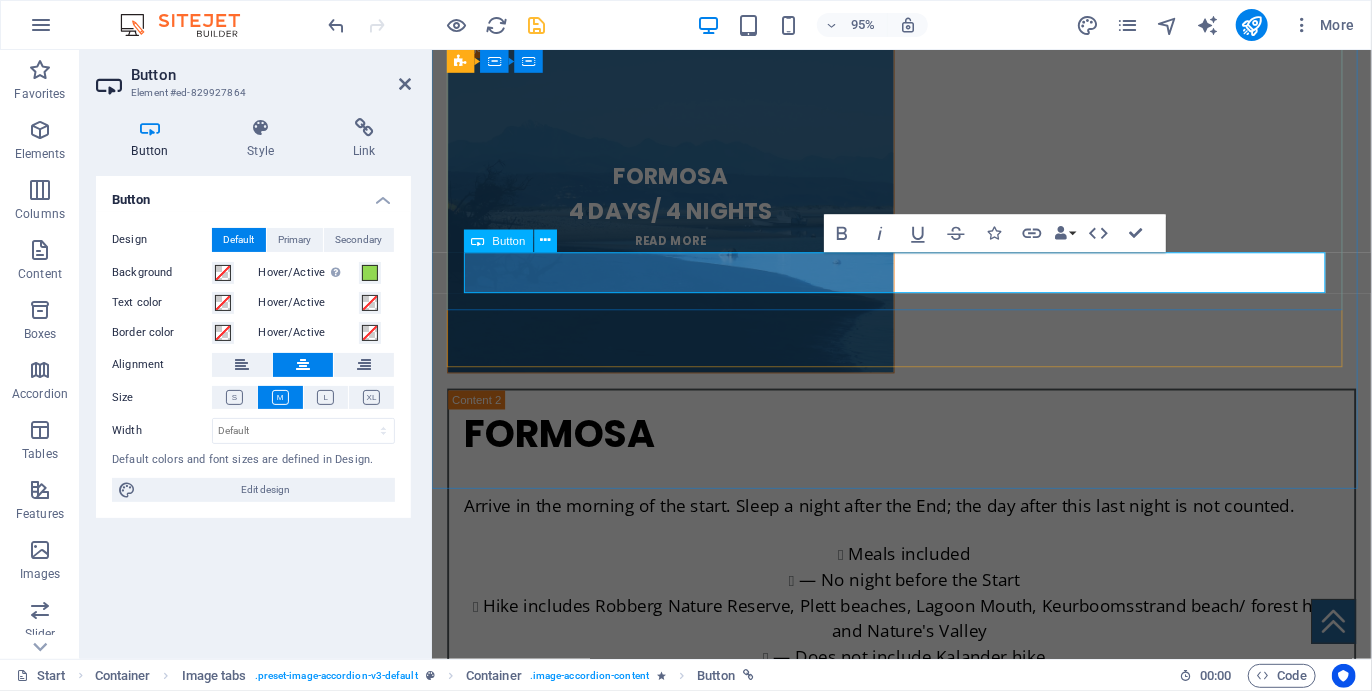 click on "Chat with us" at bounding box center (968, 3466) 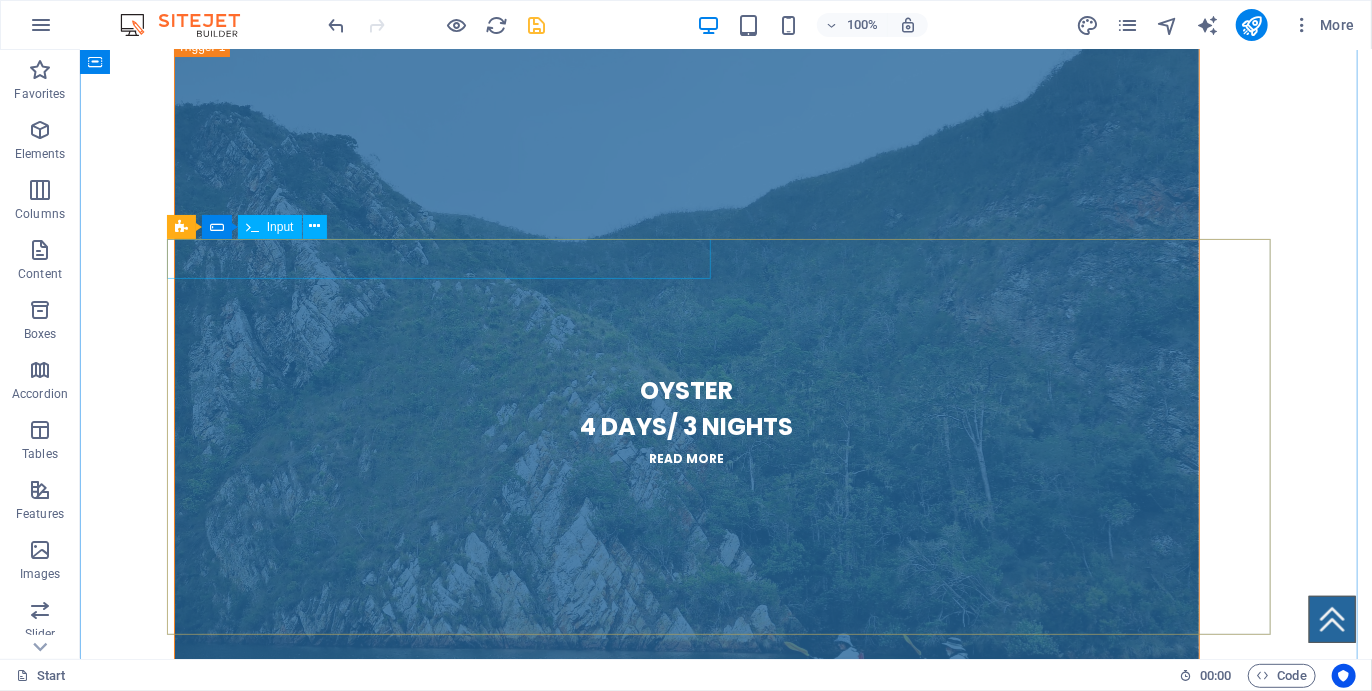scroll, scrollTop: 7305, scrollLeft: 0, axis: vertical 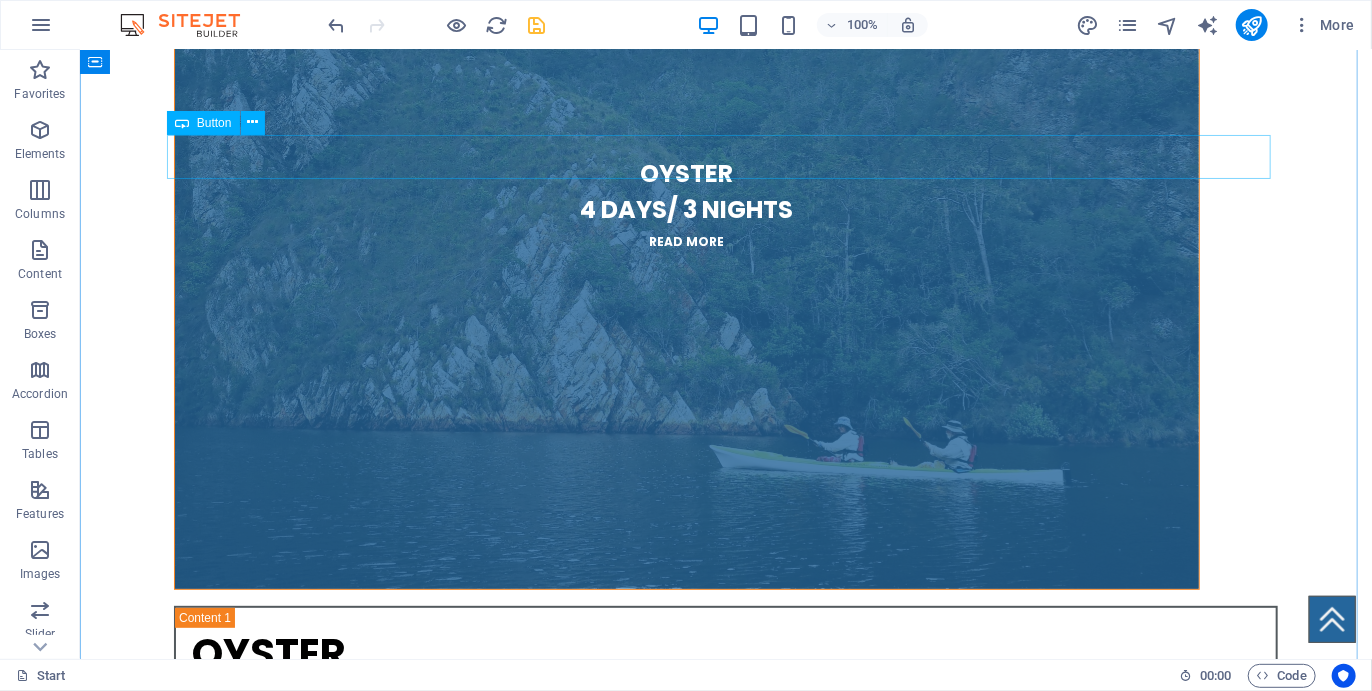 click on "Chat with us" at bounding box center (725, 4444) 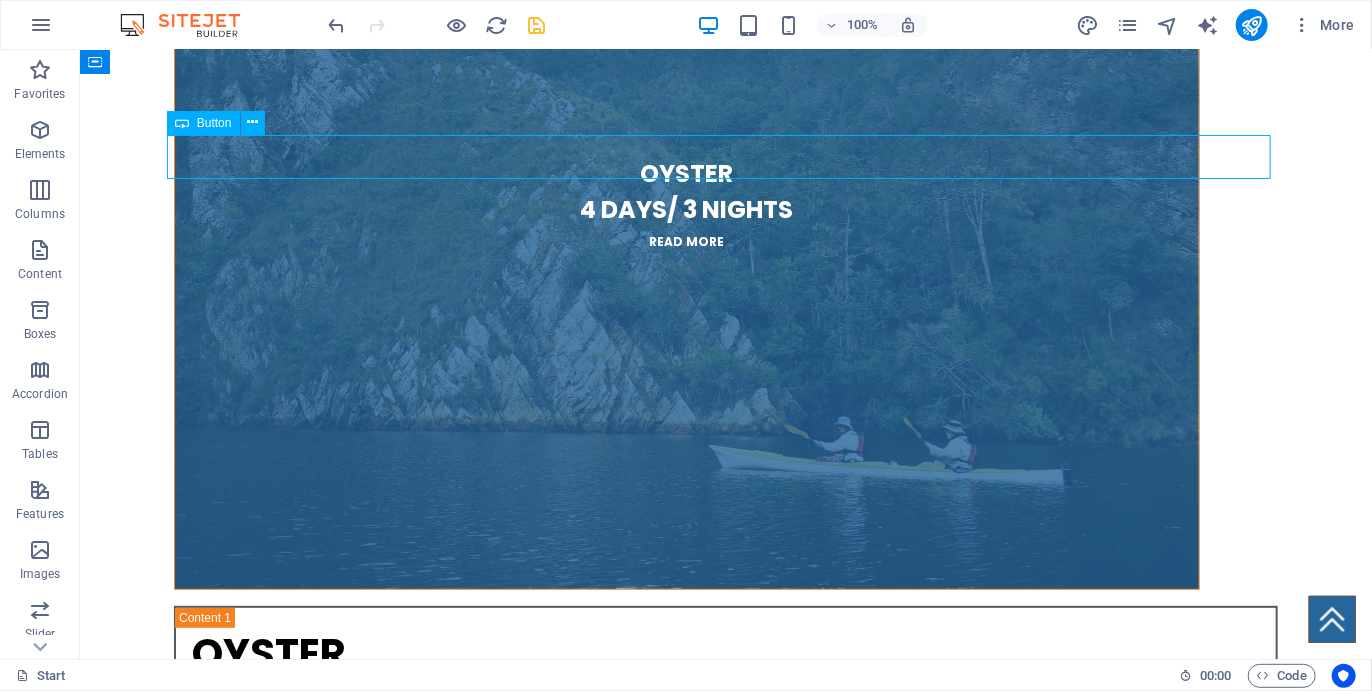 click on "Chat with us" at bounding box center [725, 4444] 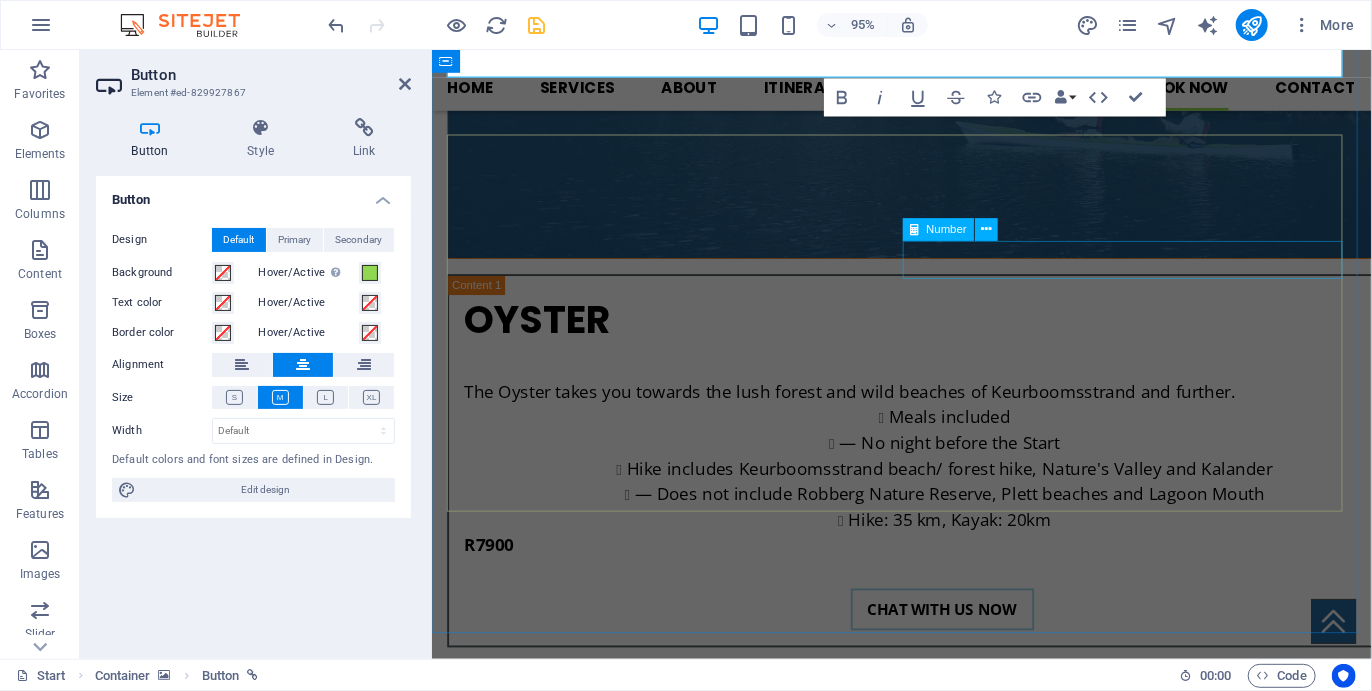 scroll, scrollTop: 7103, scrollLeft: 0, axis: vertical 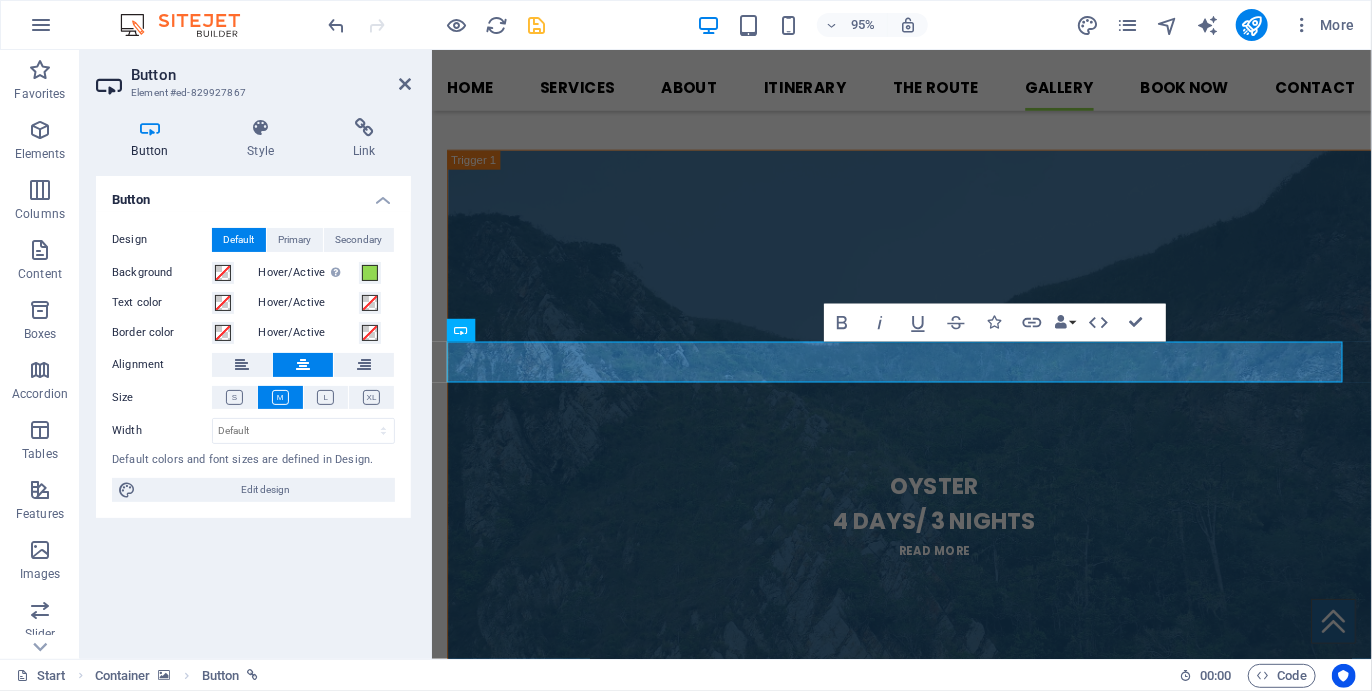 type 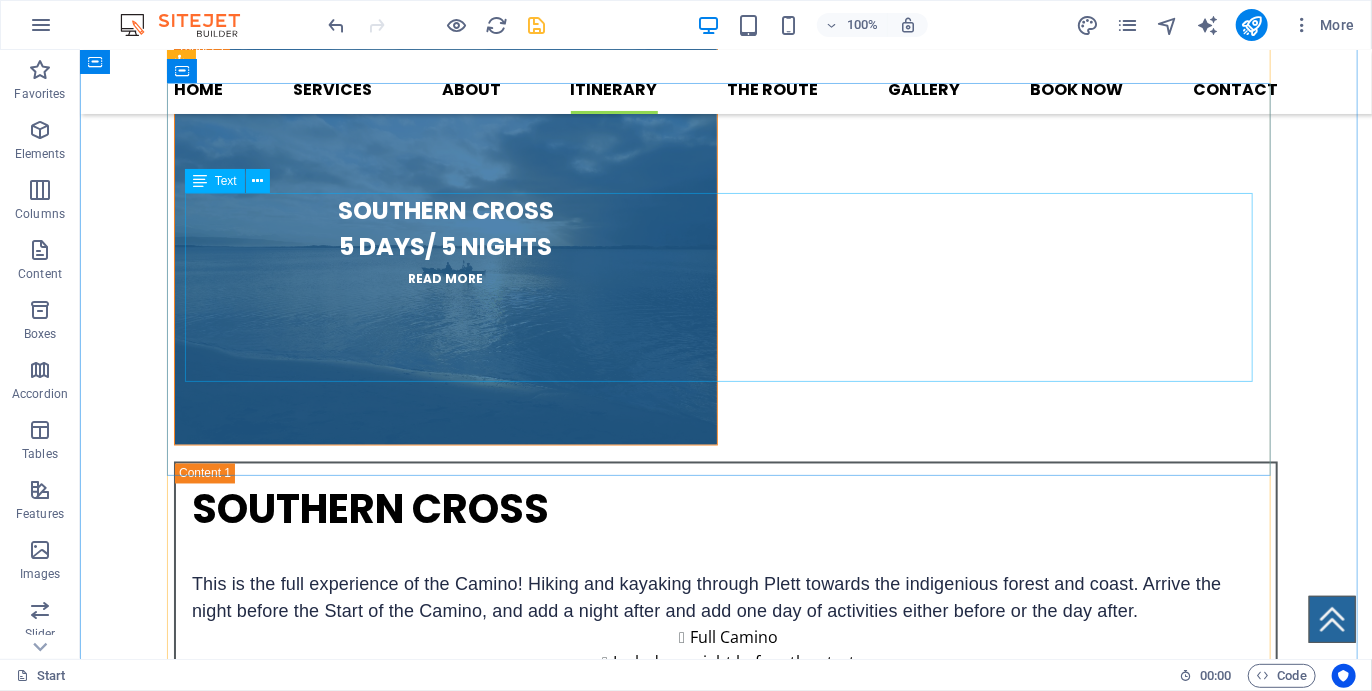 scroll, scrollTop: 5025, scrollLeft: 0, axis: vertical 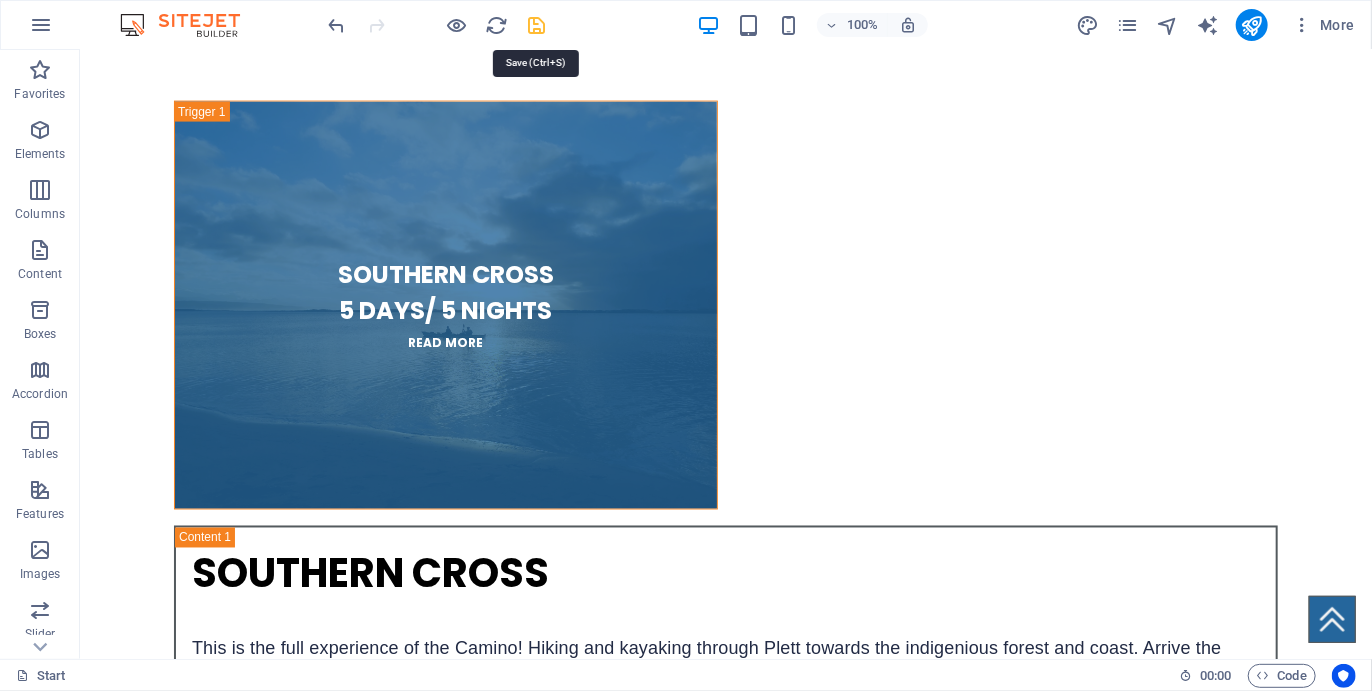 click at bounding box center (537, 25) 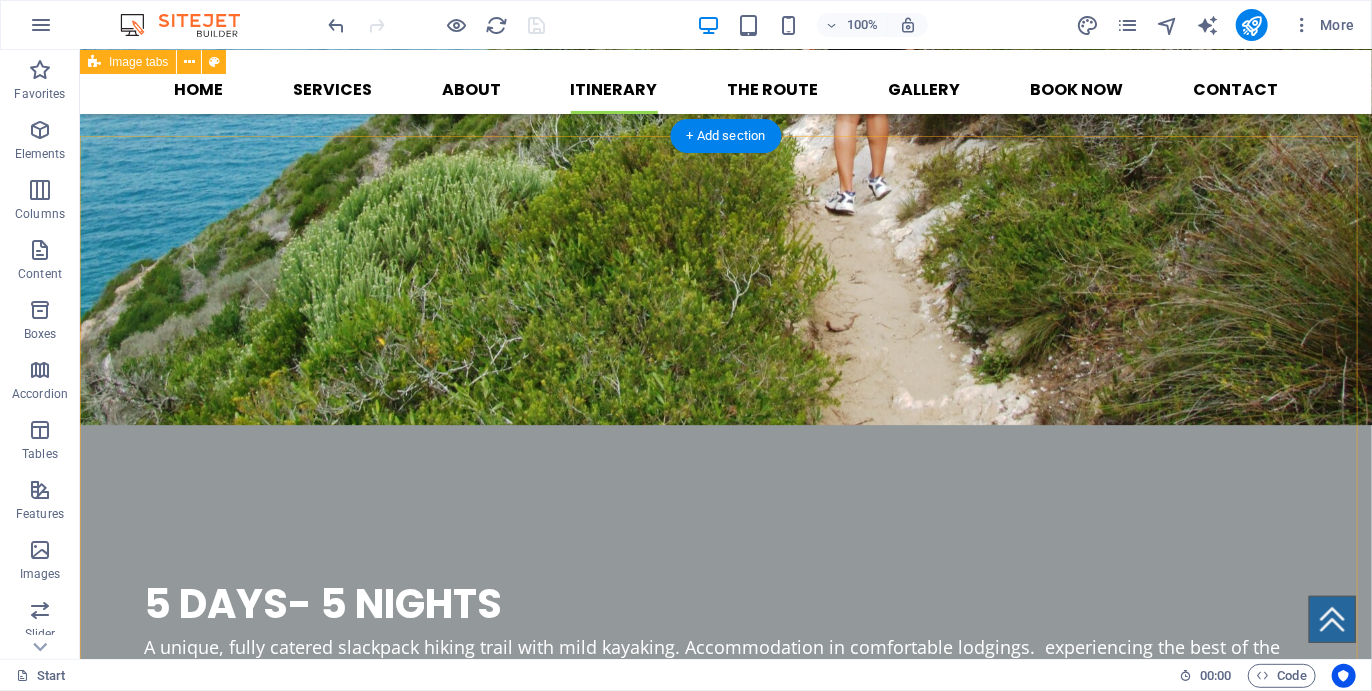scroll, scrollTop: 2424, scrollLeft: 0, axis: vertical 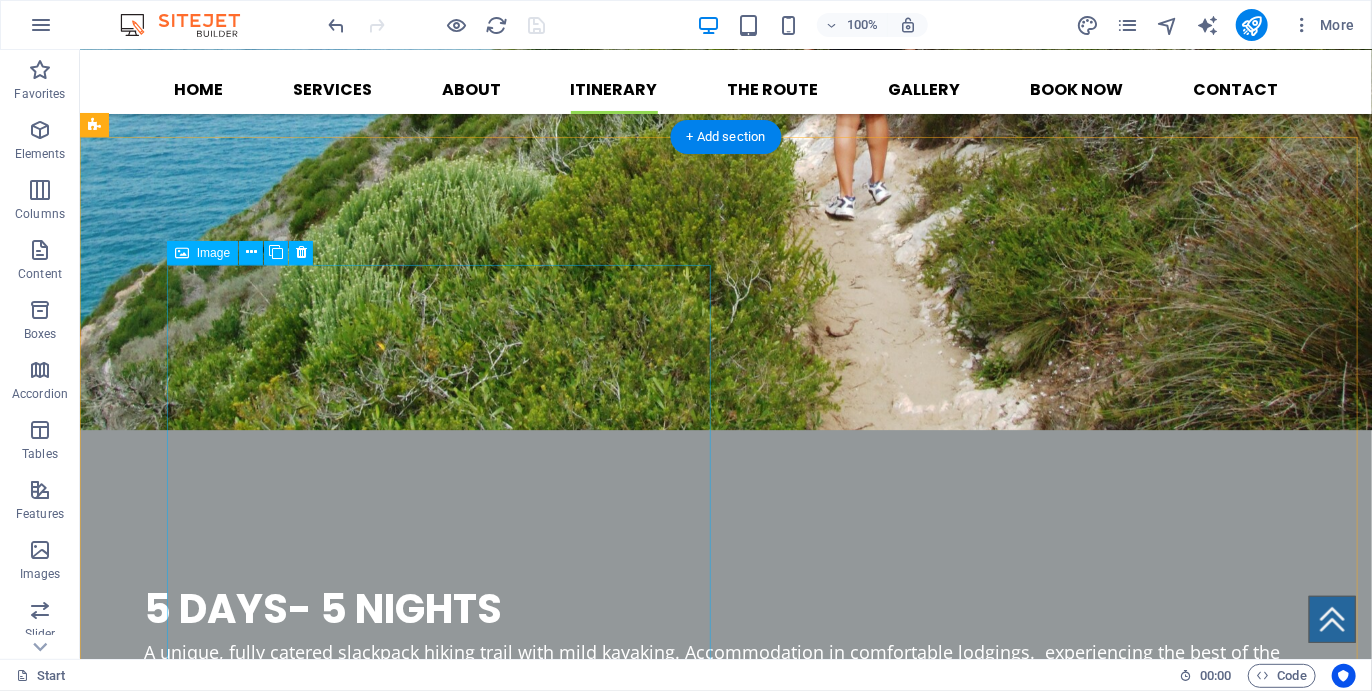 click on "SOUTHERN CROSS 5 DAYS/ 5 NIGHTS READ MORE" at bounding box center (445, 2905) 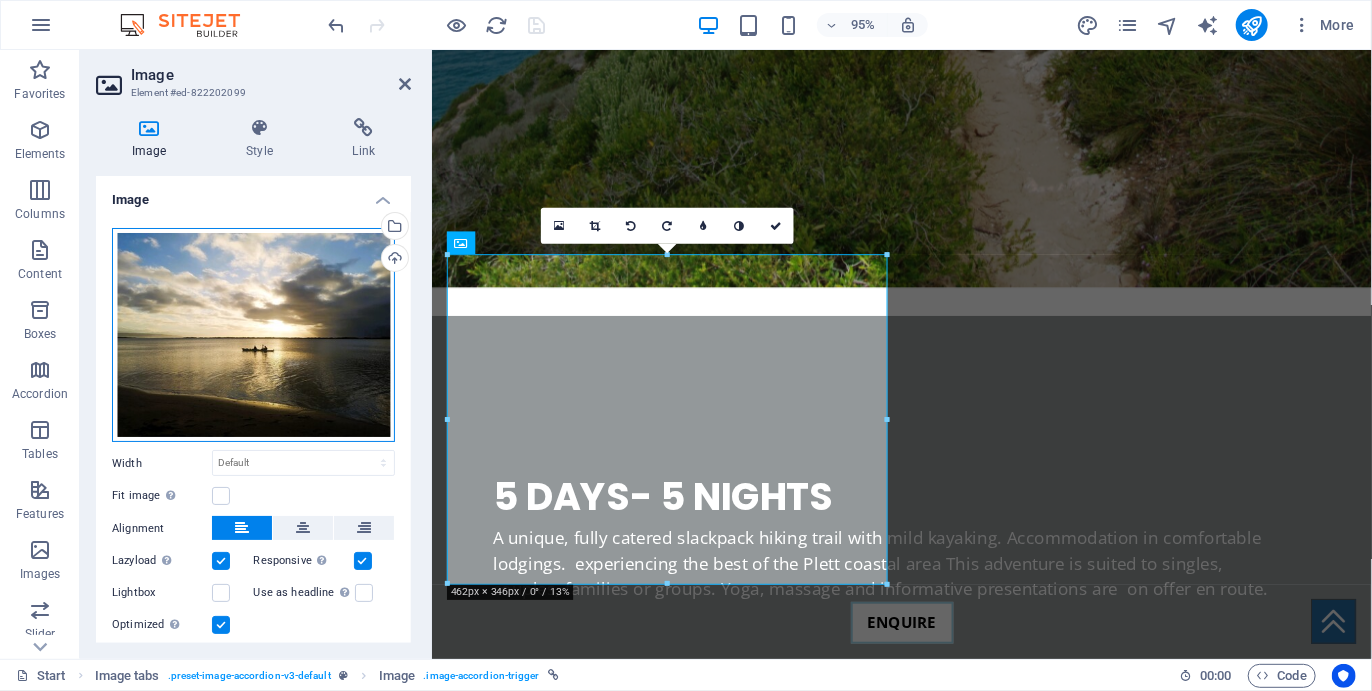 click on "Drag files here, click to choose files or select files from Files or our free stock photos & videos" at bounding box center [253, 335] 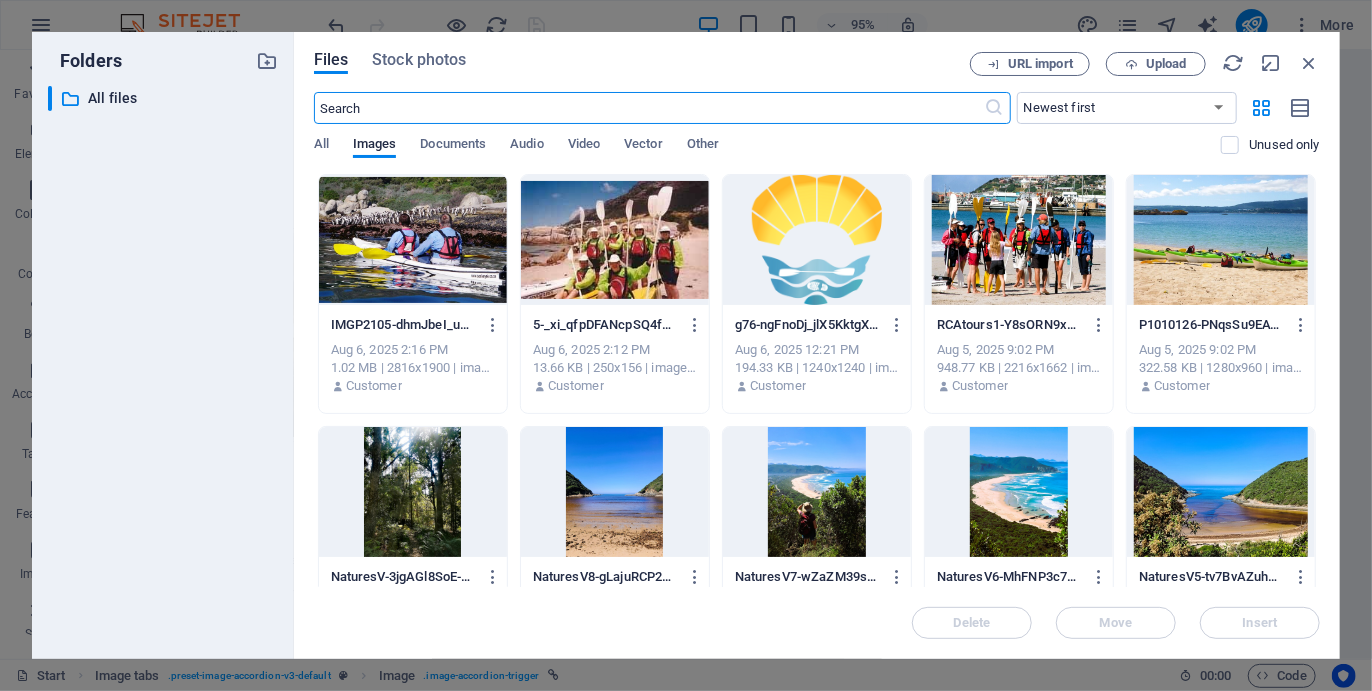 scroll, scrollTop: 2820, scrollLeft: 0, axis: vertical 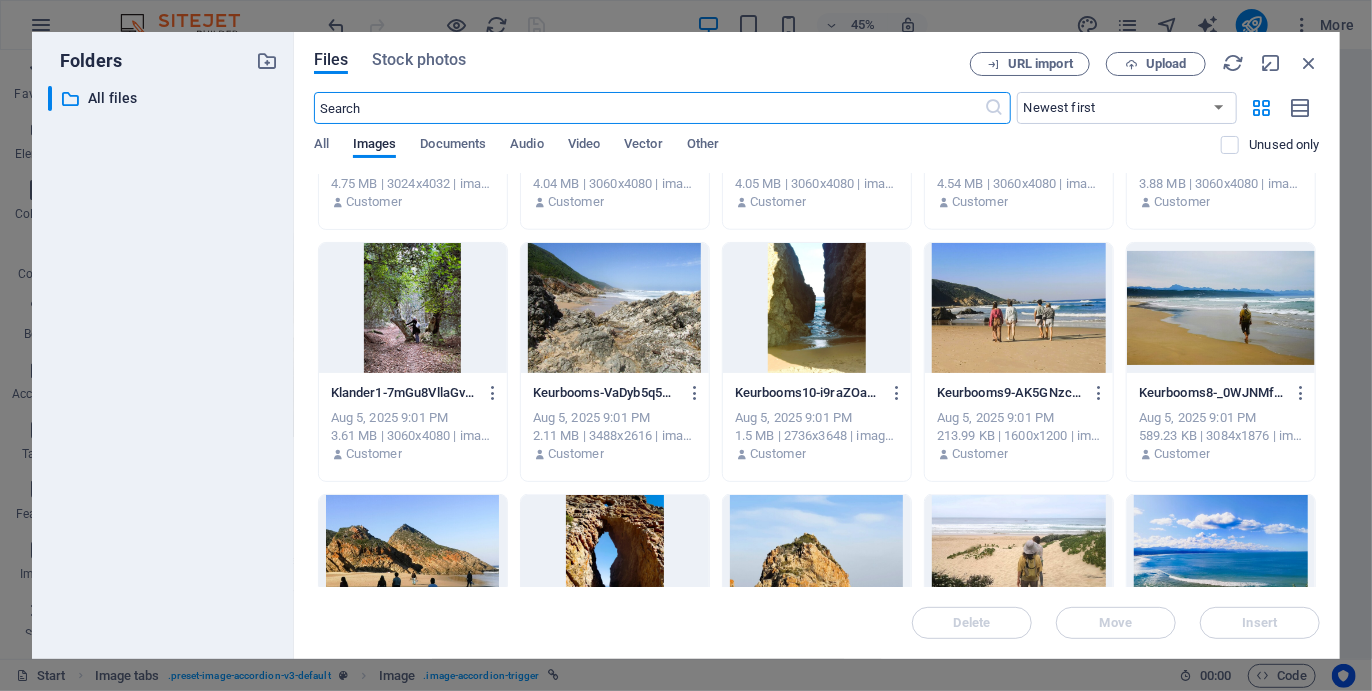 click at bounding box center [1221, 308] 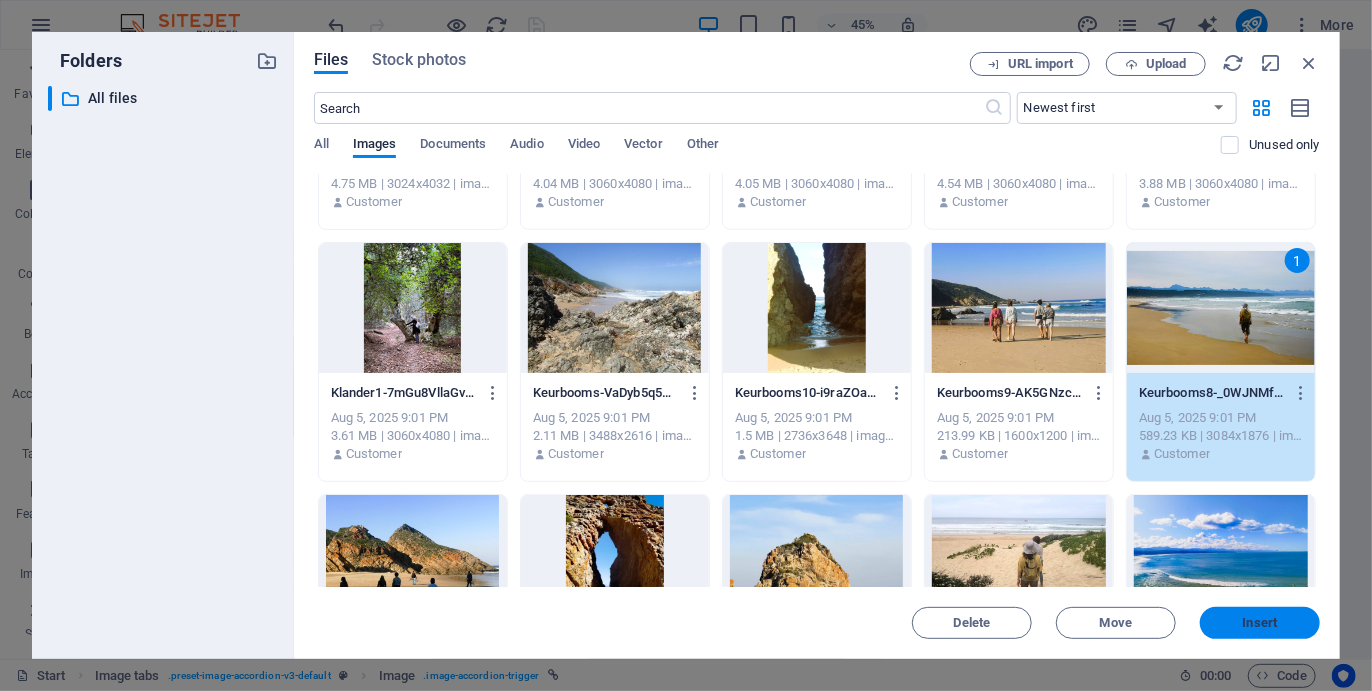 click on "Insert" at bounding box center (1260, 623) 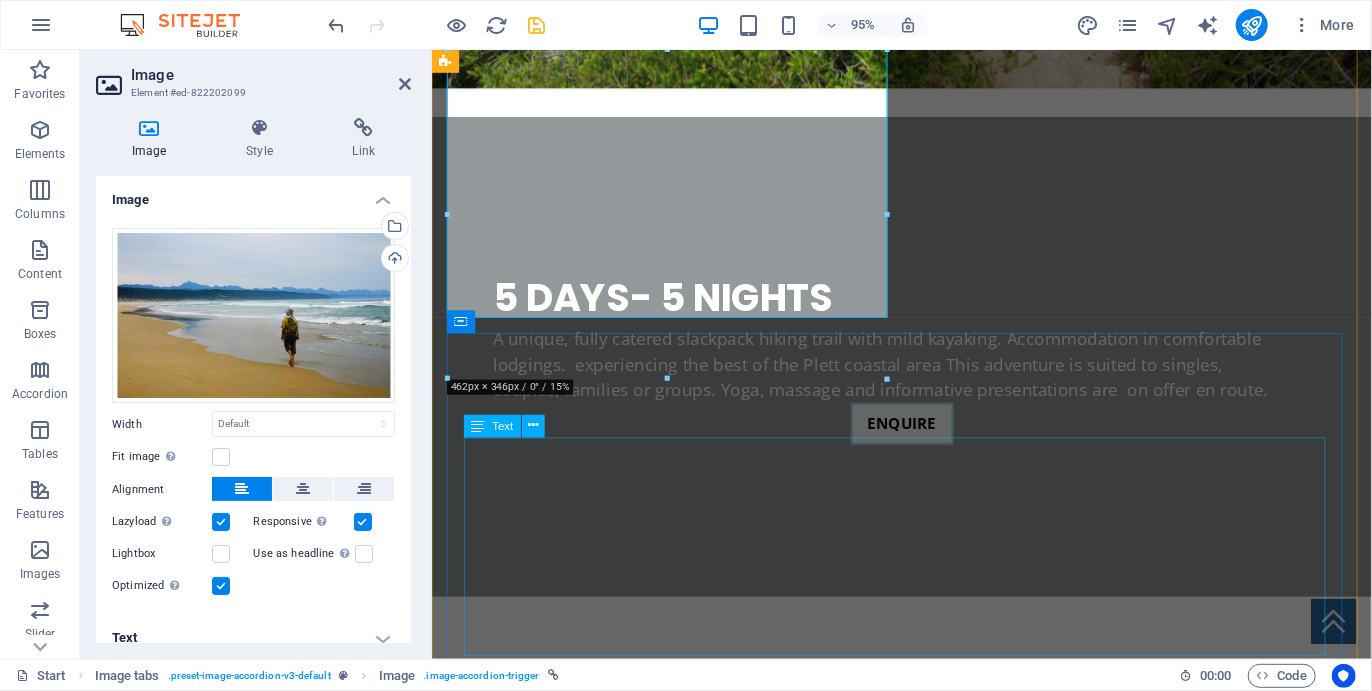 scroll, scrollTop: 2804, scrollLeft: 0, axis: vertical 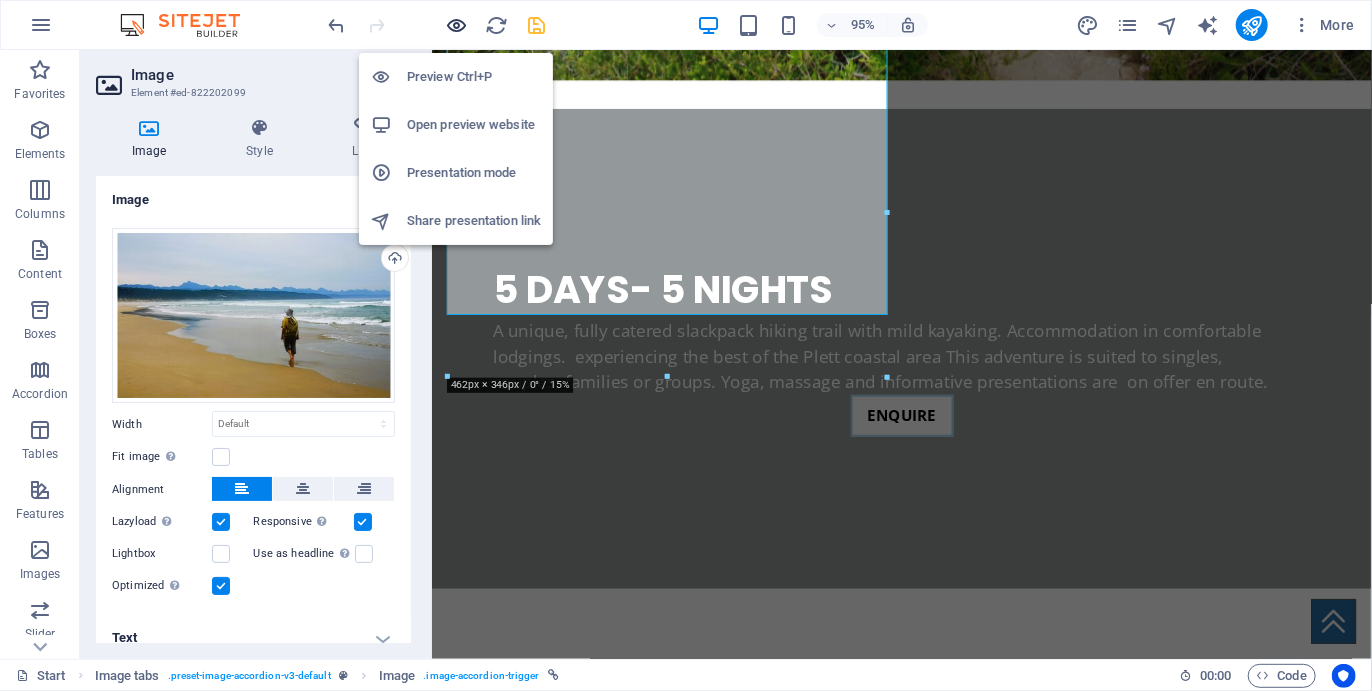 click at bounding box center (457, 25) 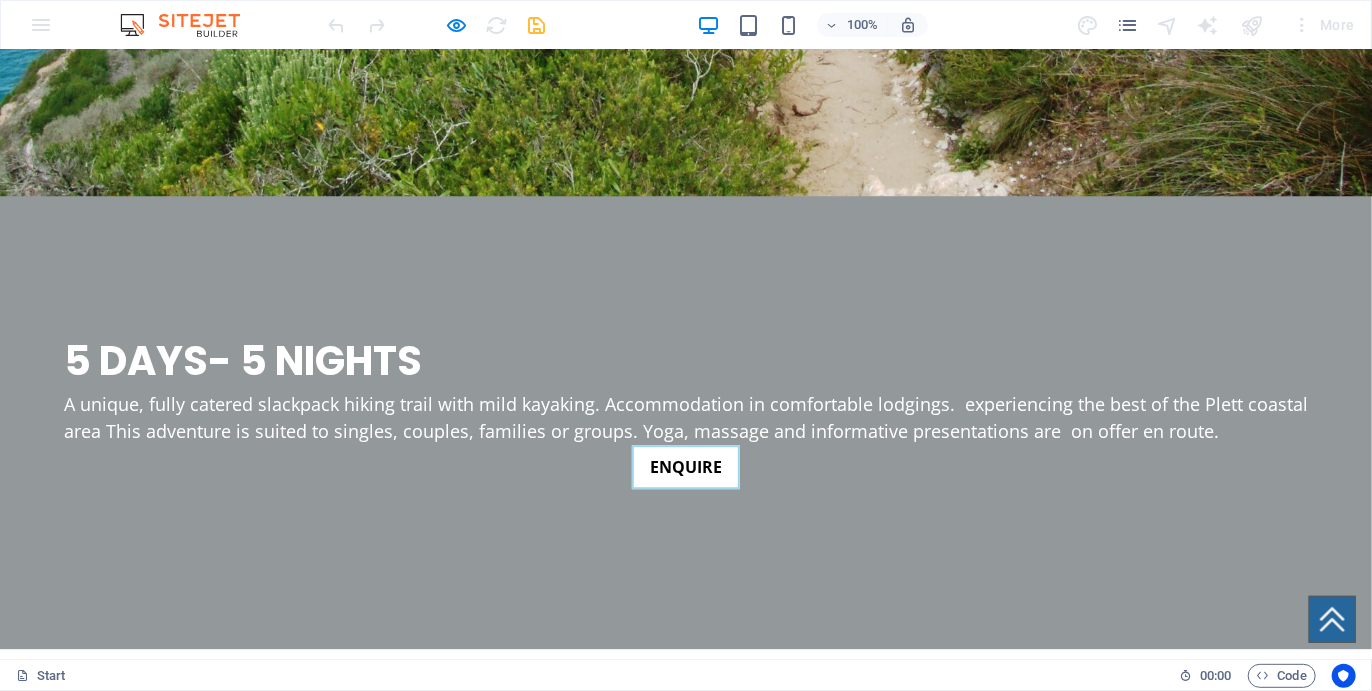 scroll, scrollTop: 2400, scrollLeft: 0, axis: vertical 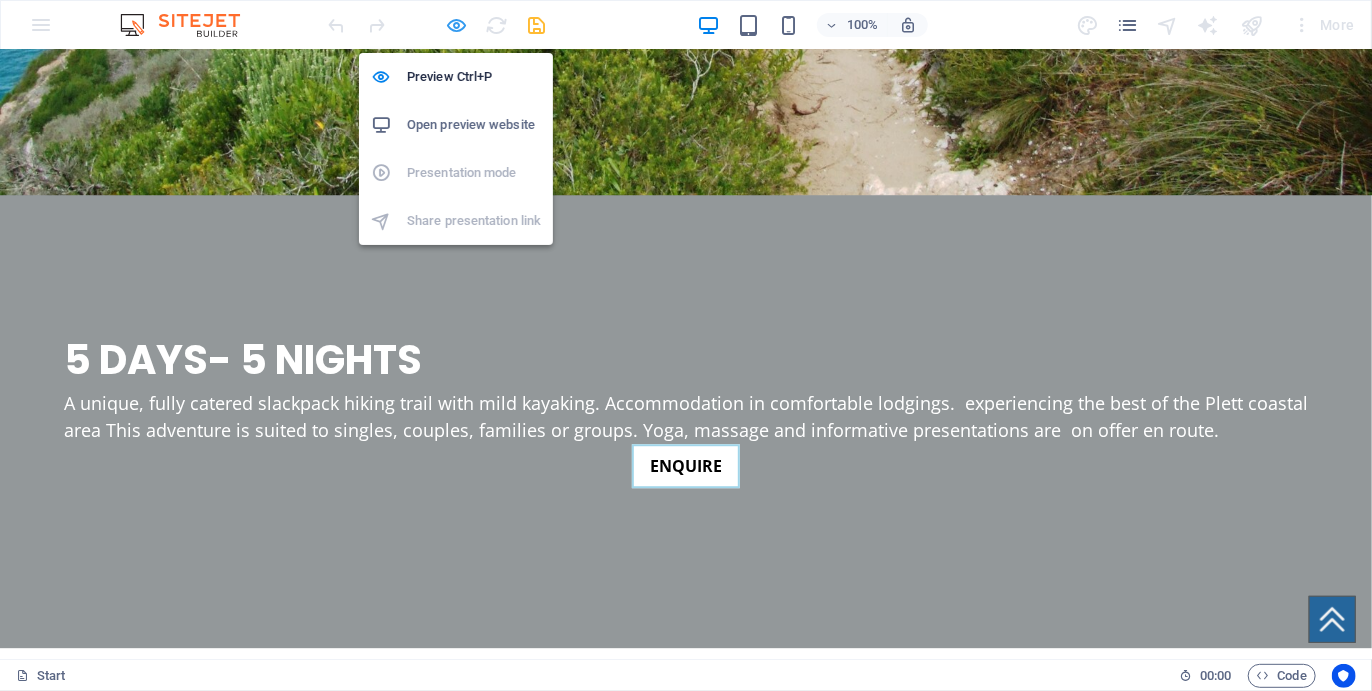 click at bounding box center [457, 25] 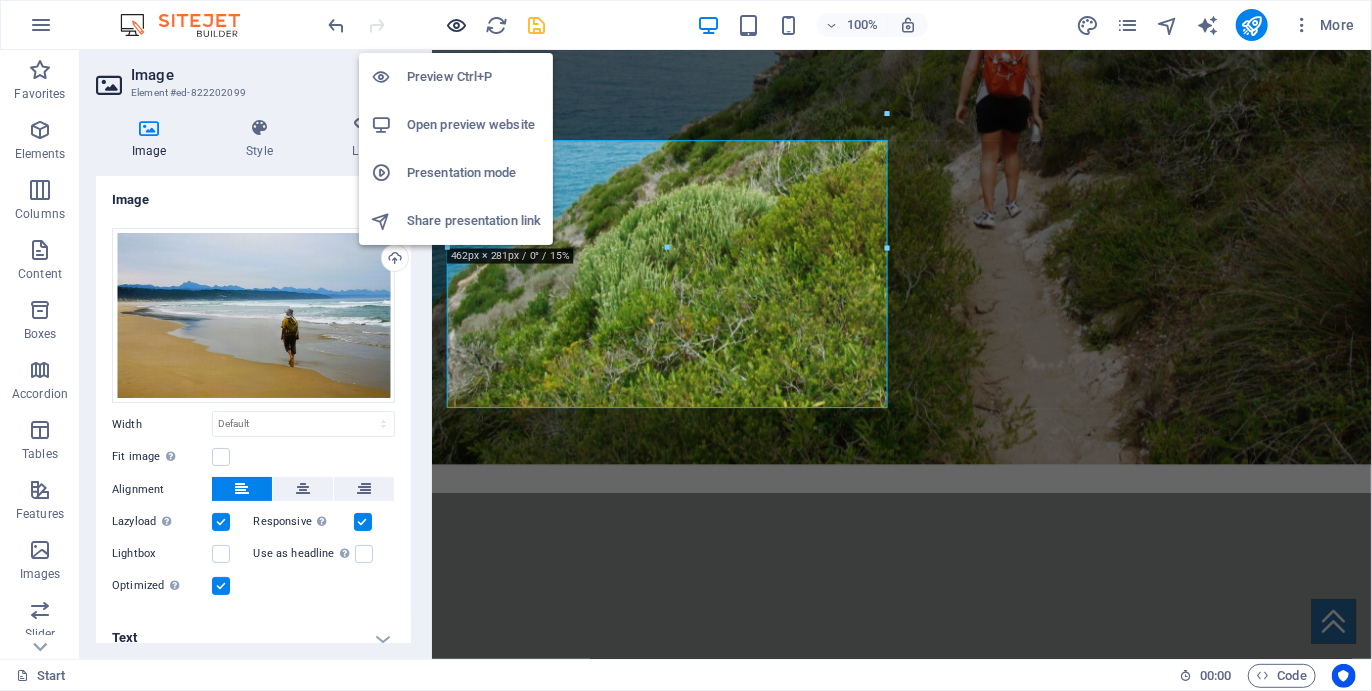 scroll, scrollTop: 2706, scrollLeft: 0, axis: vertical 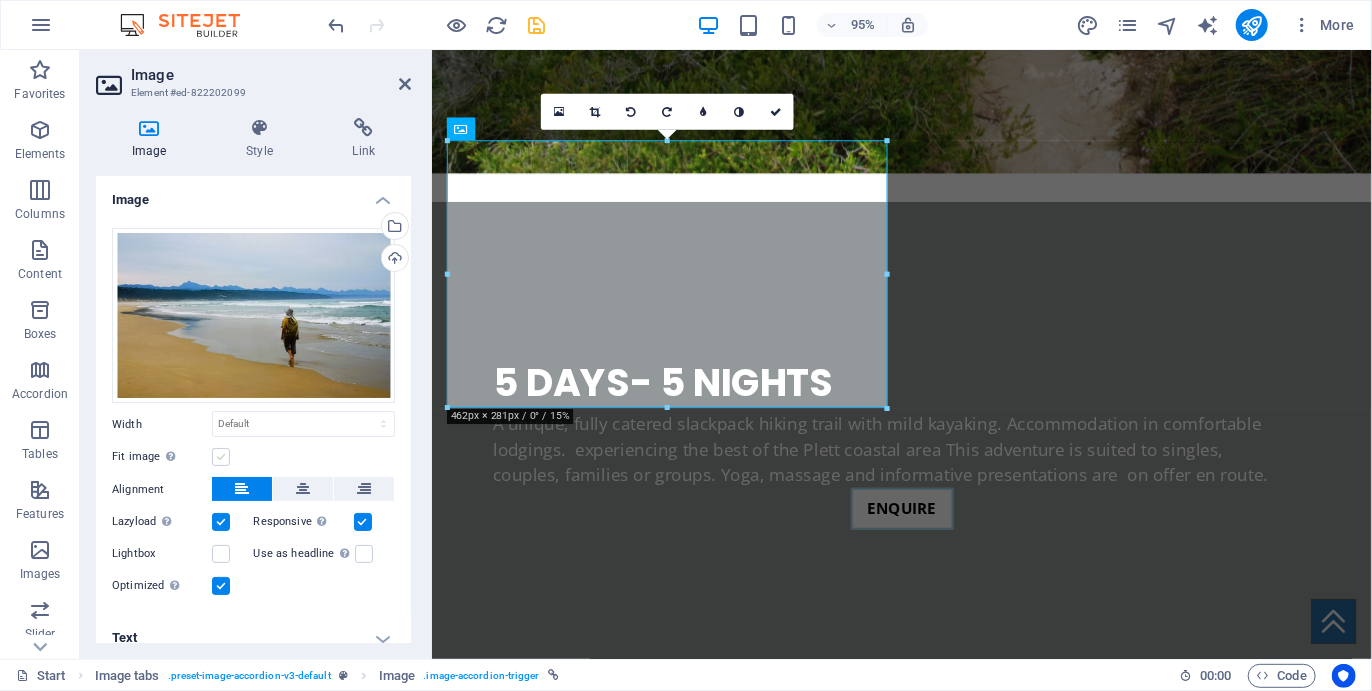 click at bounding box center (221, 457) 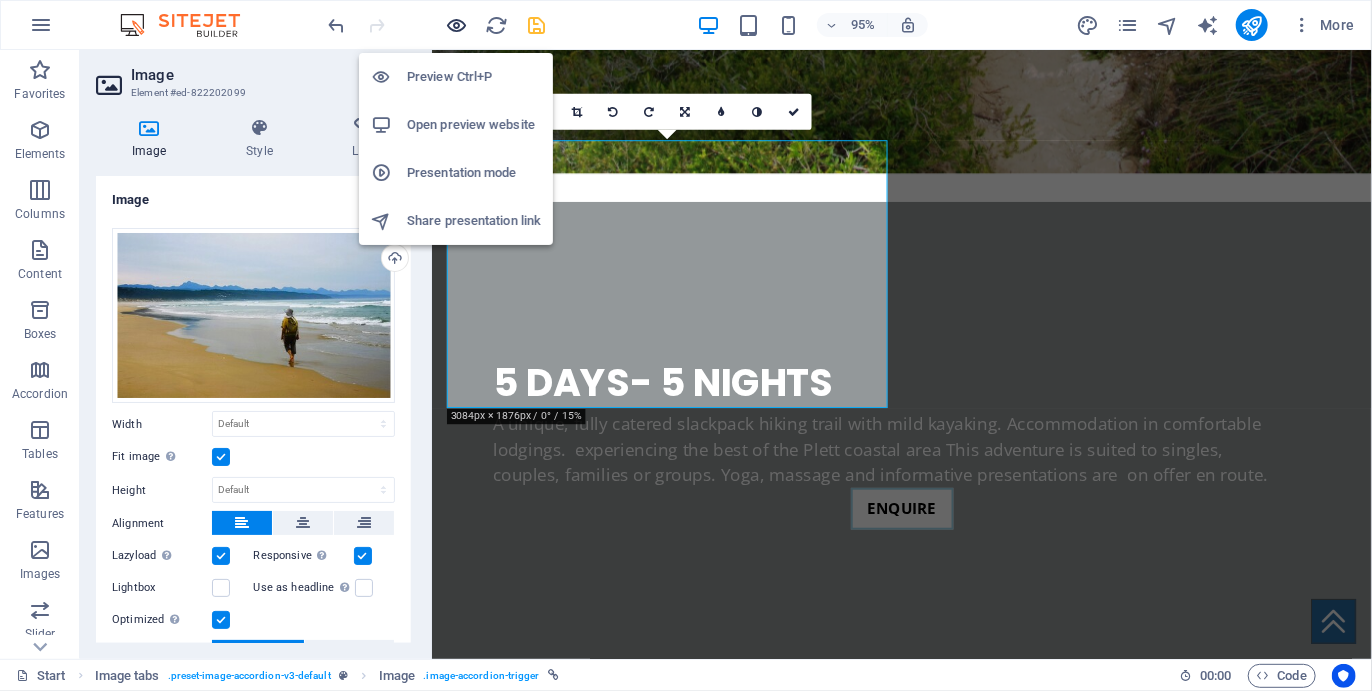 click at bounding box center (457, 25) 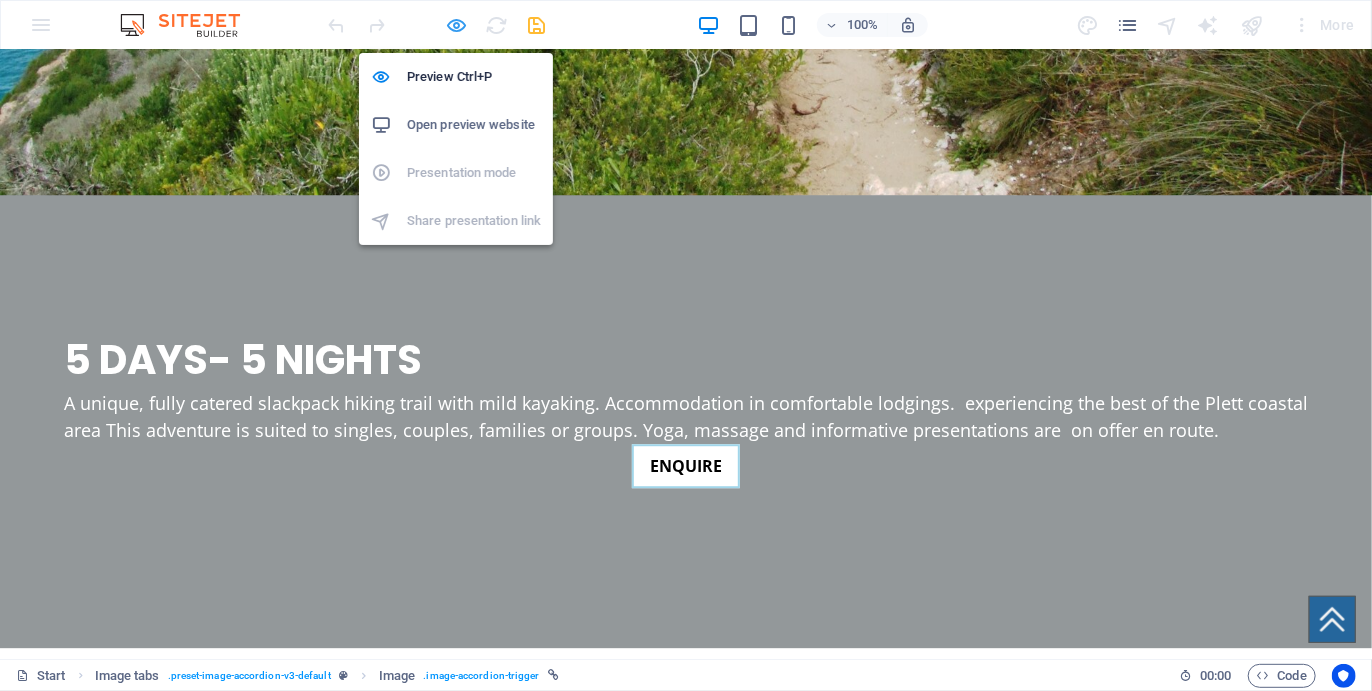 click at bounding box center (457, 25) 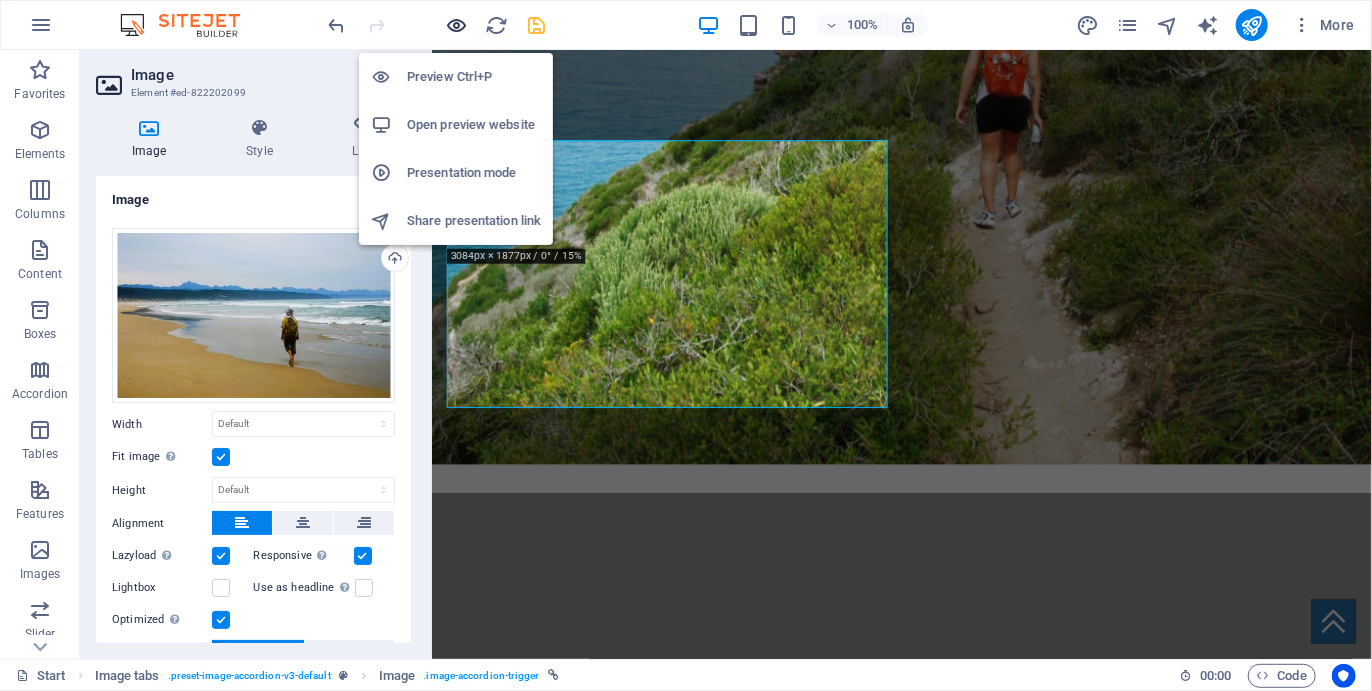 scroll, scrollTop: 2706, scrollLeft: 0, axis: vertical 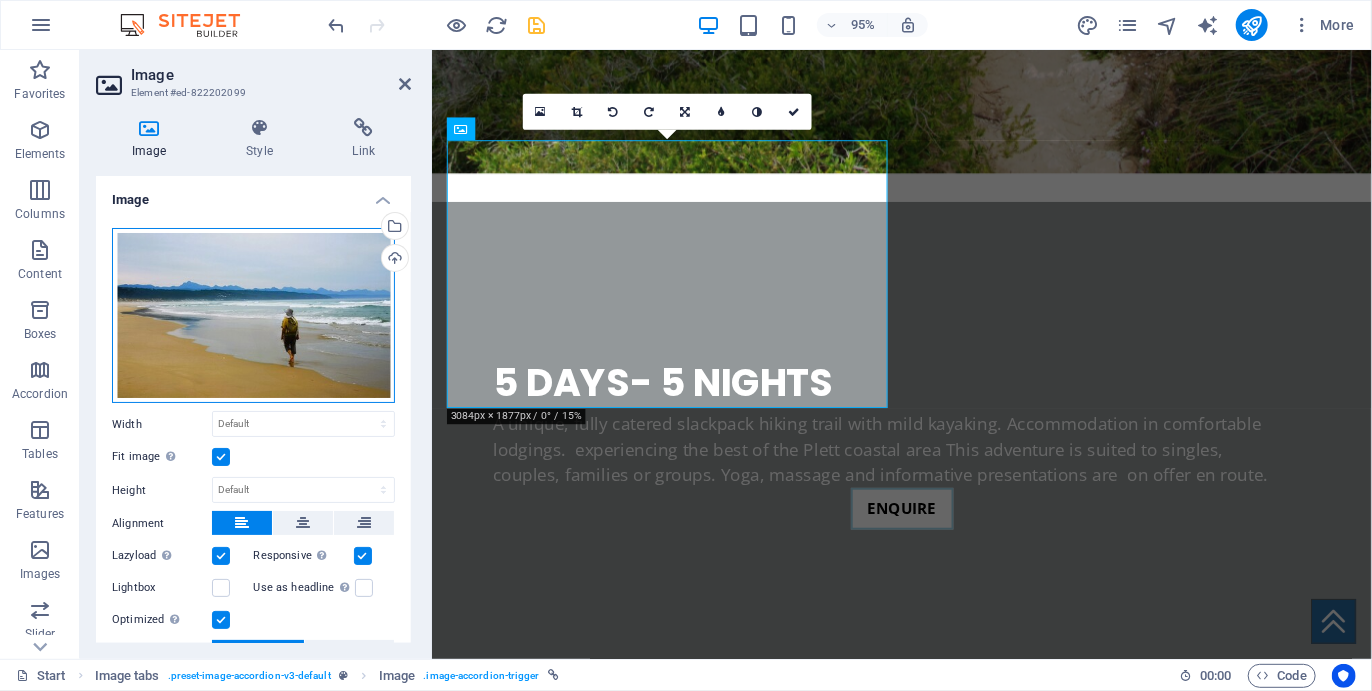 click on "Drag files here, click to choose files or select files from Files or our free stock photos & videos" at bounding box center [253, 316] 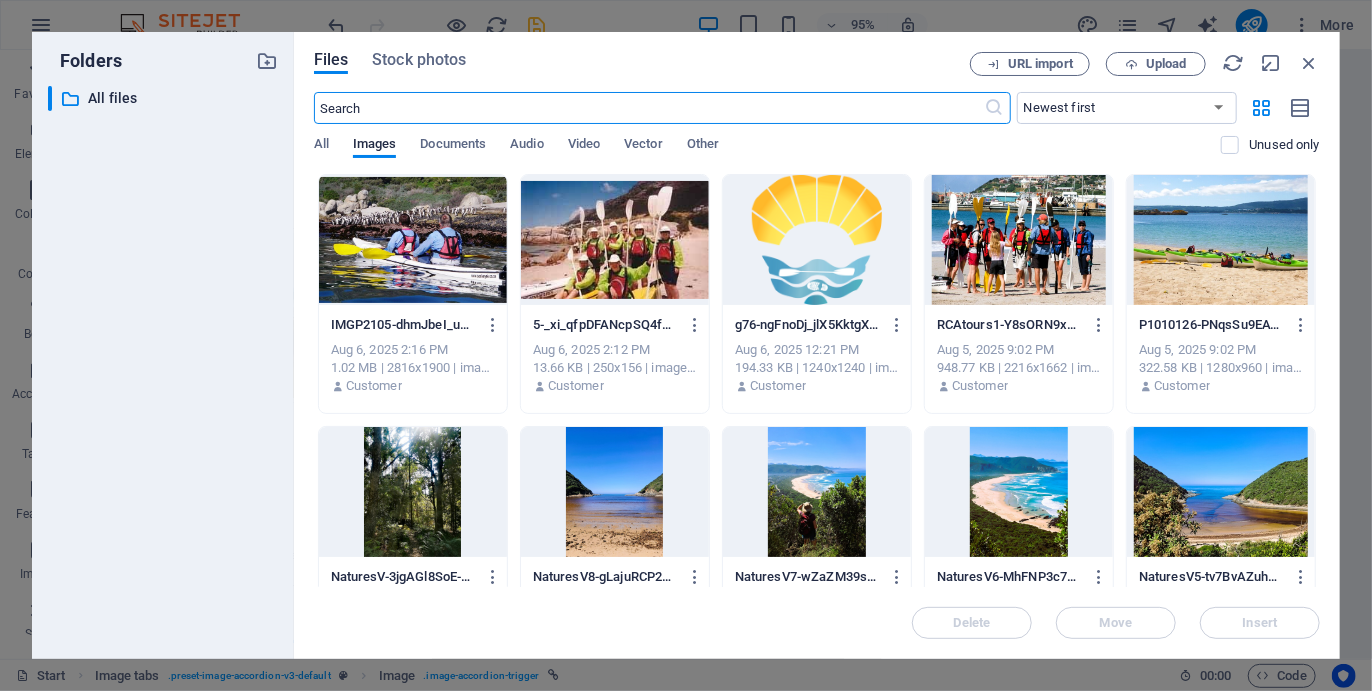 scroll, scrollTop: 2940, scrollLeft: 0, axis: vertical 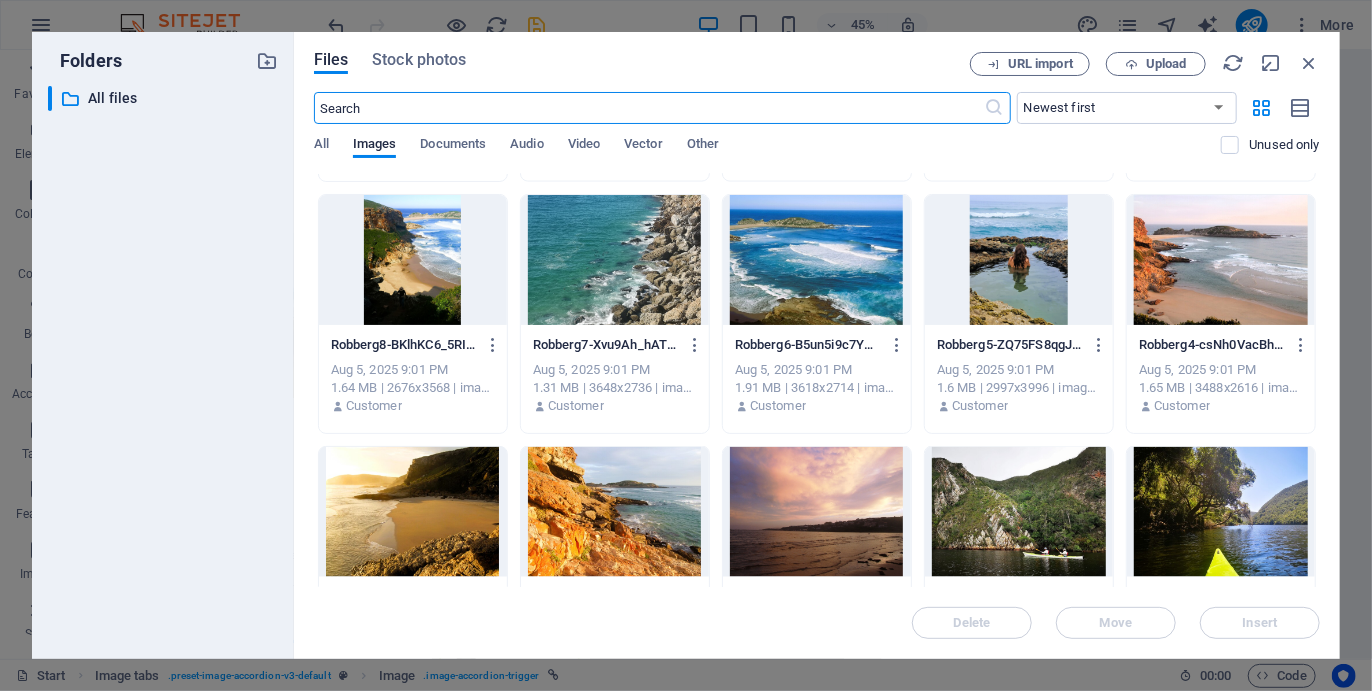 click at bounding box center [1221, 260] 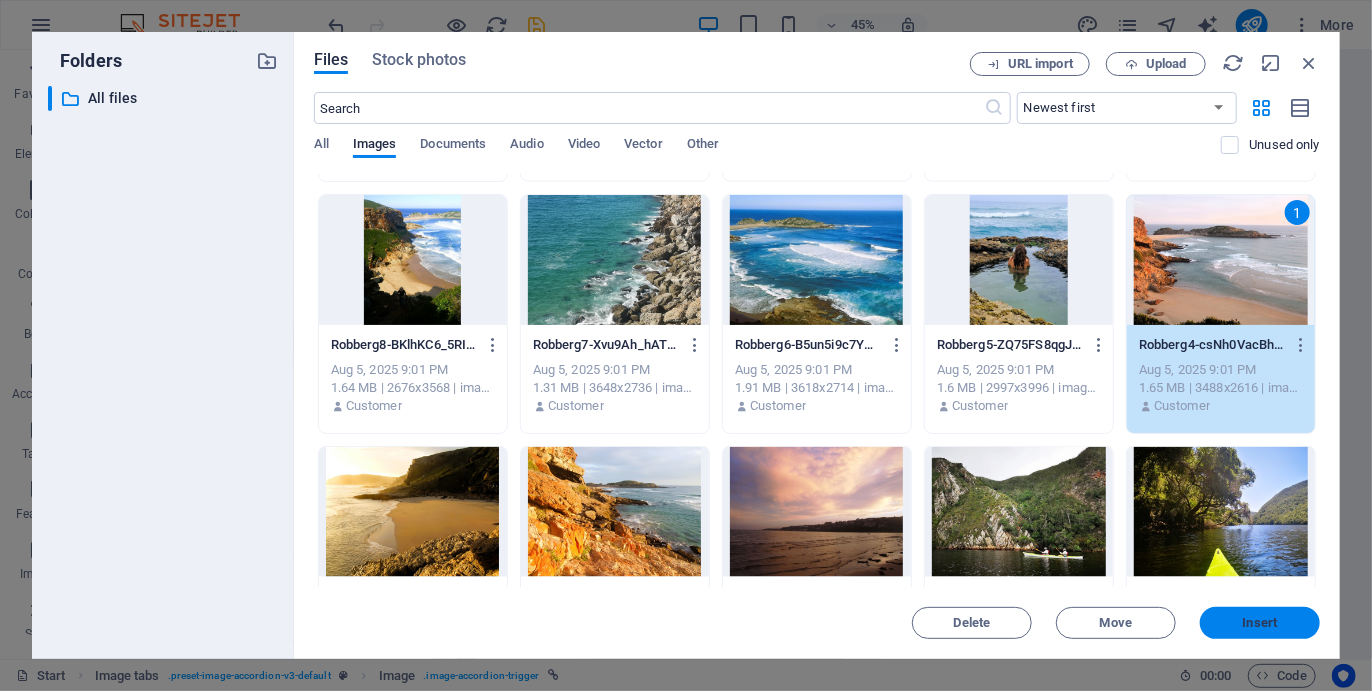 click on "Insert" at bounding box center (1260, 623) 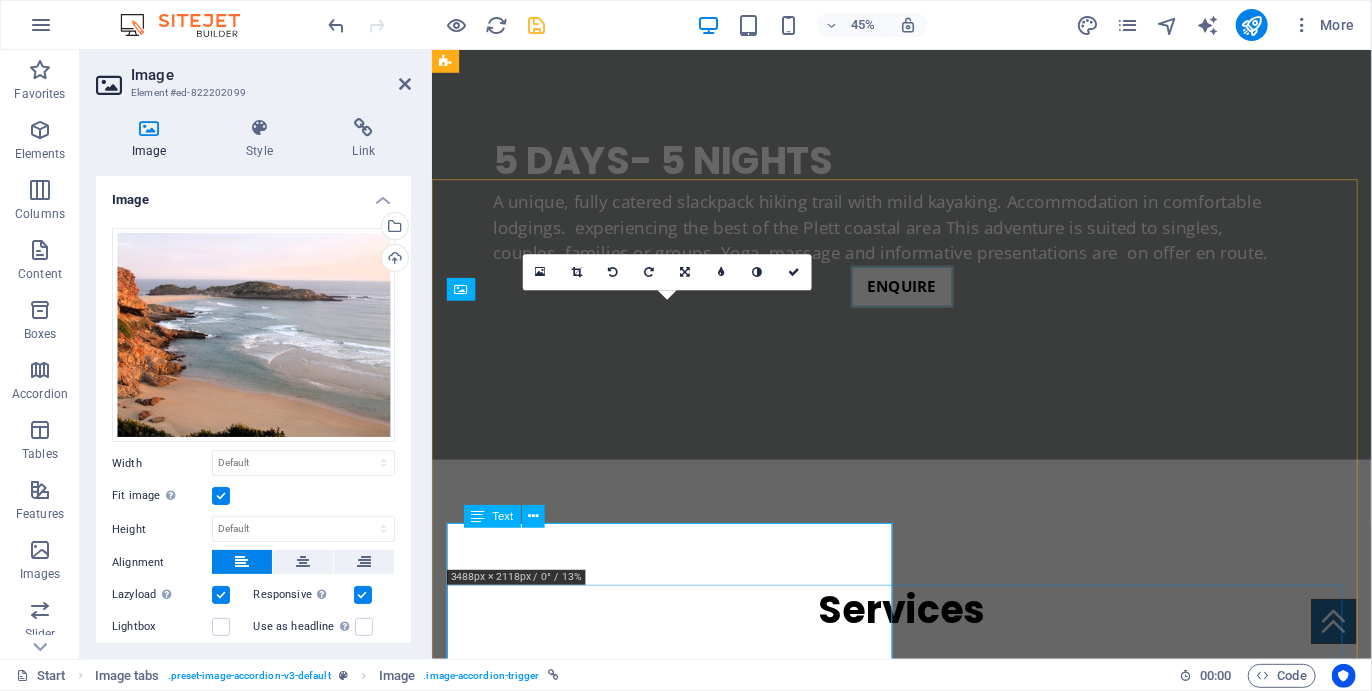 scroll, scrollTop: 2706, scrollLeft: 0, axis: vertical 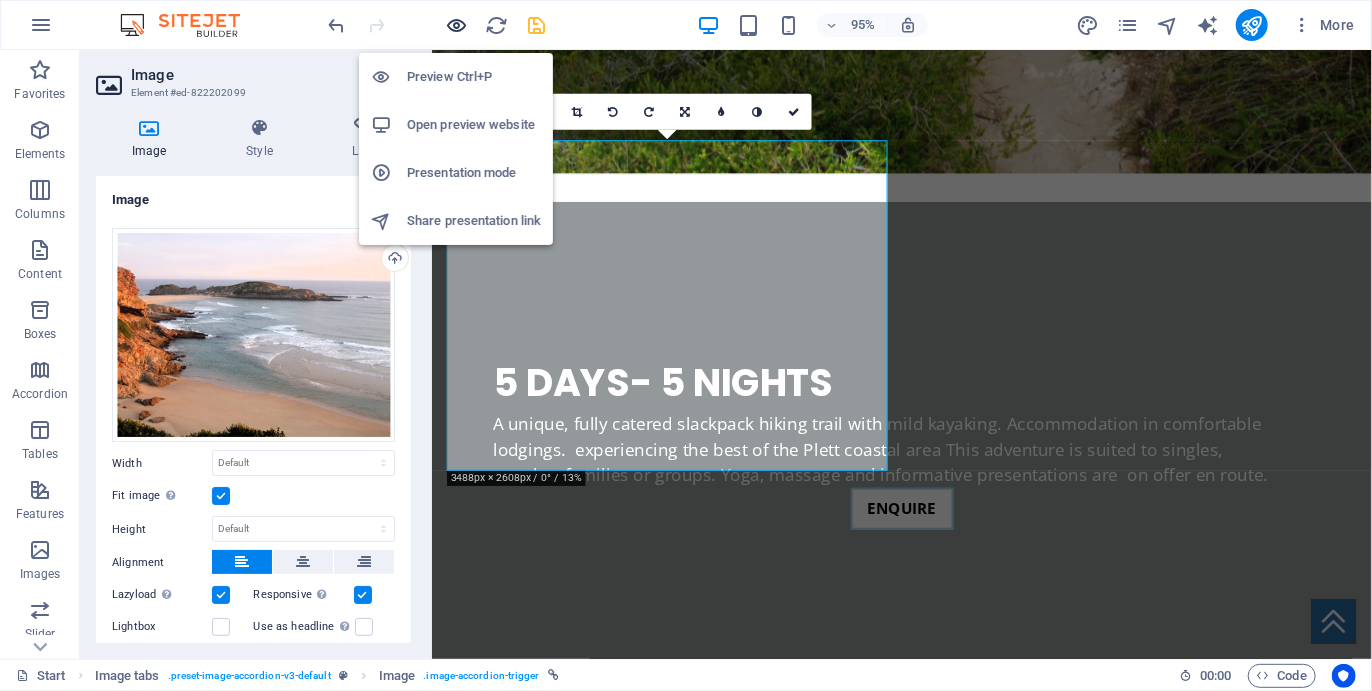 click at bounding box center [457, 25] 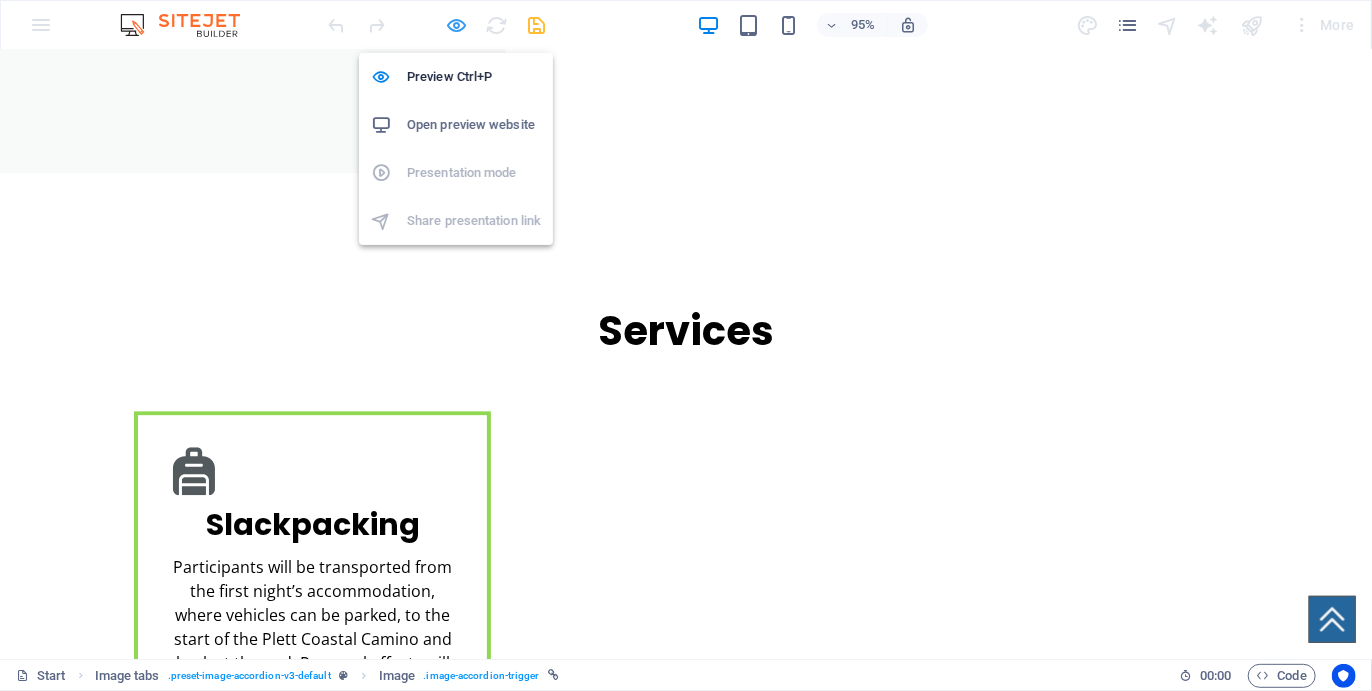scroll, scrollTop: 2400, scrollLeft: 0, axis: vertical 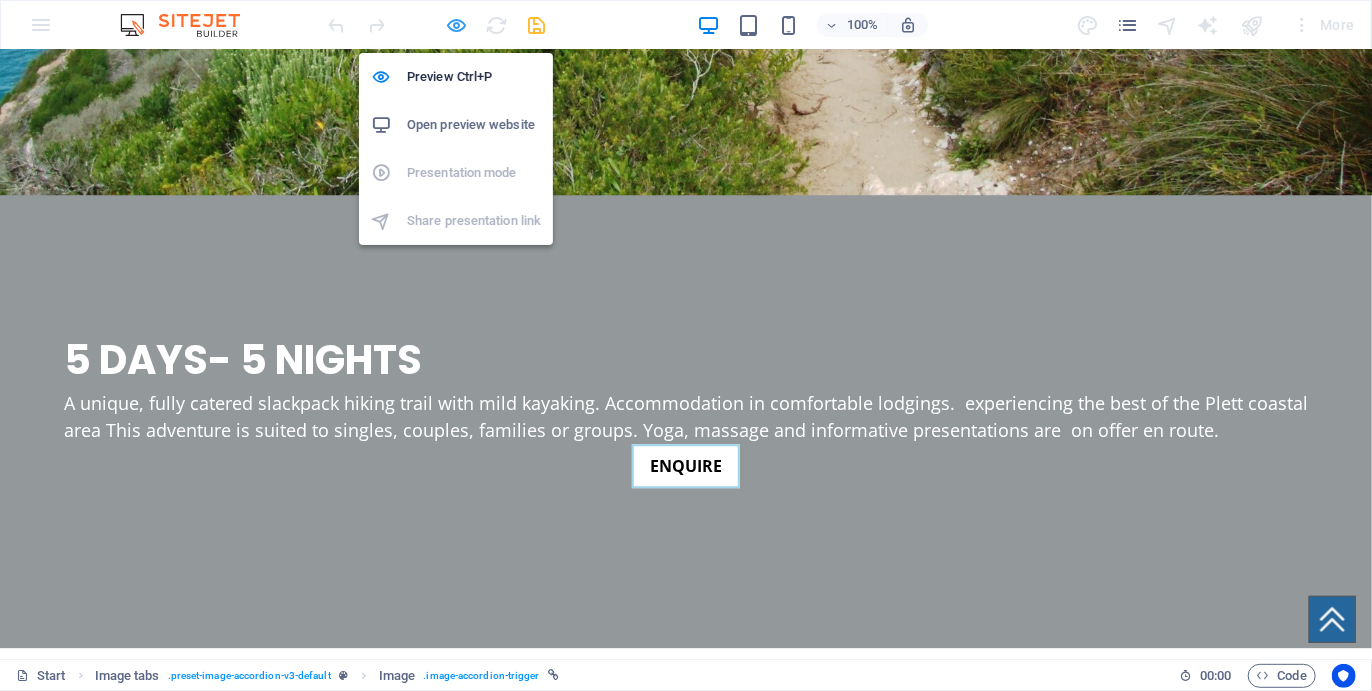 click at bounding box center [457, 25] 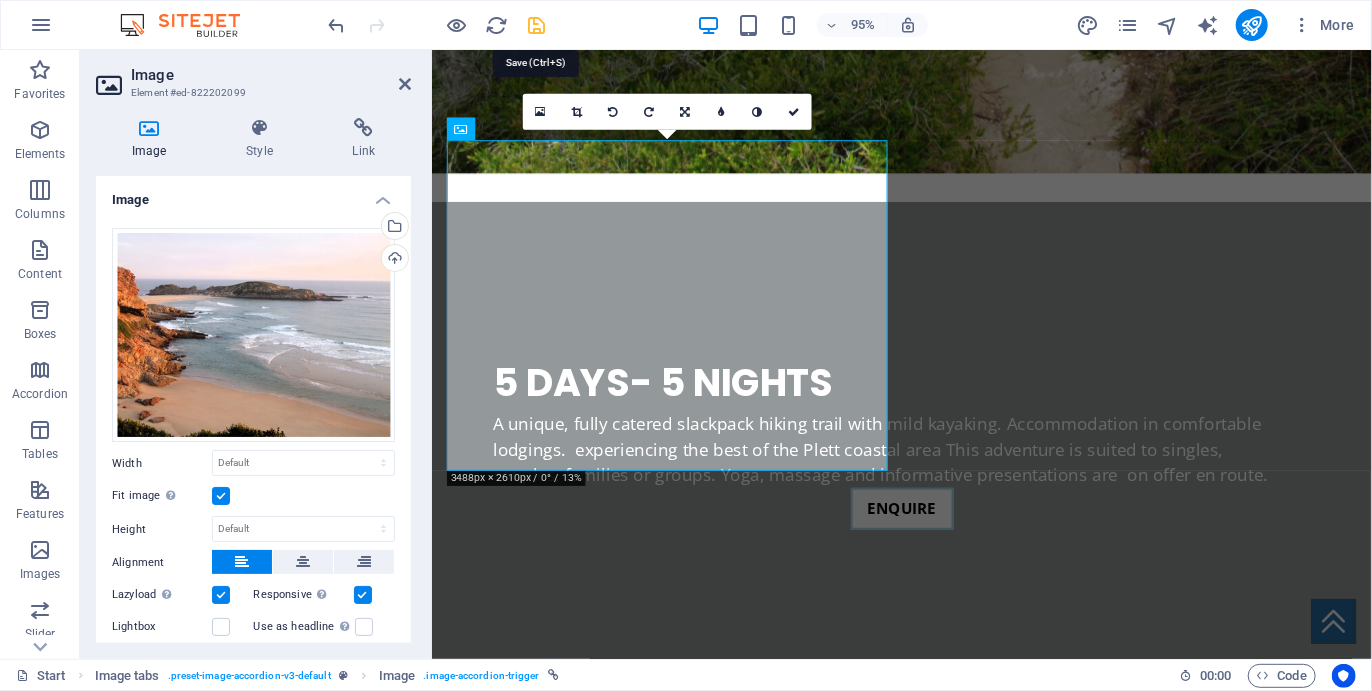 click at bounding box center (537, 25) 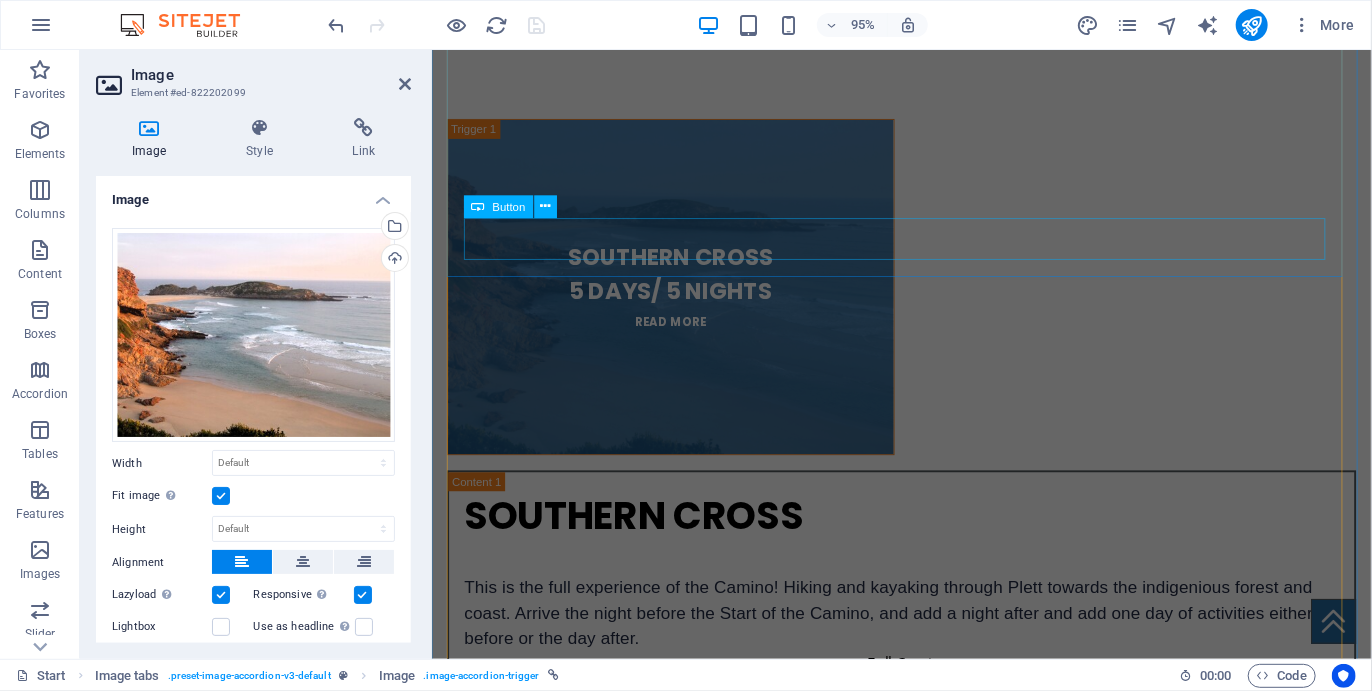 scroll, scrollTop: 5221, scrollLeft: 0, axis: vertical 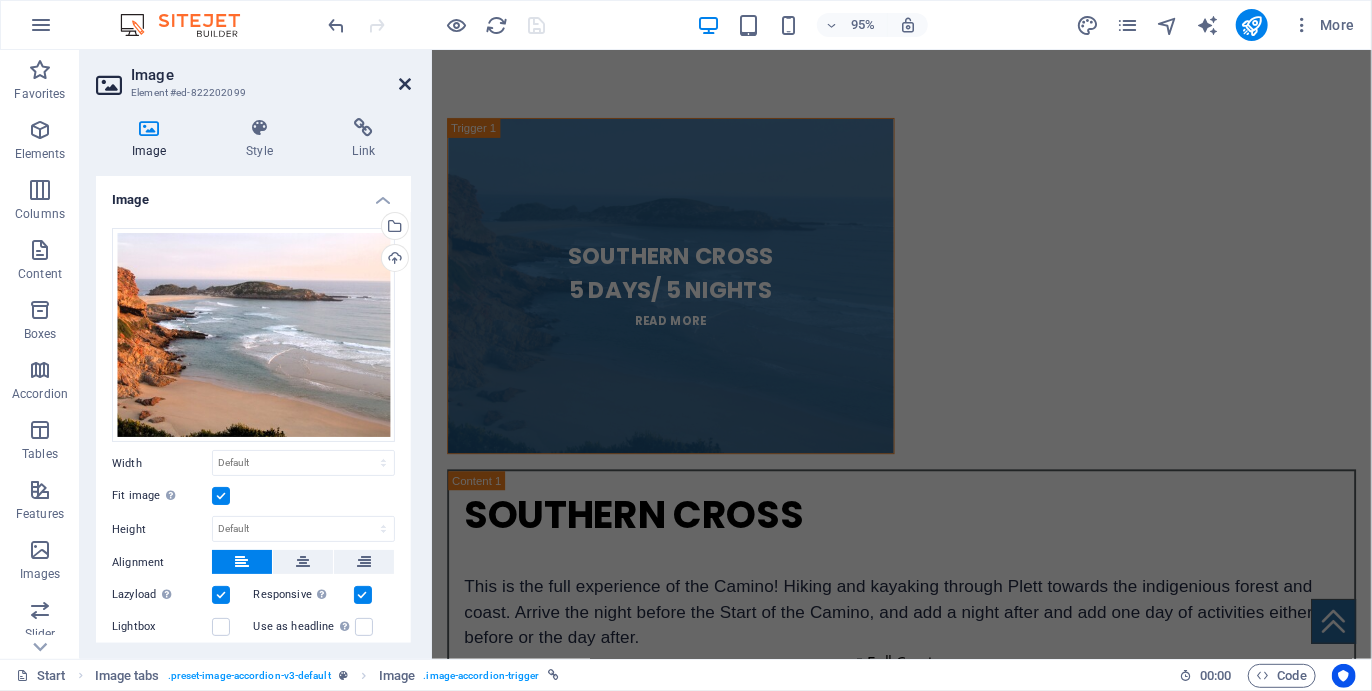 click at bounding box center (405, 84) 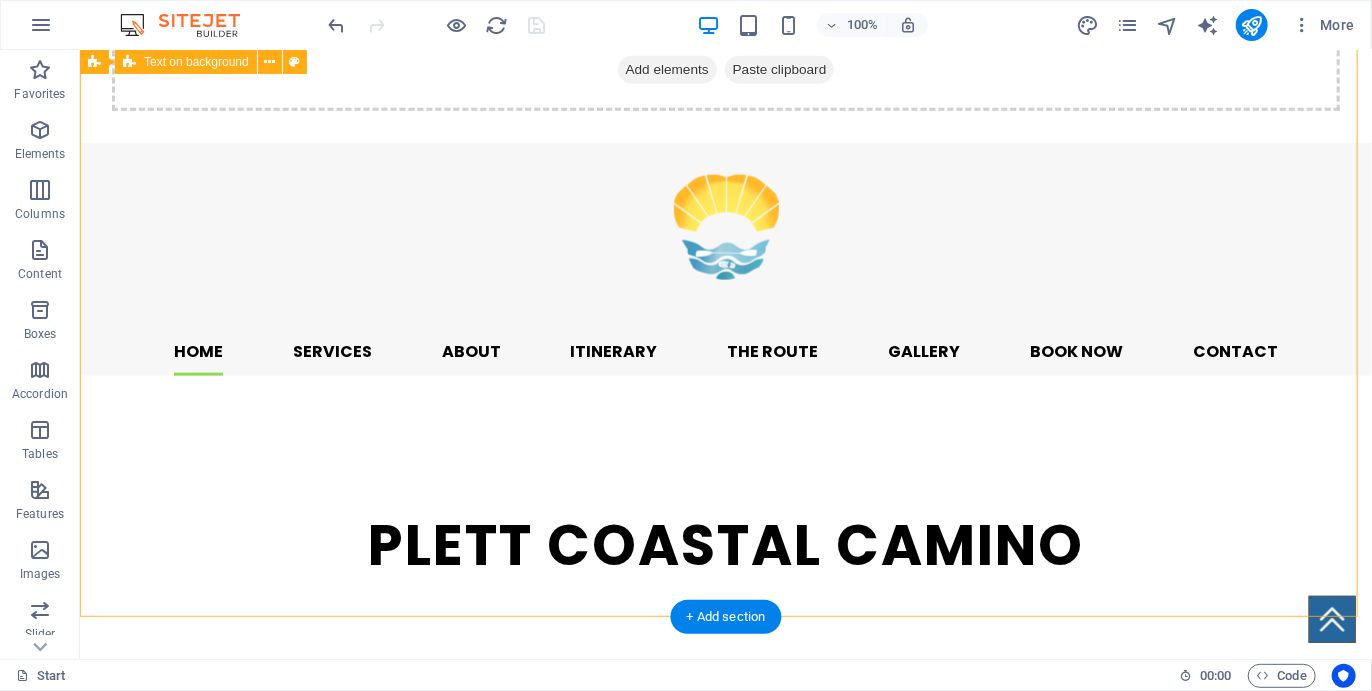 scroll, scrollTop: 1073, scrollLeft: 0, axis: vertical 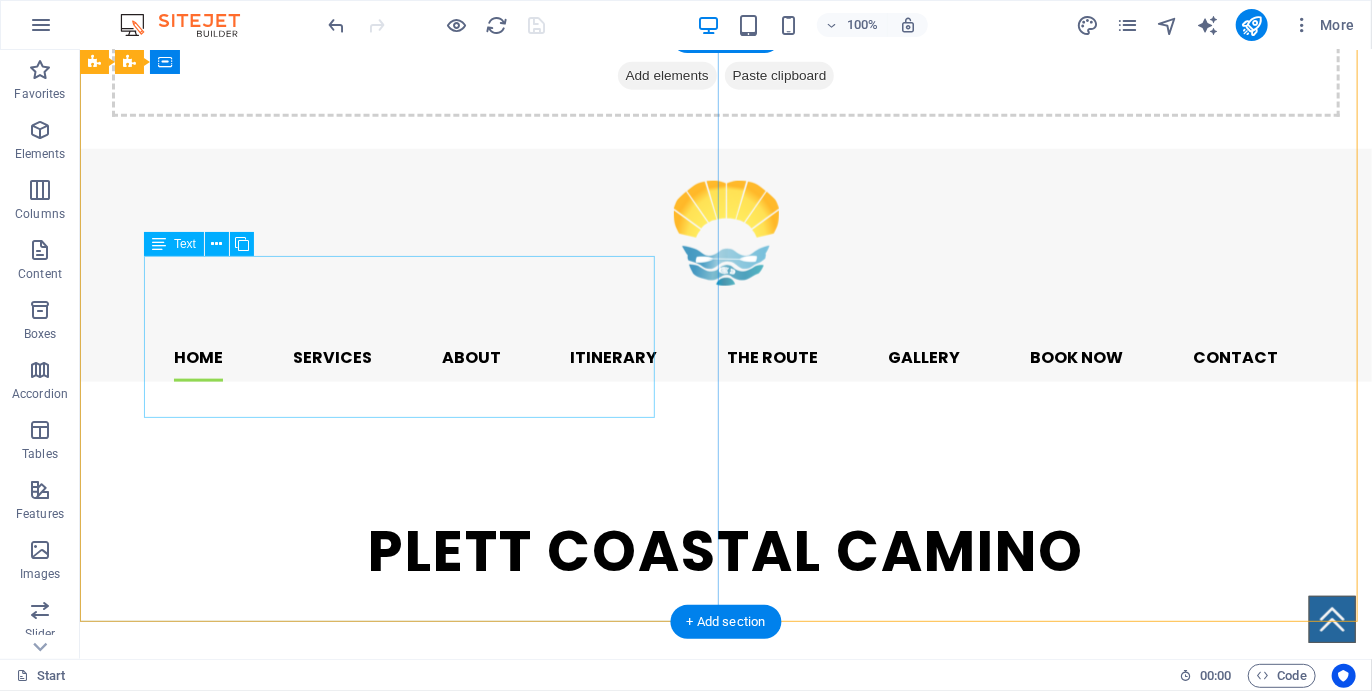 click on "A unique, fully catered slackpack hiking trail with mild kayaking. Accommodation in comfortable lodgings.  experiencing the best of the Plett coastal area This adventure is suited to singles, couples, families or groups. Yoga, massage and informative presentations are  on offer en route." at bounding box center [725, 1860] 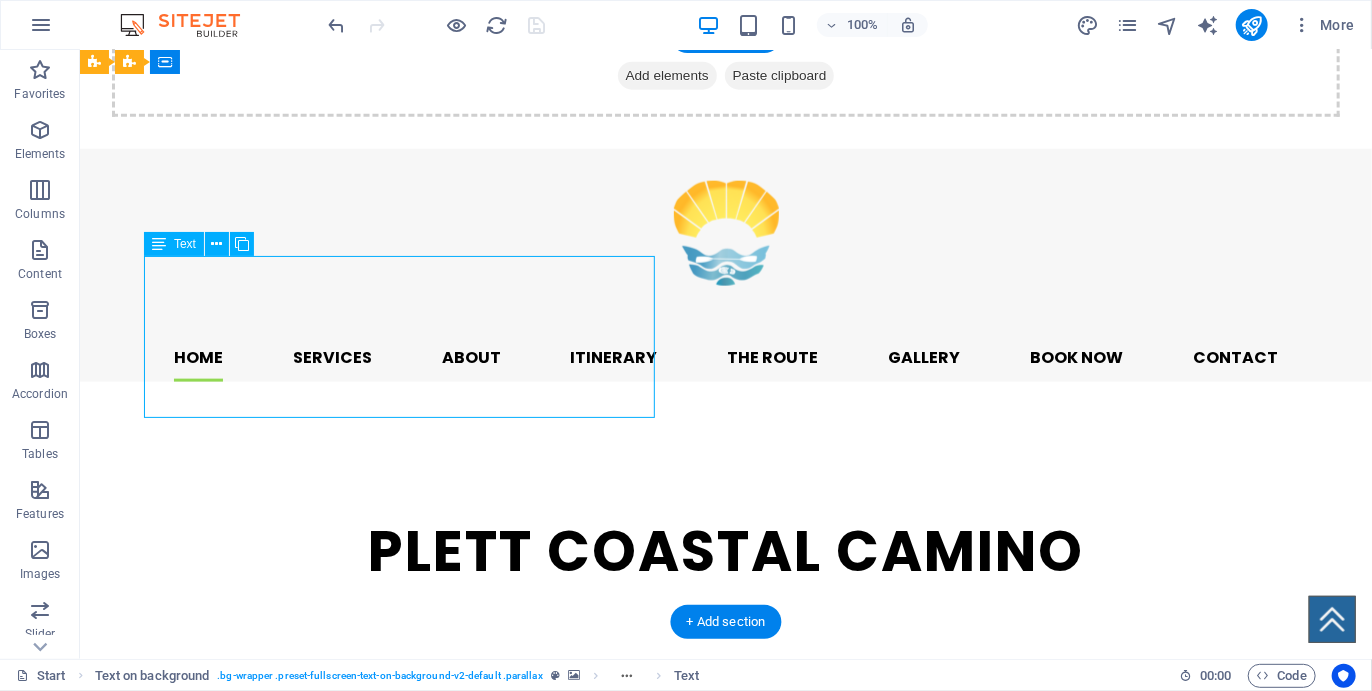 click on "A unique, fully catered slackpack hiking trail with mild kayaking. Accommodation in comfortable lodgings.  experiencing the best of the Plett coastal area This adventure is suited to singles, couples, families or groups. Yoga, massage and informative presentations are  on offer en route." at bounding box center (725, 1860) 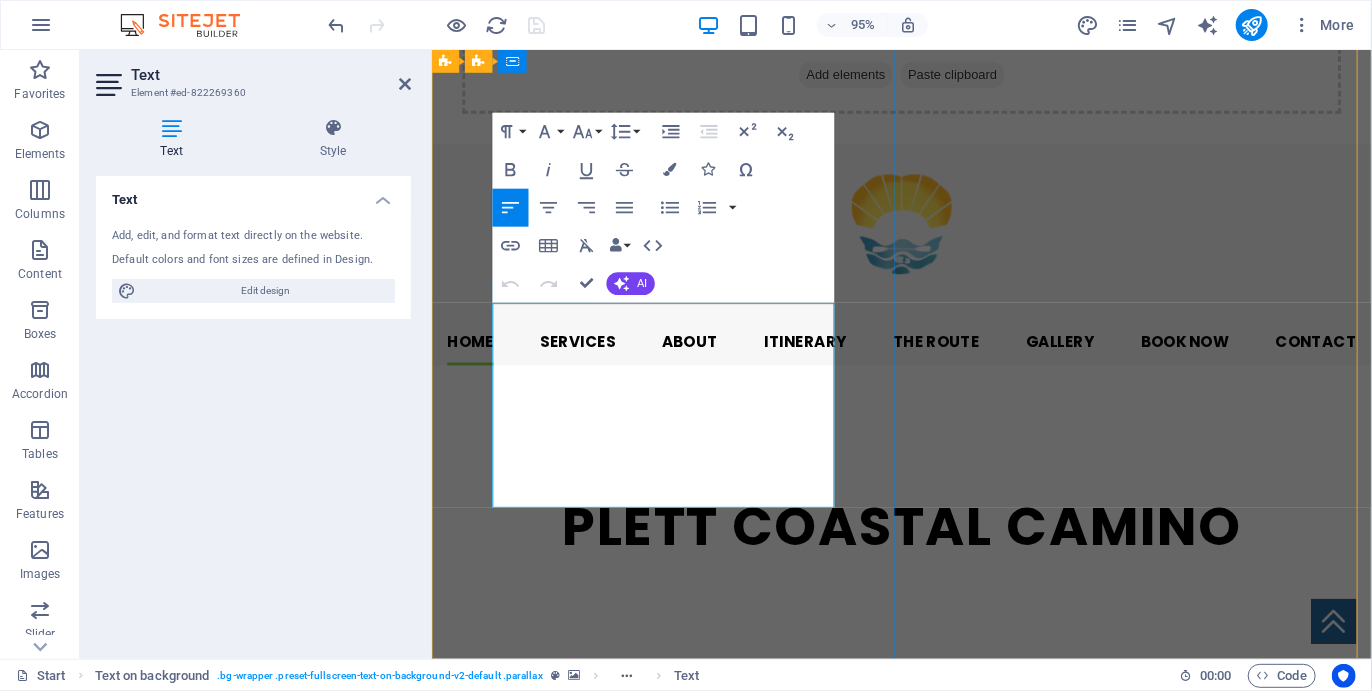 click on "A unique, fully catered slackpack hiking trail with mild kayaking. Accommodation in comfortable lodgings.  experiencing the best of the Plett coastal area This adventure is suited to singles, couples, families or groups. Yoga, massage and informative presentations are  on offer en route." at bounding box center [903, 1861] 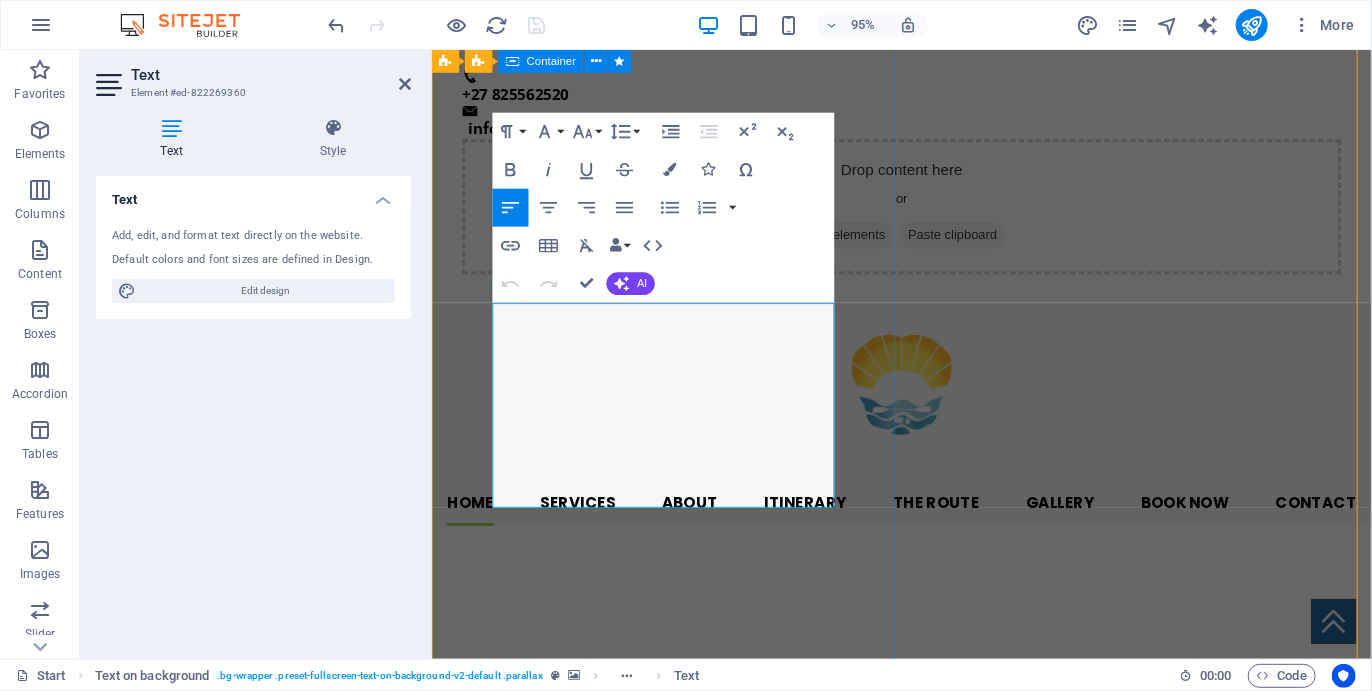 type 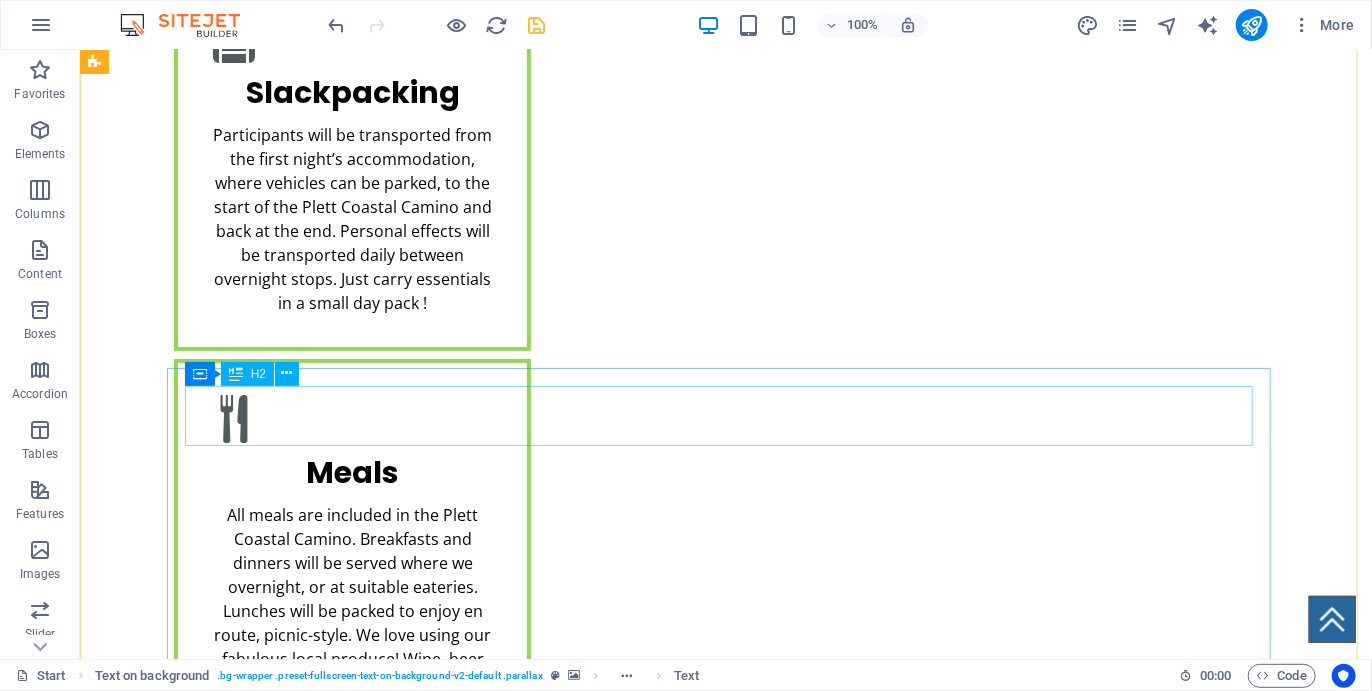 scroll, scrollTop: 3627, scrollLeft: 0, axis: vertical 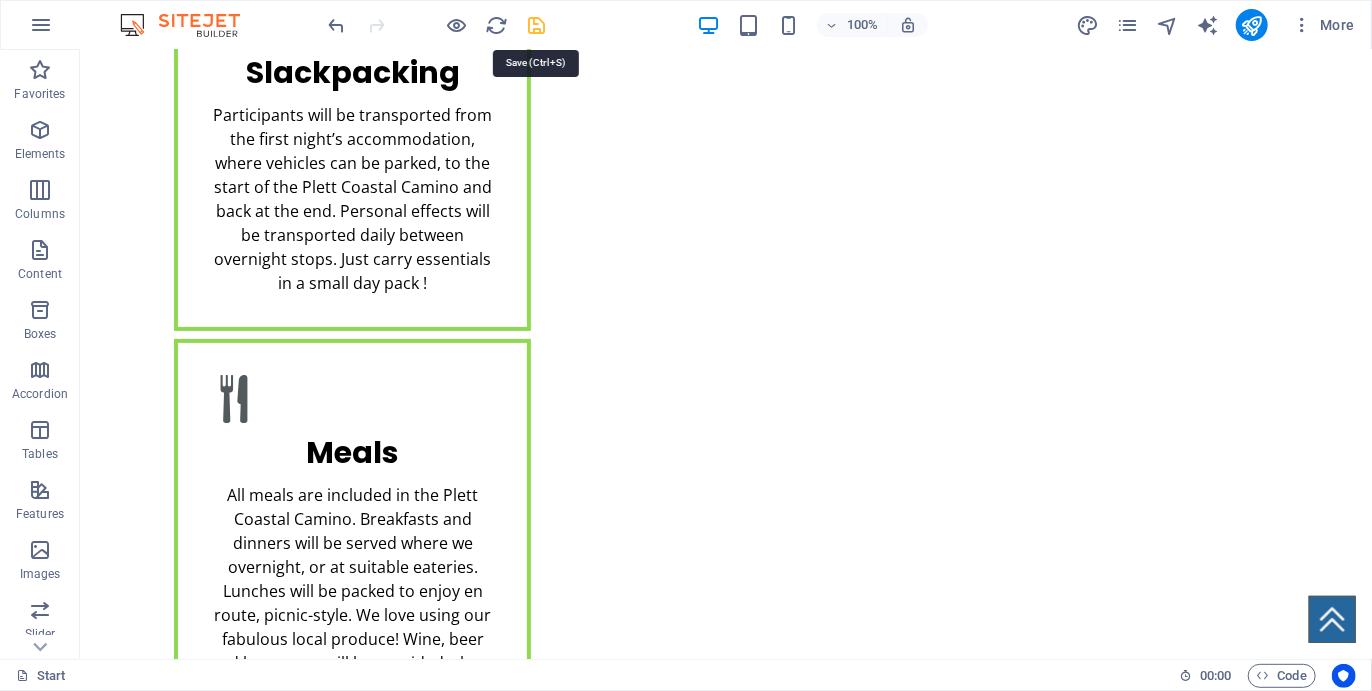 click at bounding box center (537, 25) 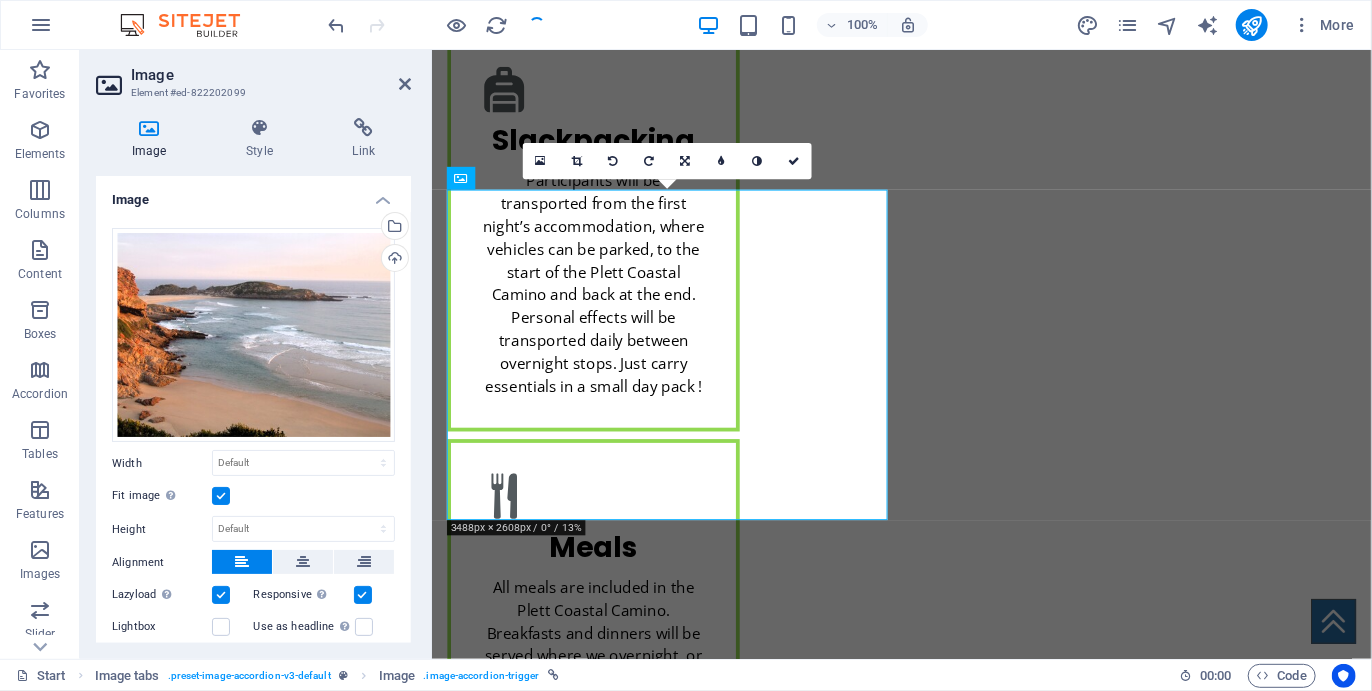 scroll, scrollTop: 2654, scrollLeft: 0, axis: vertical 